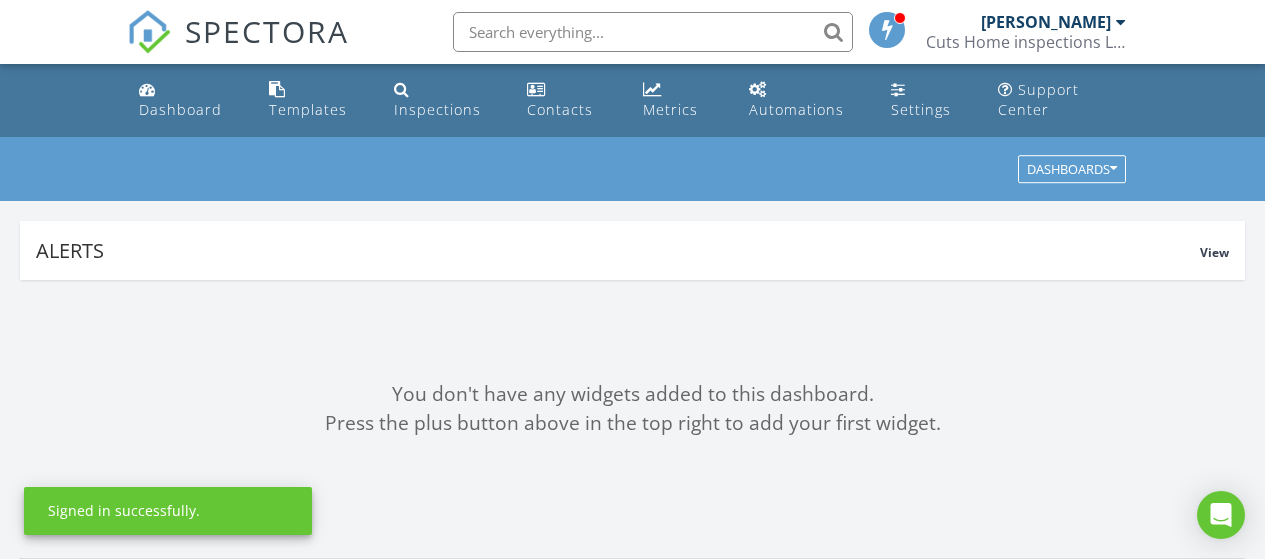 scroll, scrollTop: 0, scrollLeft: 0, axis: both 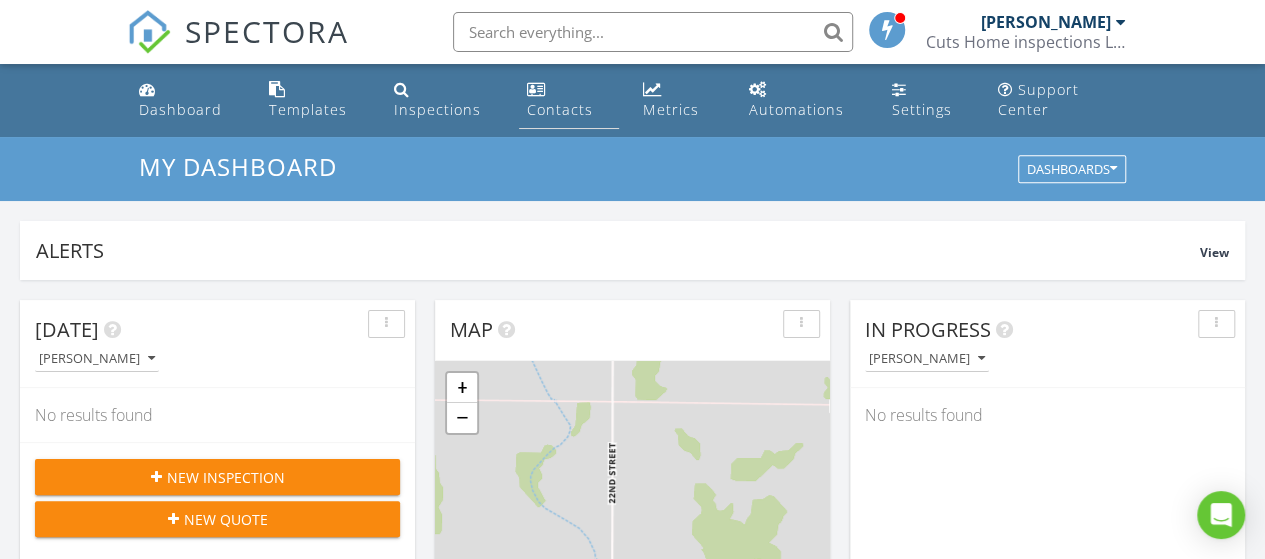 click on "Contacts" at bounding box center [560, 109] 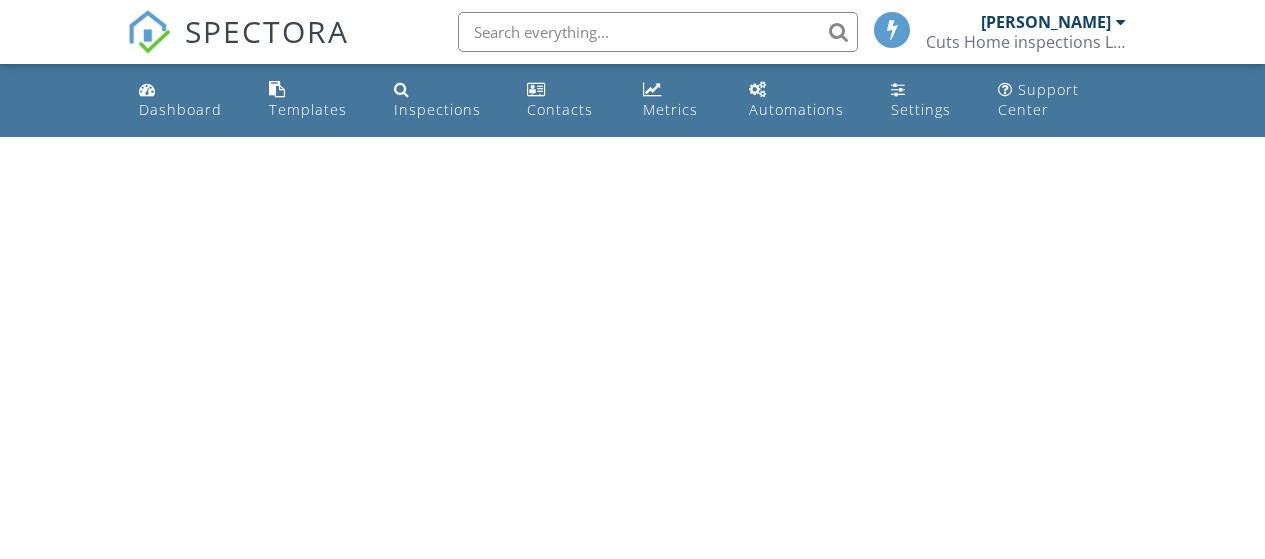 scroll, scrollTop: 0, scrollLeft: 0, axis: both 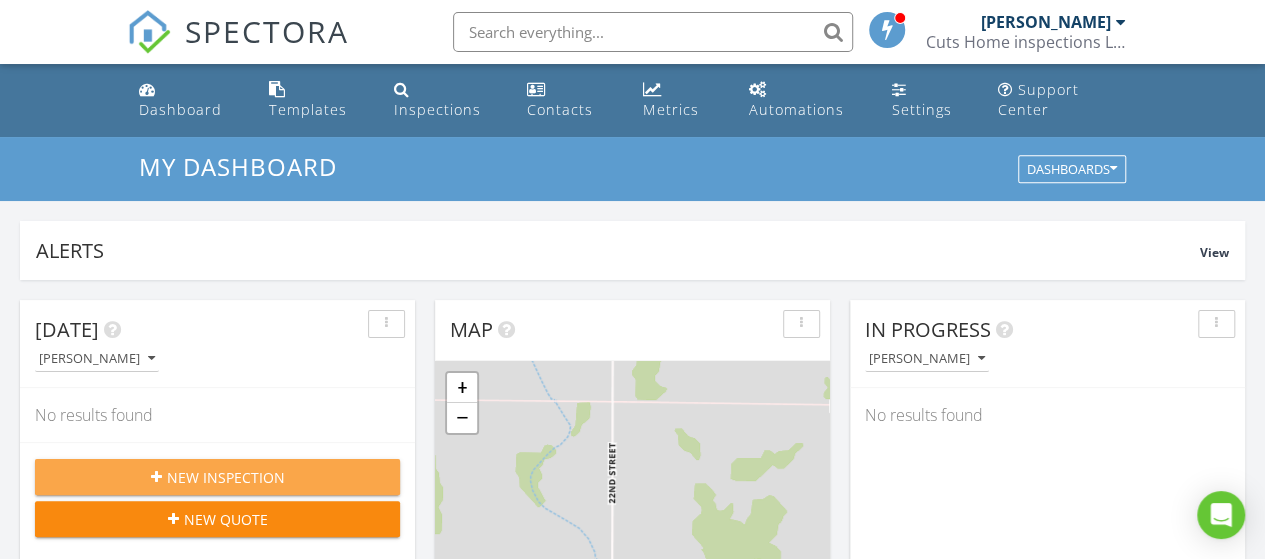 click on "New Inspection" at bounding box center (226, 477) 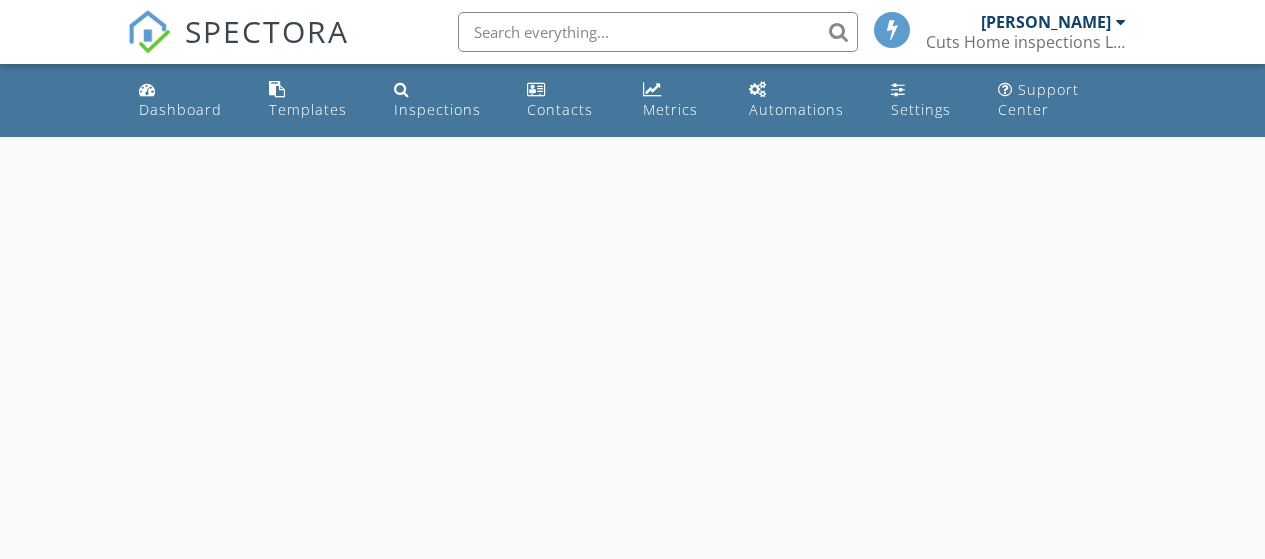 scroll, scrollTop: 0, scrollLeft: 0, axis: both 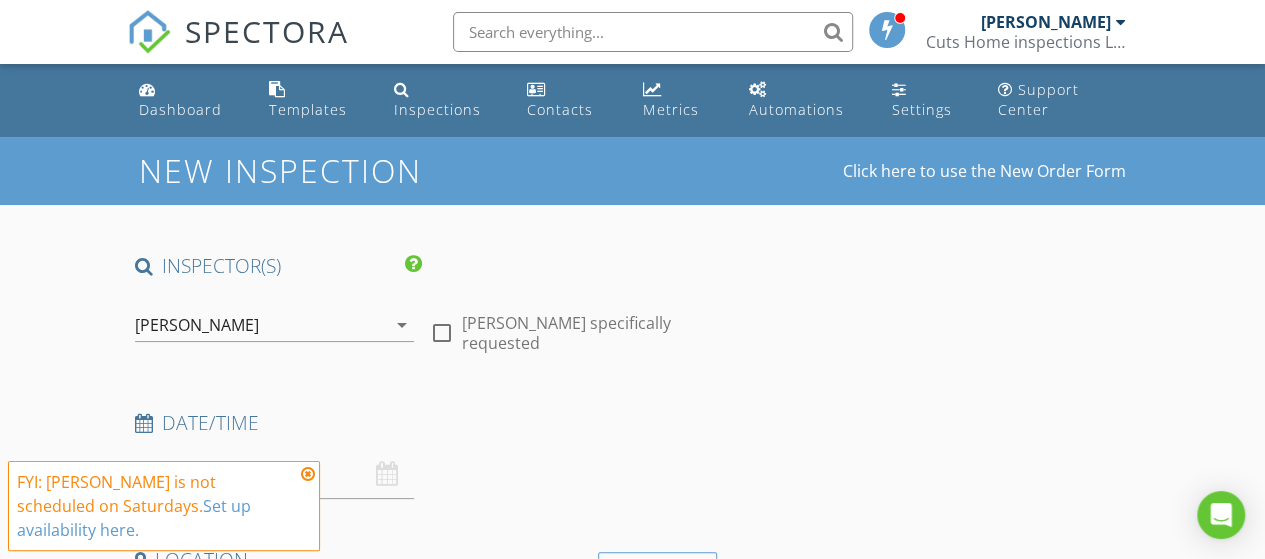 click on "Date/Time
07/12/2025 8:00 AM" at bounding box center (422, 454) 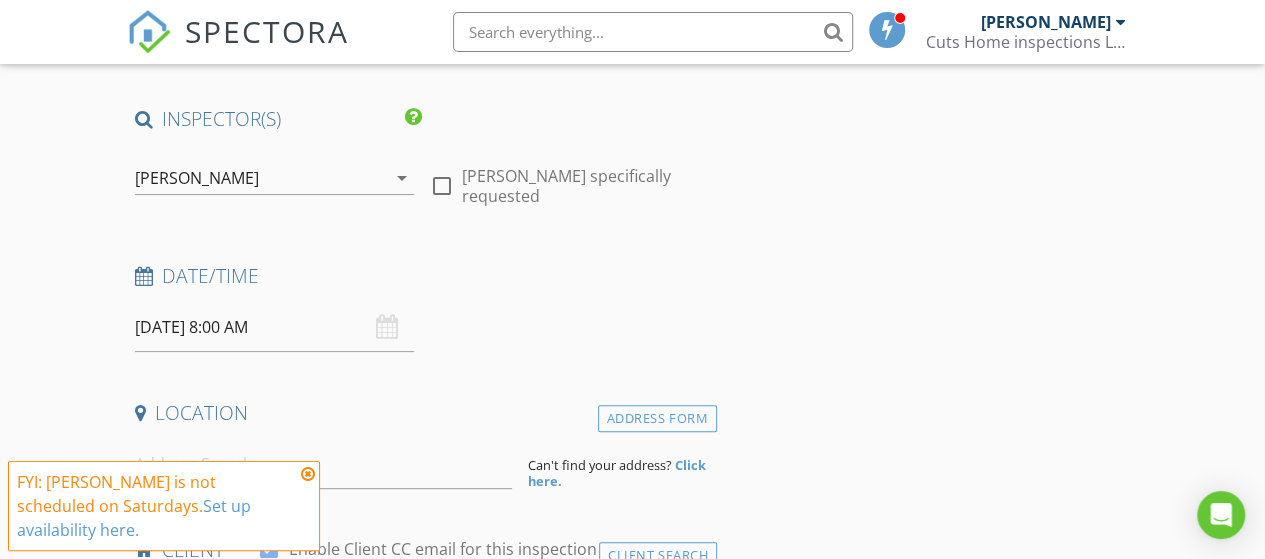 scroll, scrollTop: 166, scrollLeft: 0, axis: vertical 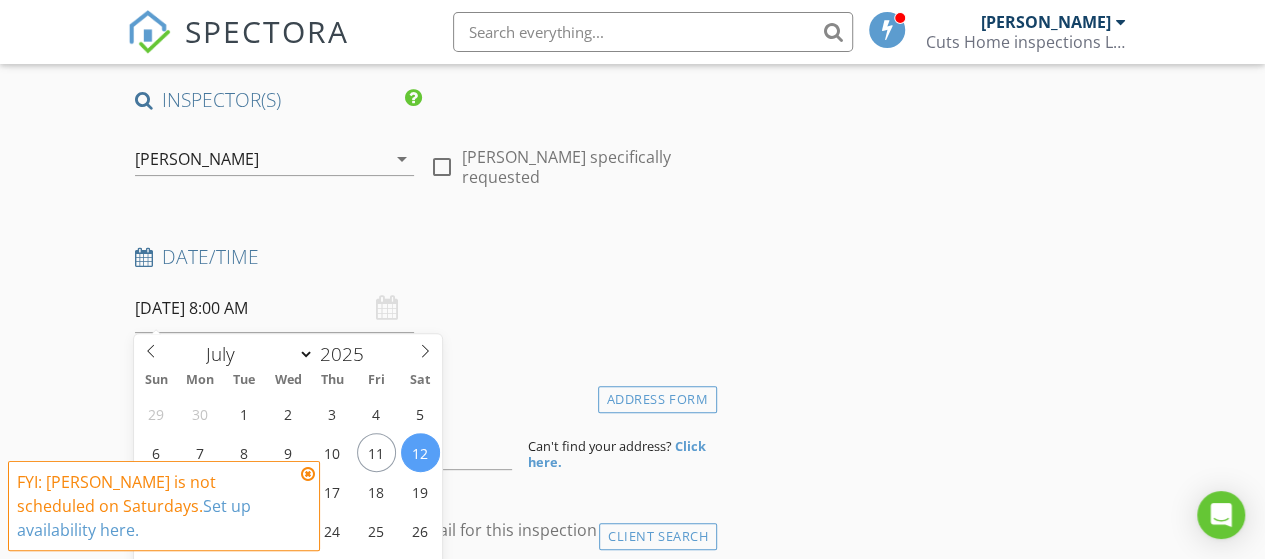 click on "07/12/2025 8:00 AM" at bounding box center [274, 308] 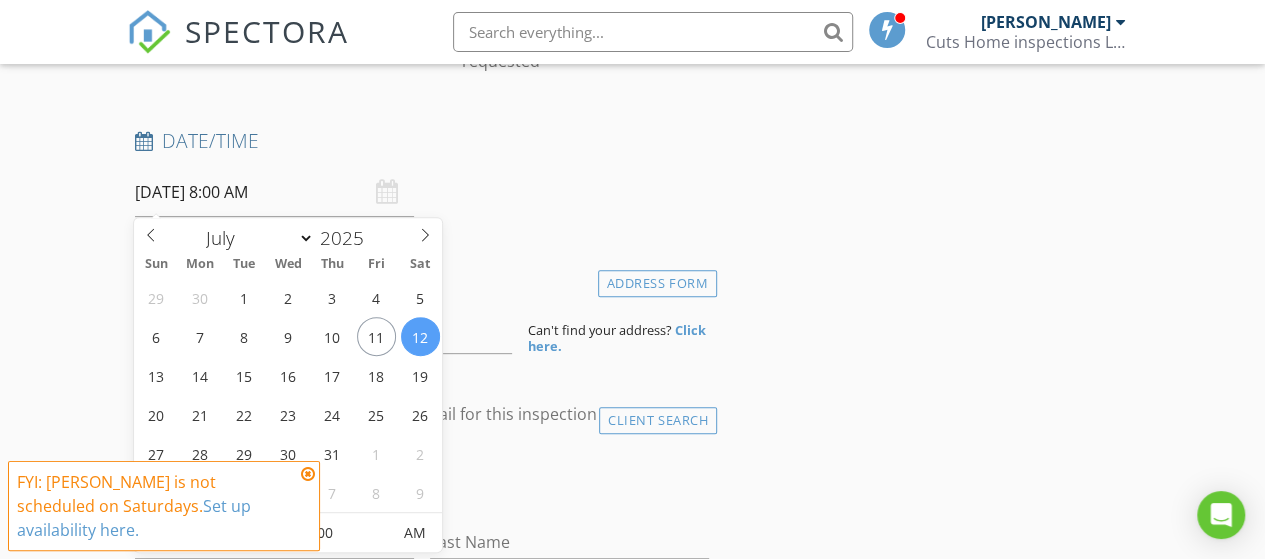 scroll, scrollTop: 300, scrollLeft: 0, axis: vertical 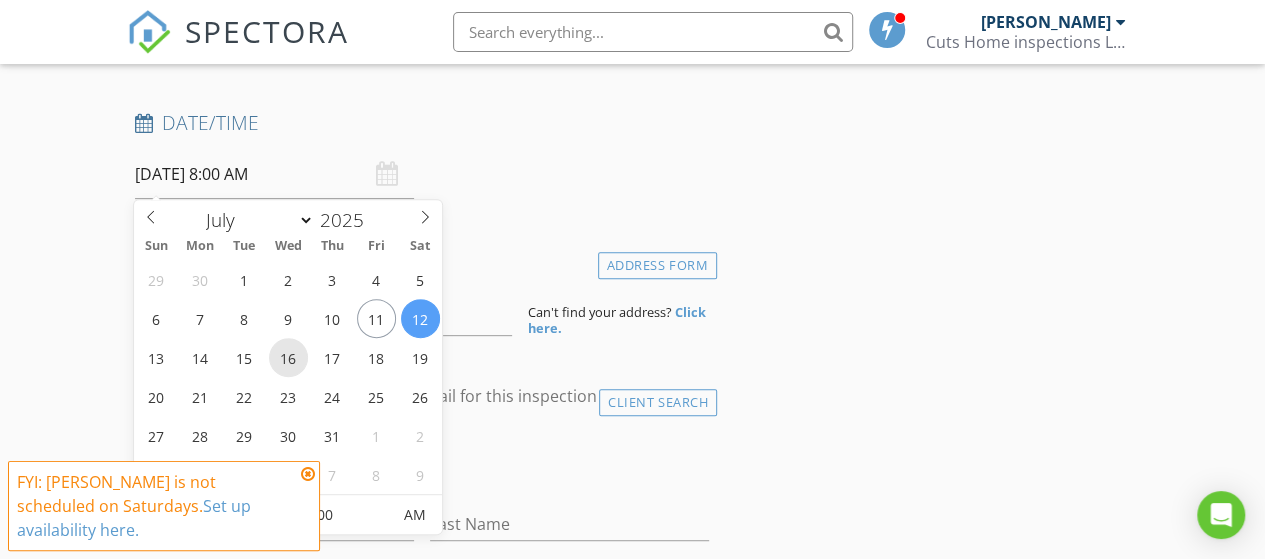 type on "07/16/2025 8:00 AM" 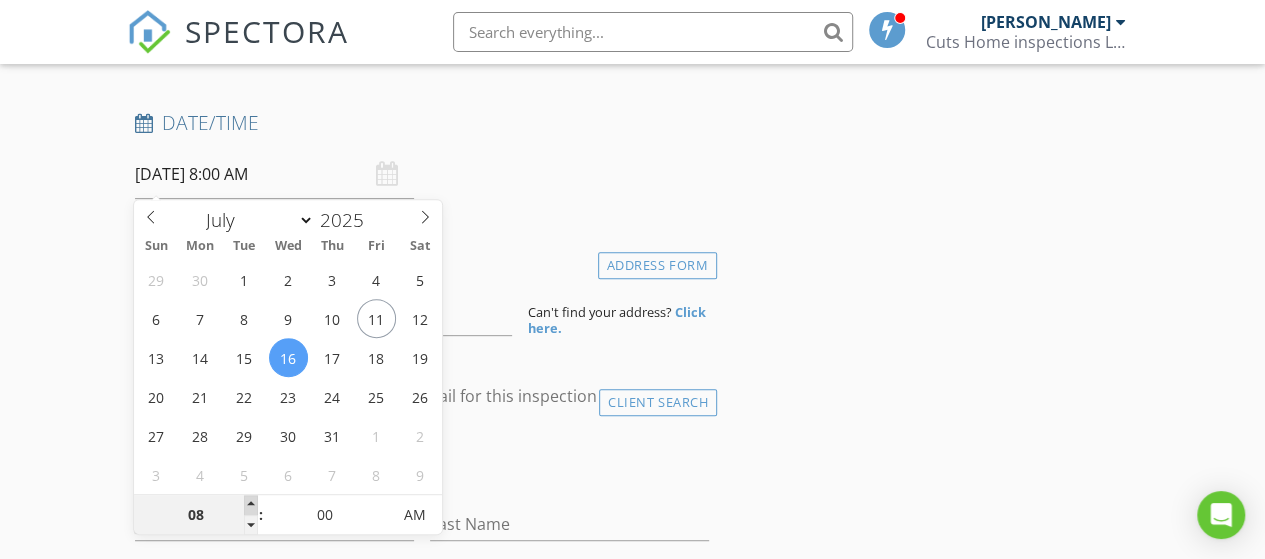 type on "09" 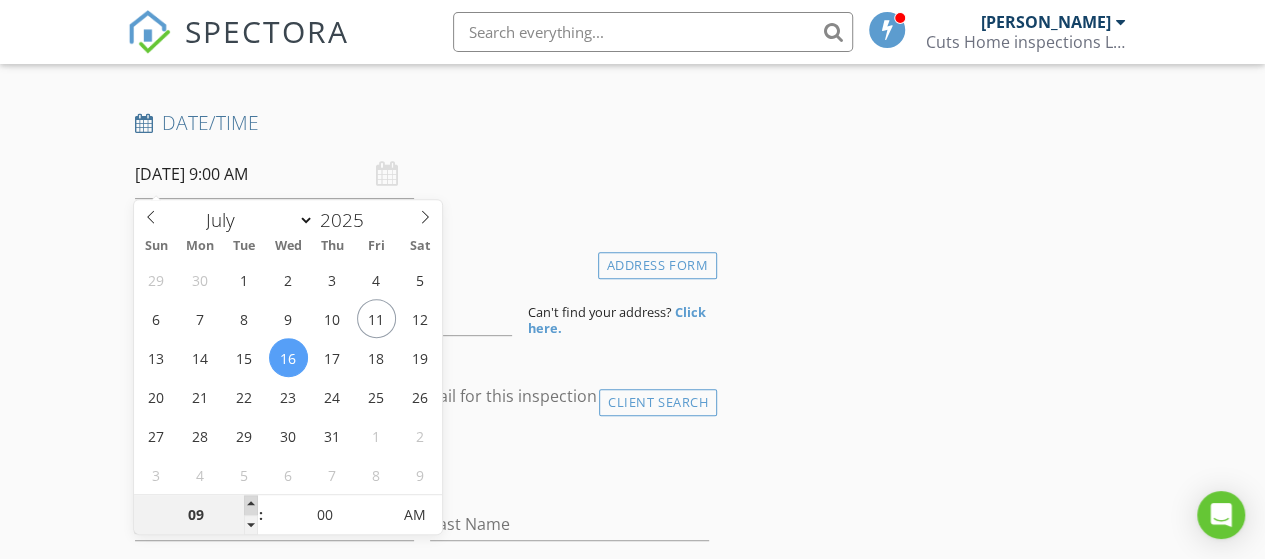 click at bounding box center (251, 505) 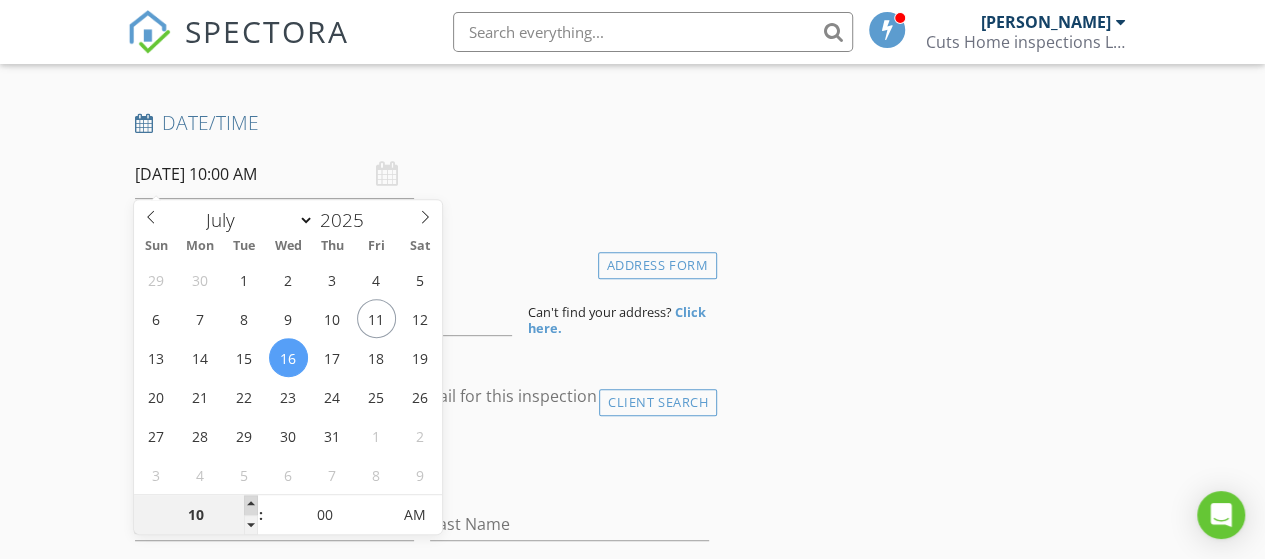 click at bounding box center [251, 505] 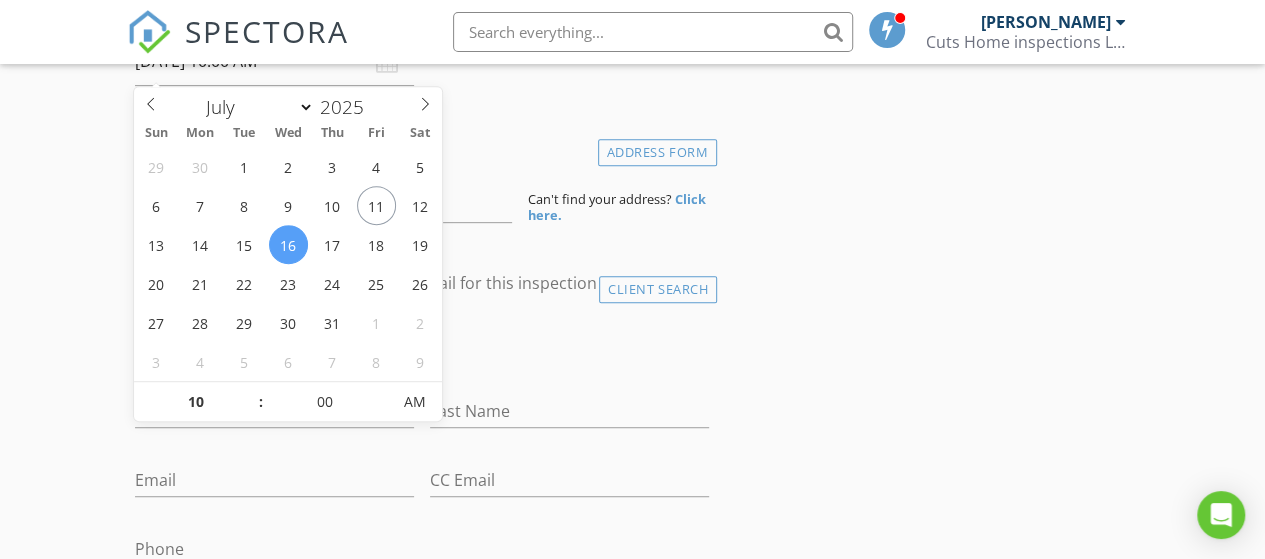 scroll, scrollTop: 433, scrollLeft: 0, axis: vertical 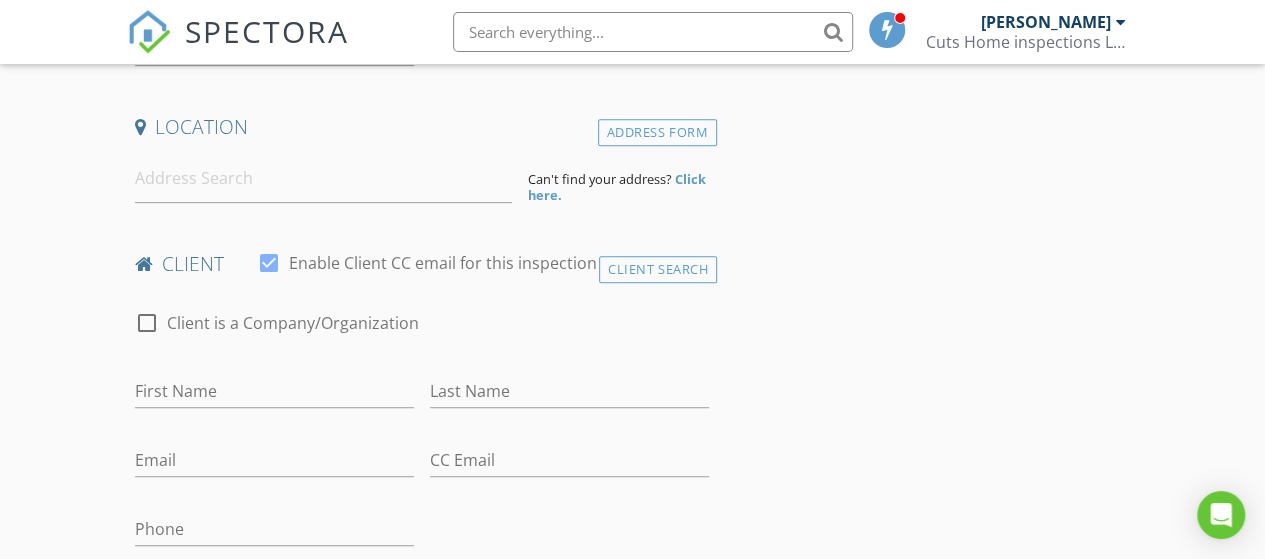 click on "check_box_outline_blank Client is a Company/Organization" at bounding box center (422, 333) 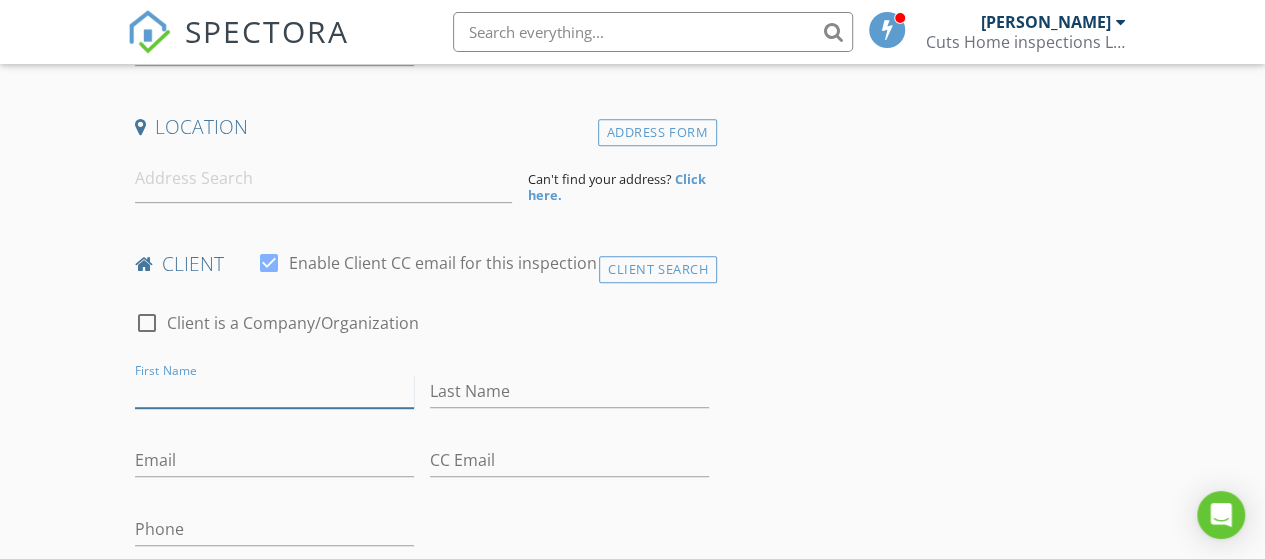 click on "First Name" at bounding box center [274, 391] 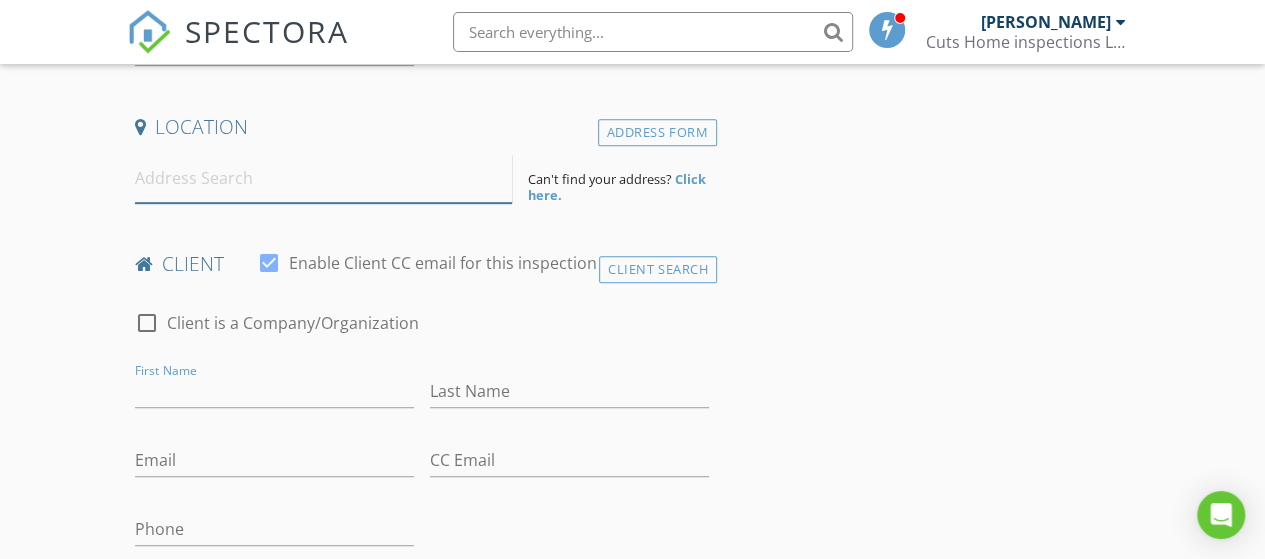 click at bounding box center (324, 178) 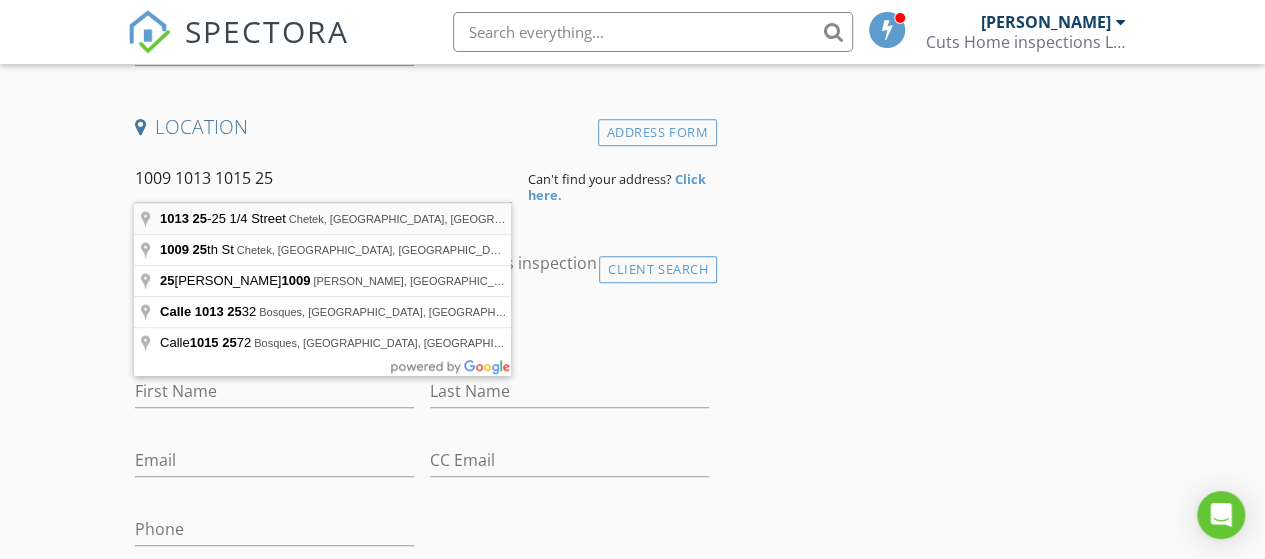 type on "1013 25-25 1/4 Street, Chetek, WI, USA" 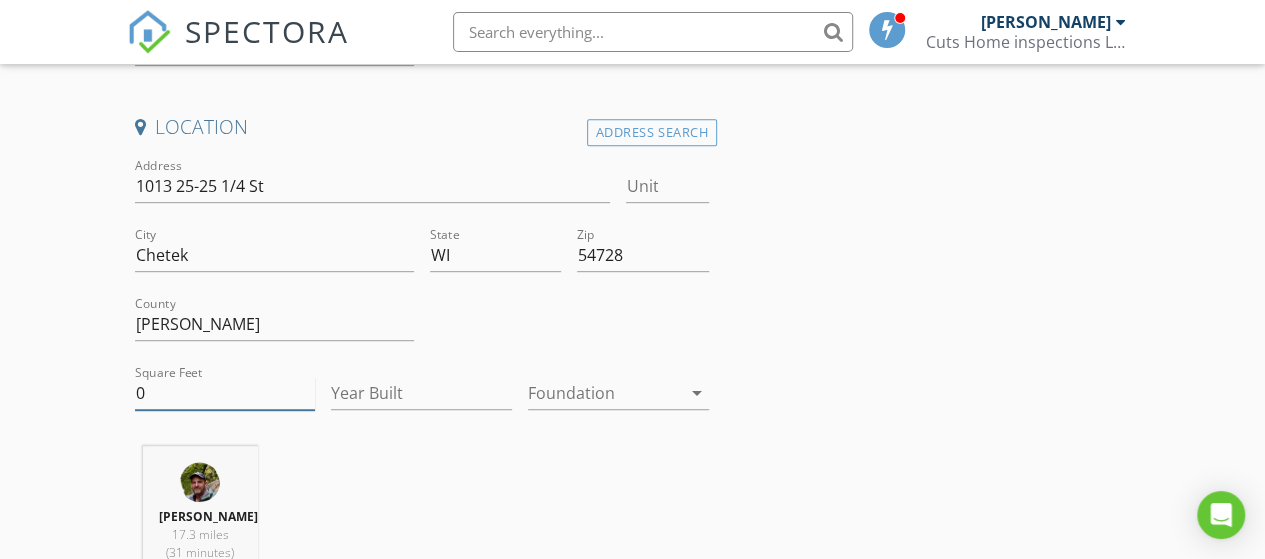 click on "0" at bounding box center [225, 393] 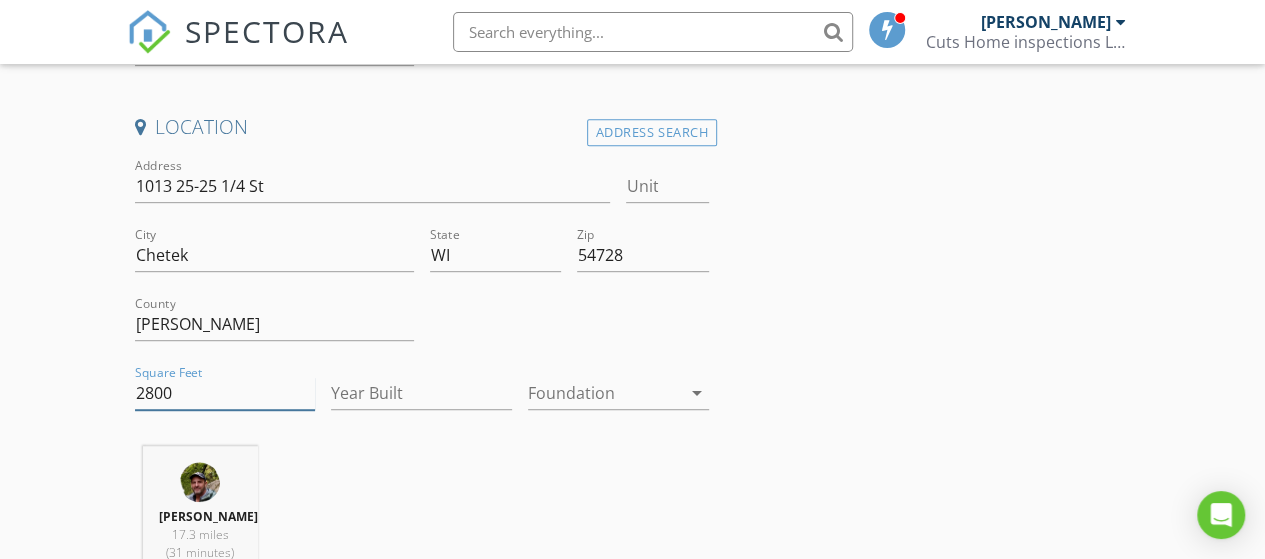 type on "2800" 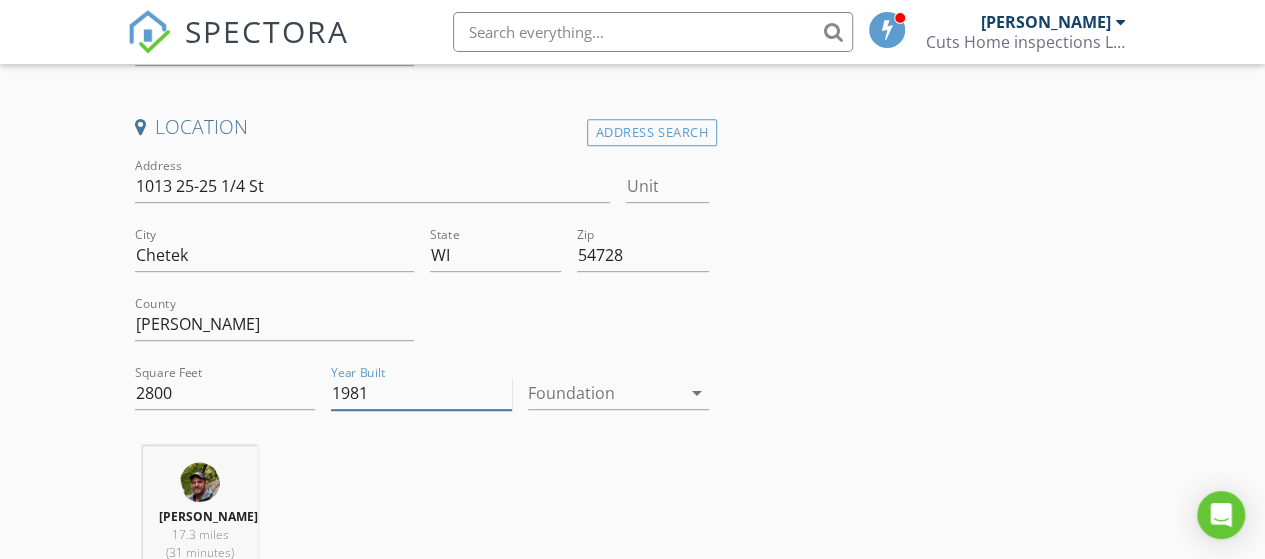 type on "1981" 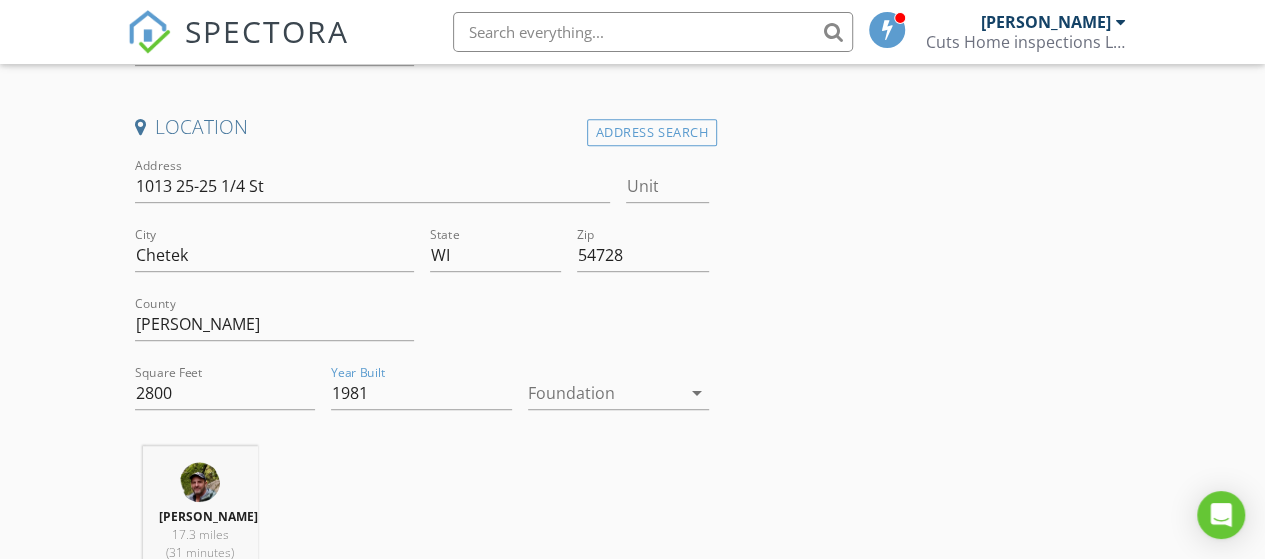 click at bounding box center (604, 393) 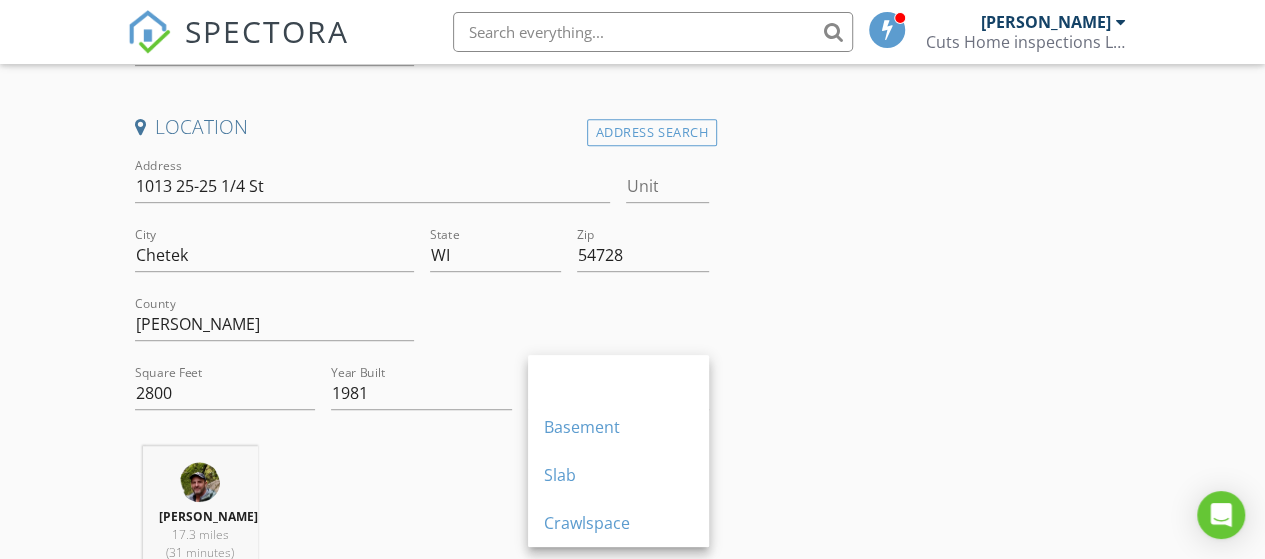 click on "Basement" at bounding box center (618, 427) 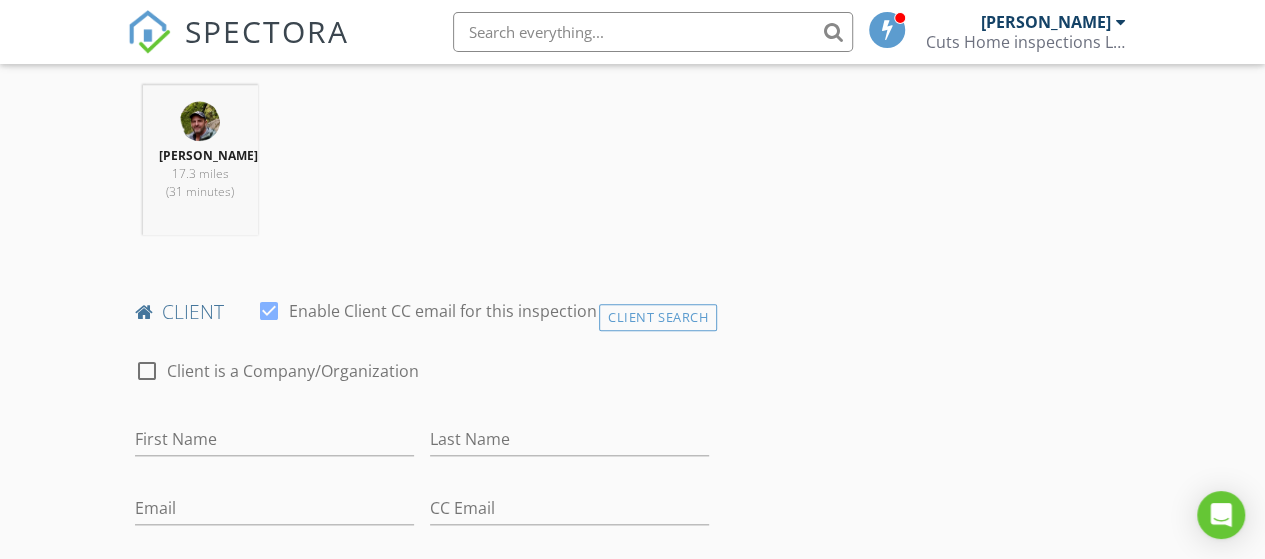 scroll, scrollTop: 833, scrollLeft: 0, axis: vertical 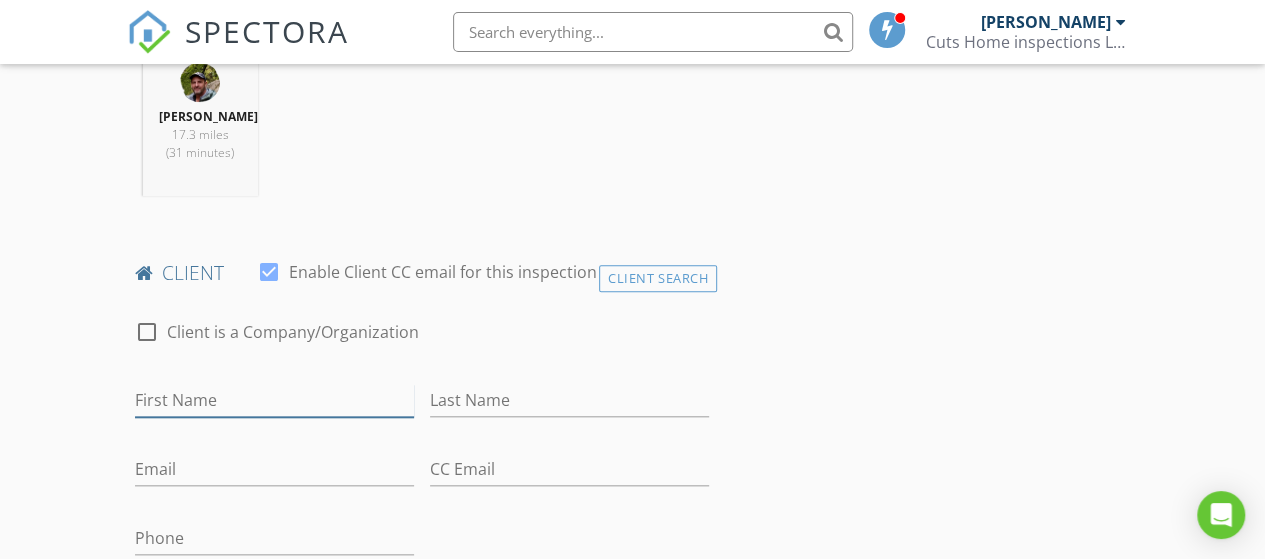drag, startPoint x: 252, startPoint y: 419, endPoint x: 222, endPoint y: 458, distance: 49.20366 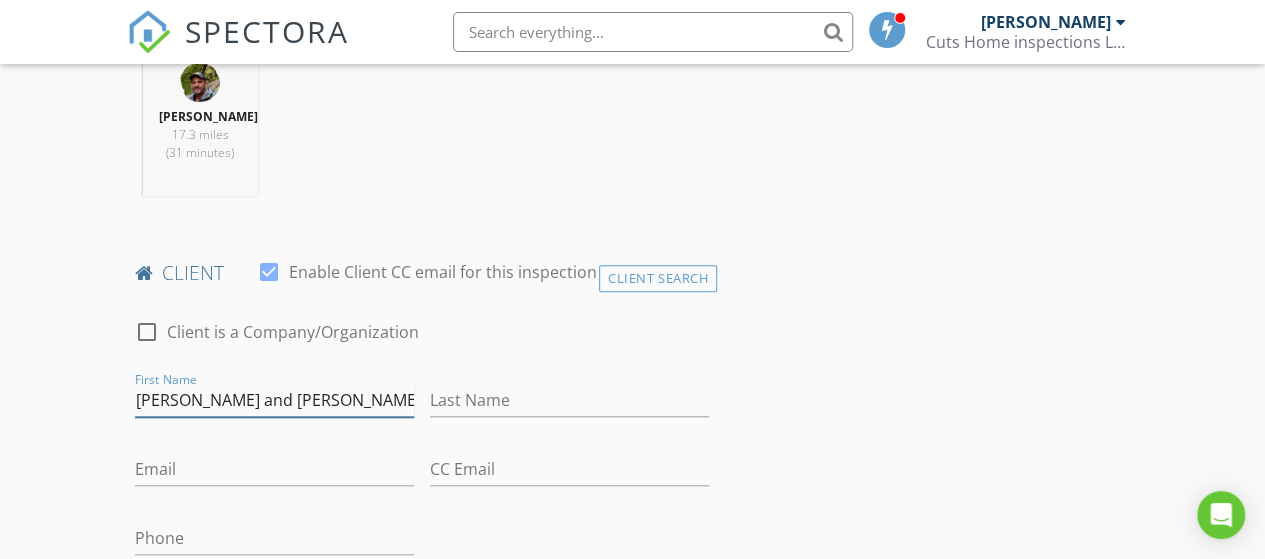 type on "David and Amy" 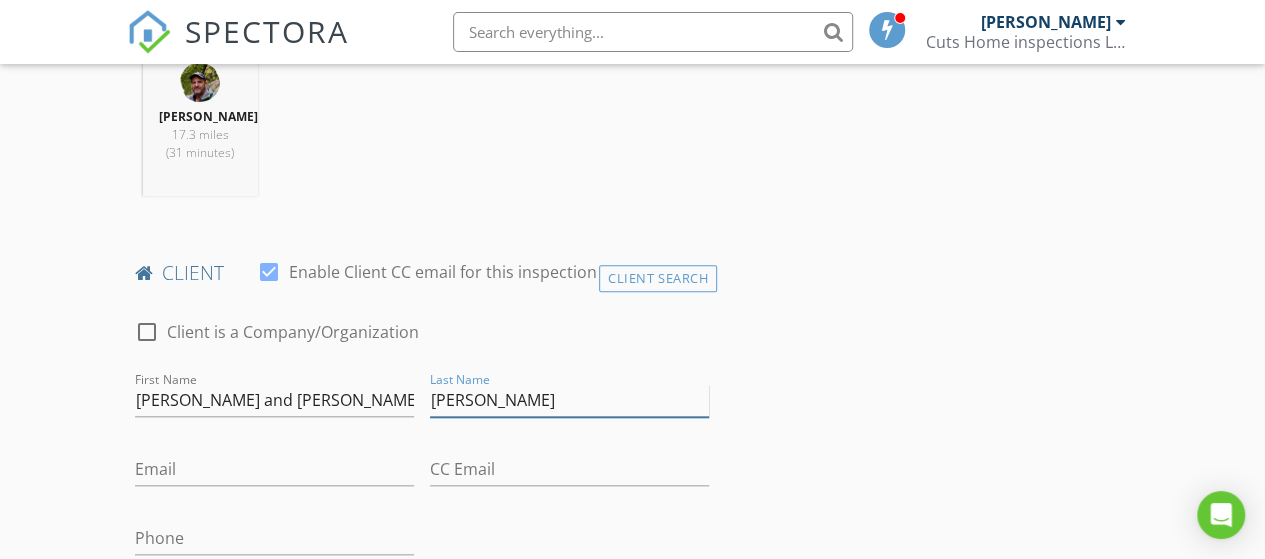 type on "Hauser" 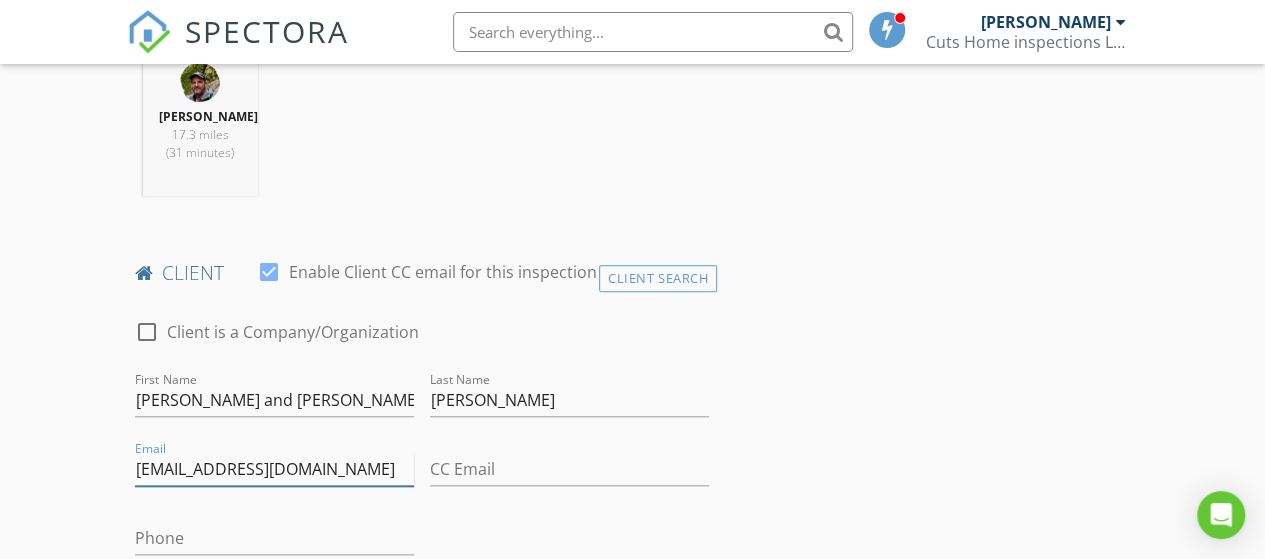 type on "dhauser1033@gmail.com" 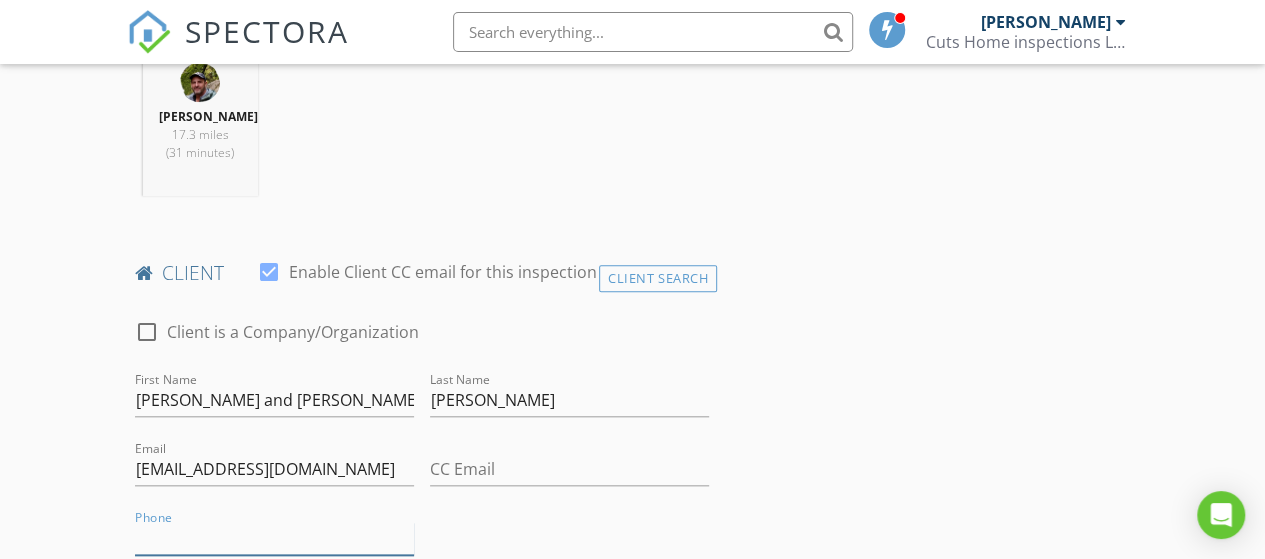 scroll, scrollTop: 843, scrollLeft: 0, axis: vertical 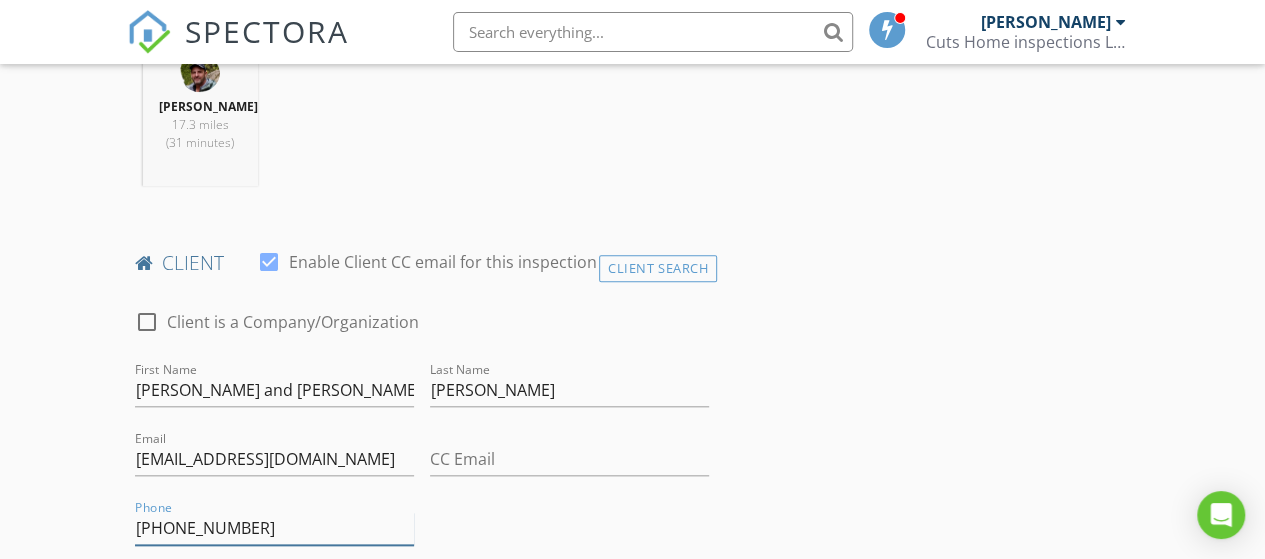 type on "651-283-9837" 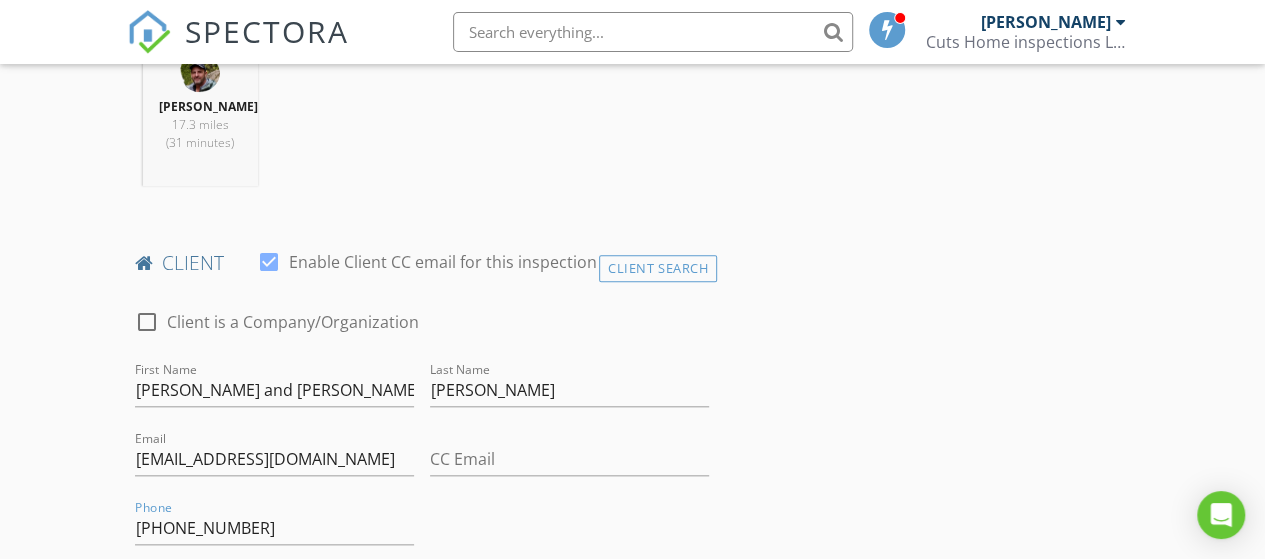 scroll, scrollTop: 1175, scrollLeft: 0, axis: vertical 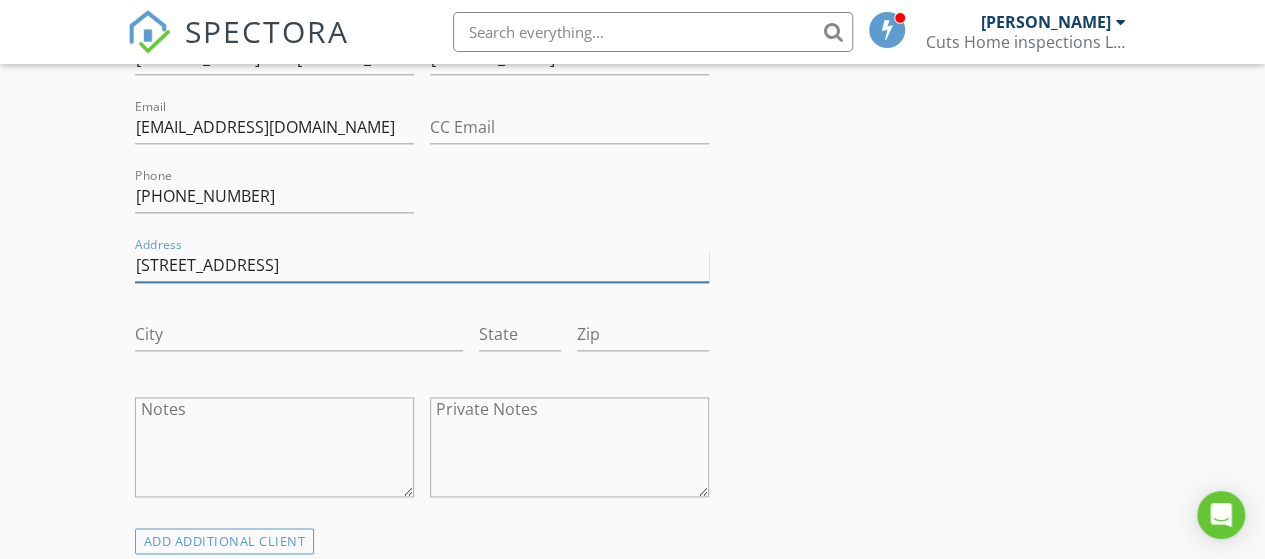 type on "742 n Meadow Dr" 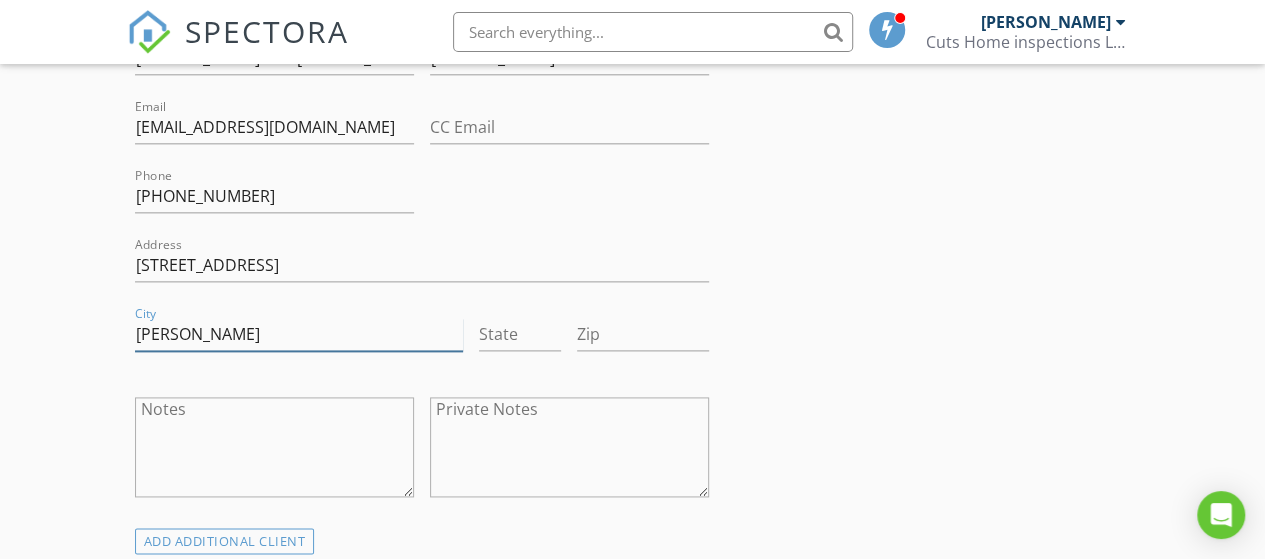 type on "Hudson" 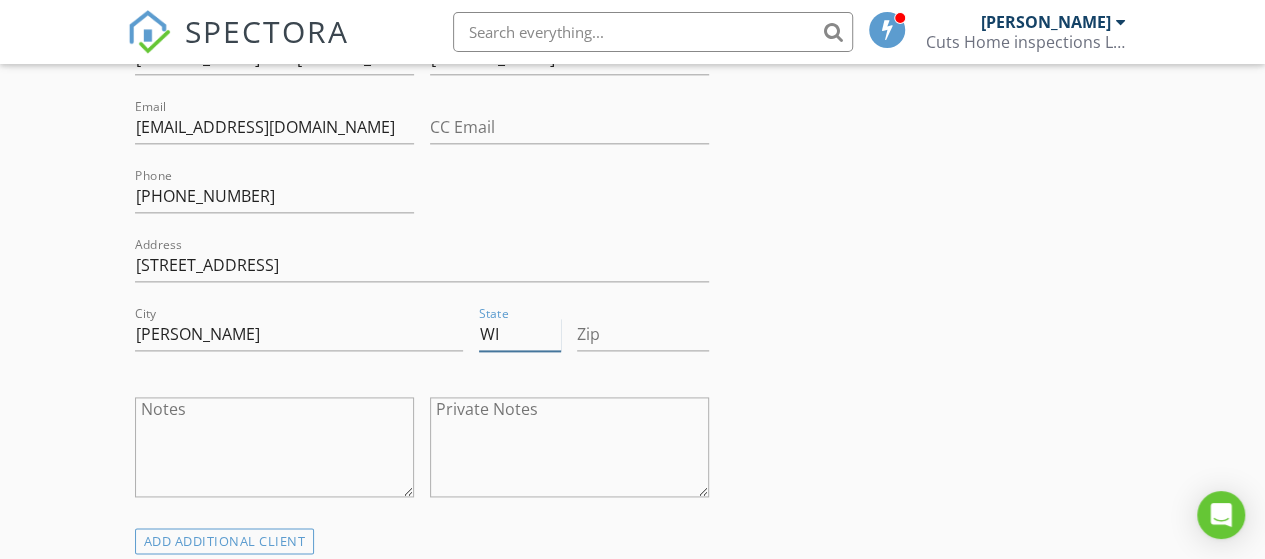type on "WI" 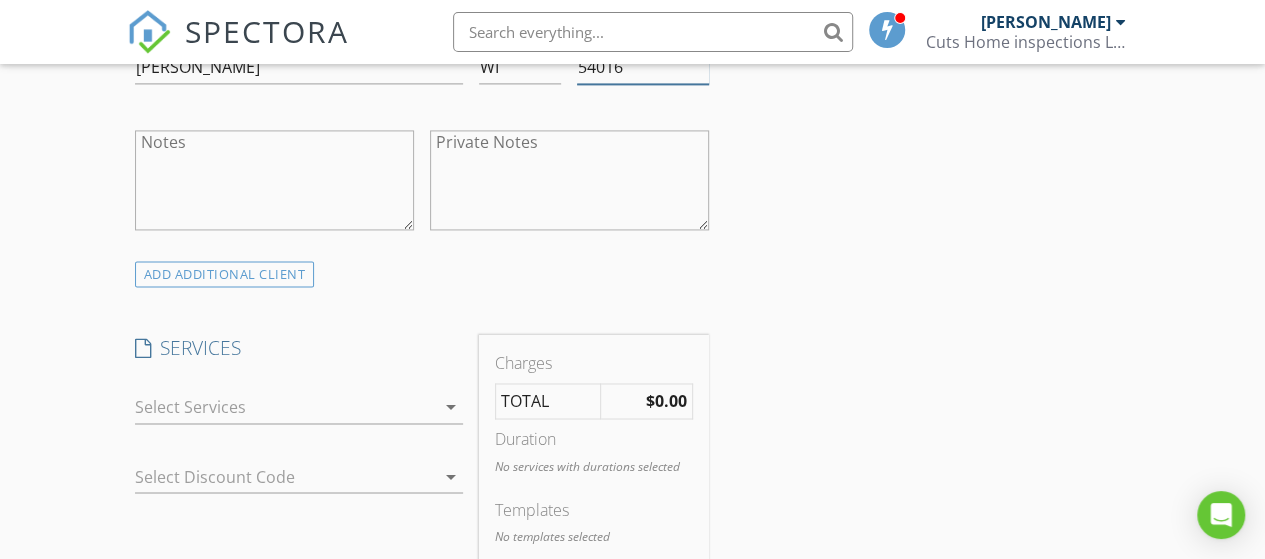 scroll, scrollTop: 1475, scrollLeft: 0, axis: vertical 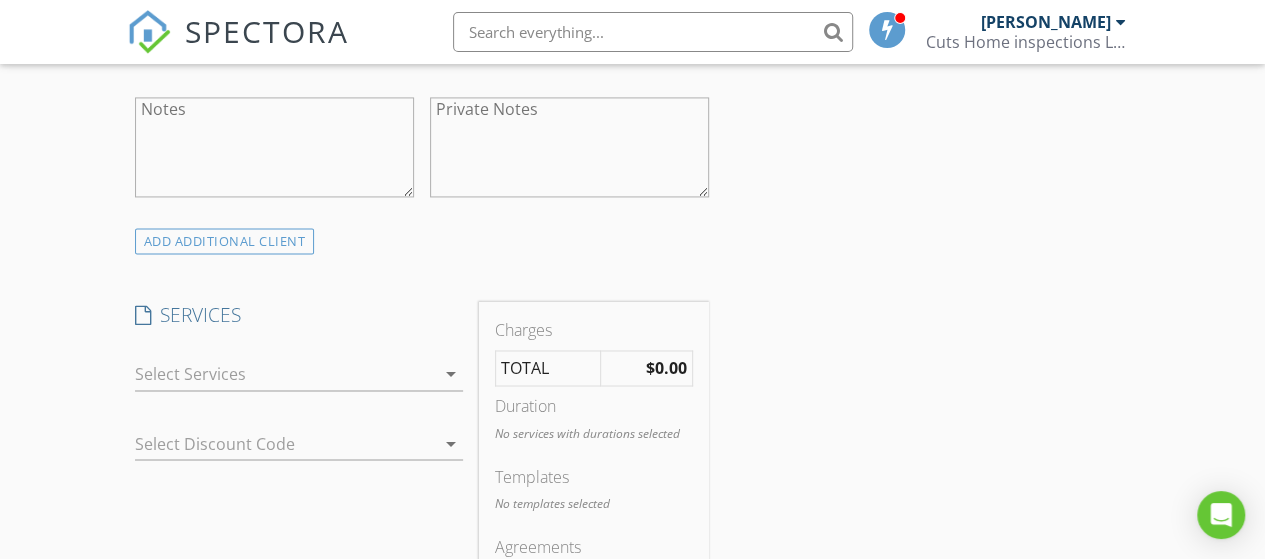type on "54016" 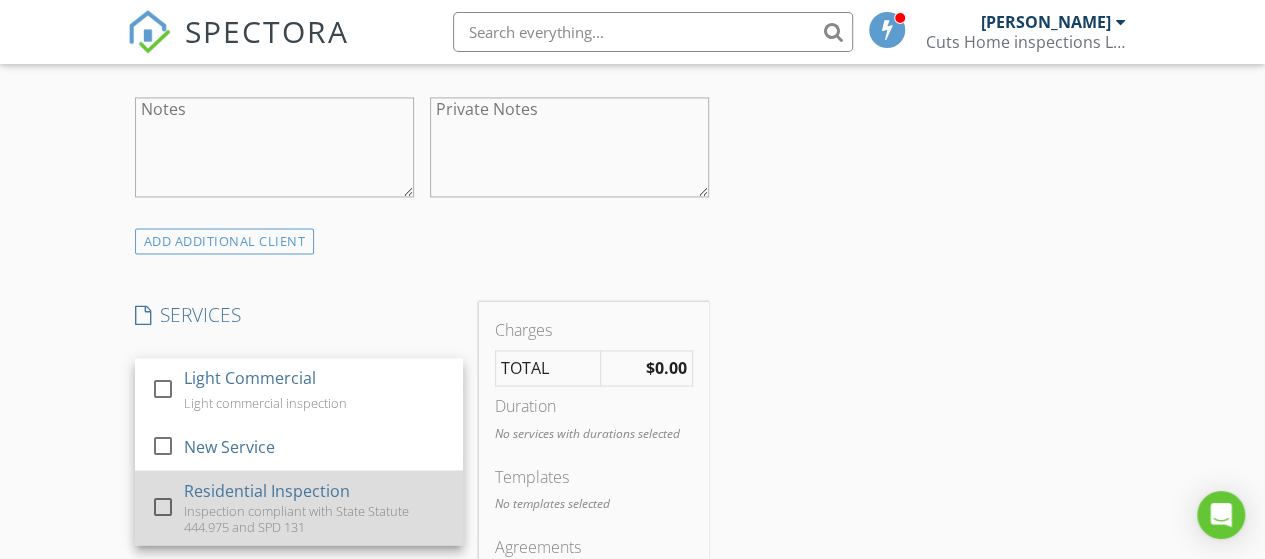 click on "Residential Inspection" at bounding box center [266, 490] 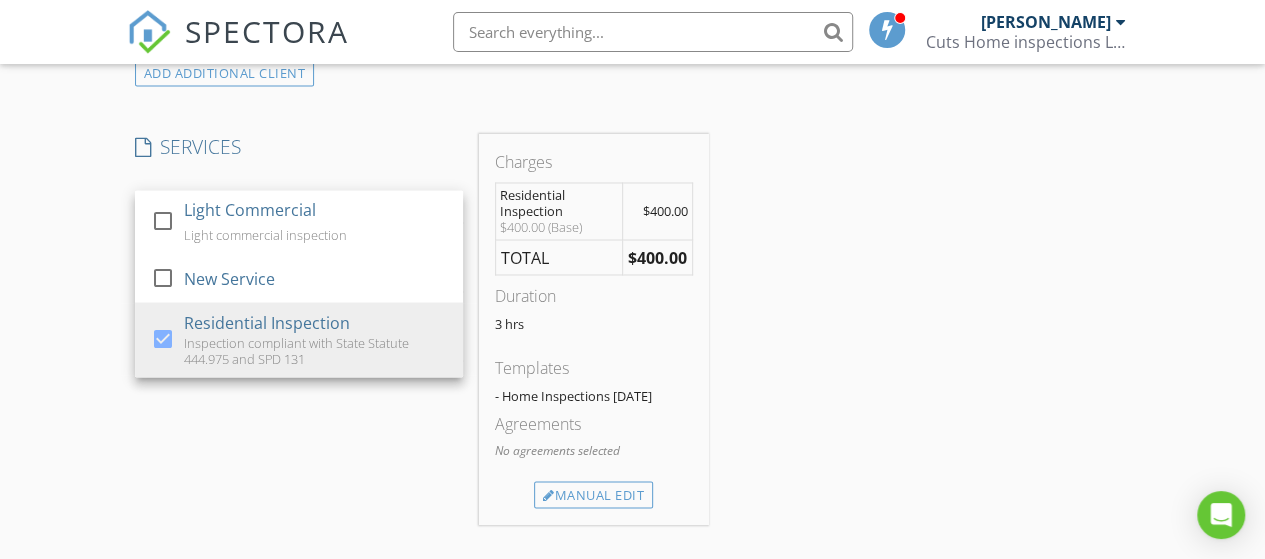 scroll, scrollTop: 1675, scrollLeft: 0, axis: vertical 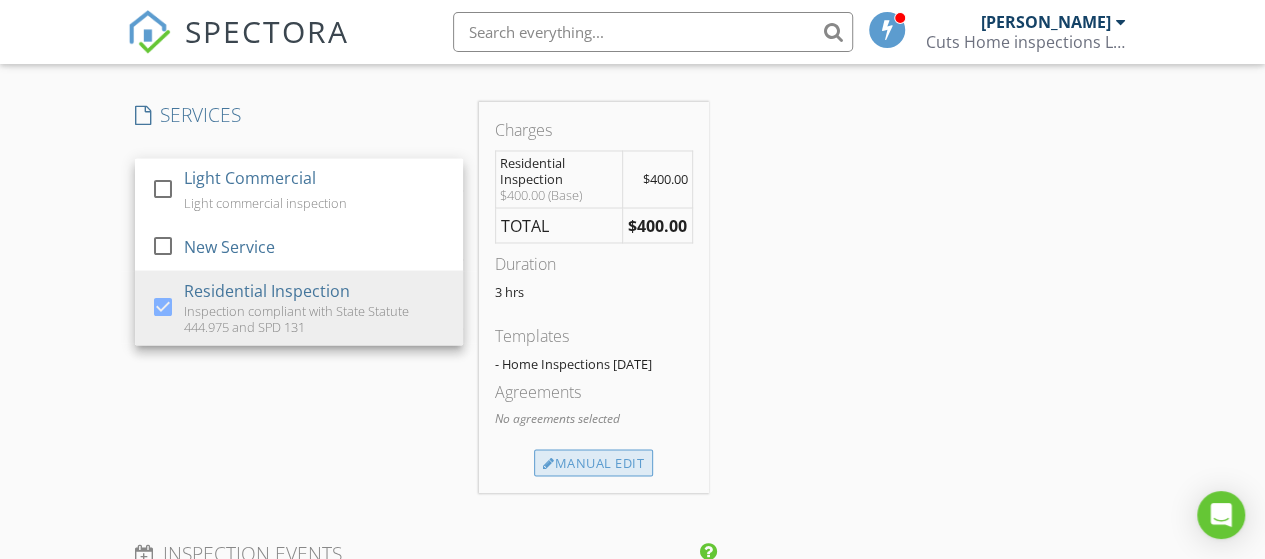 click on "Manual Edit" at bounding box center (593, 463) 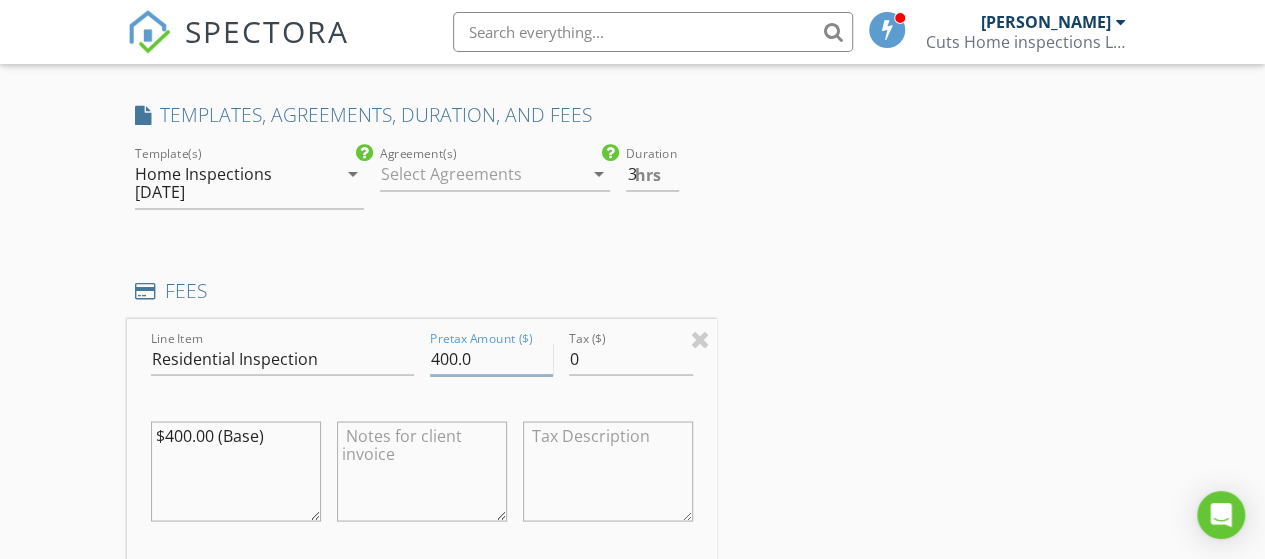 drag, startPoint x: 457, startPoint y: 373, endPoint x: 438, endPoint y: 377, distance: 19.416489 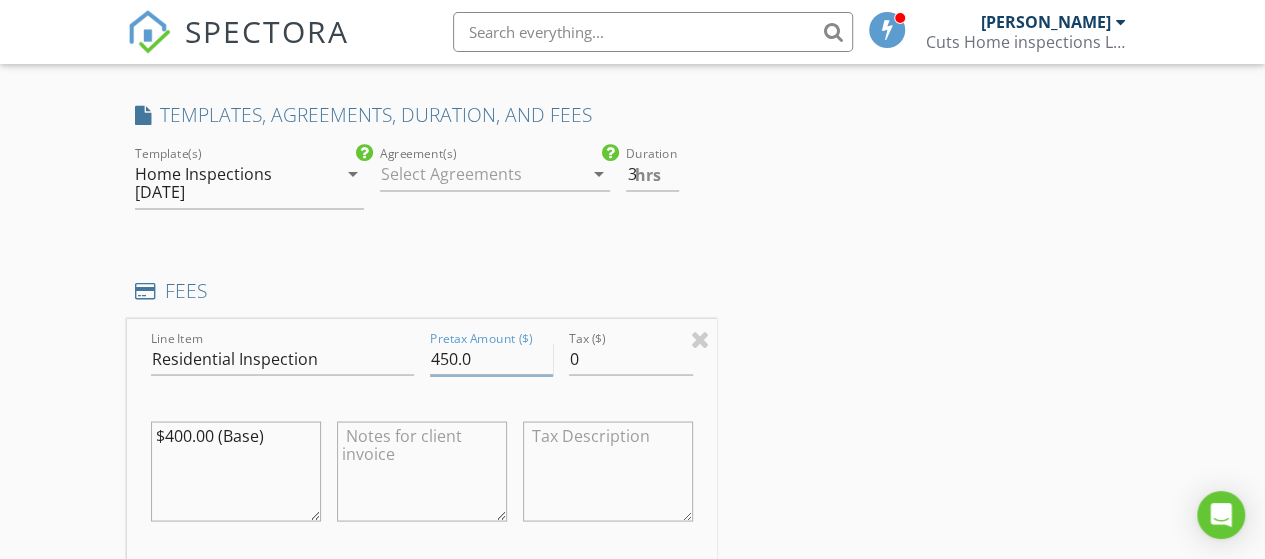 type on "450.0" 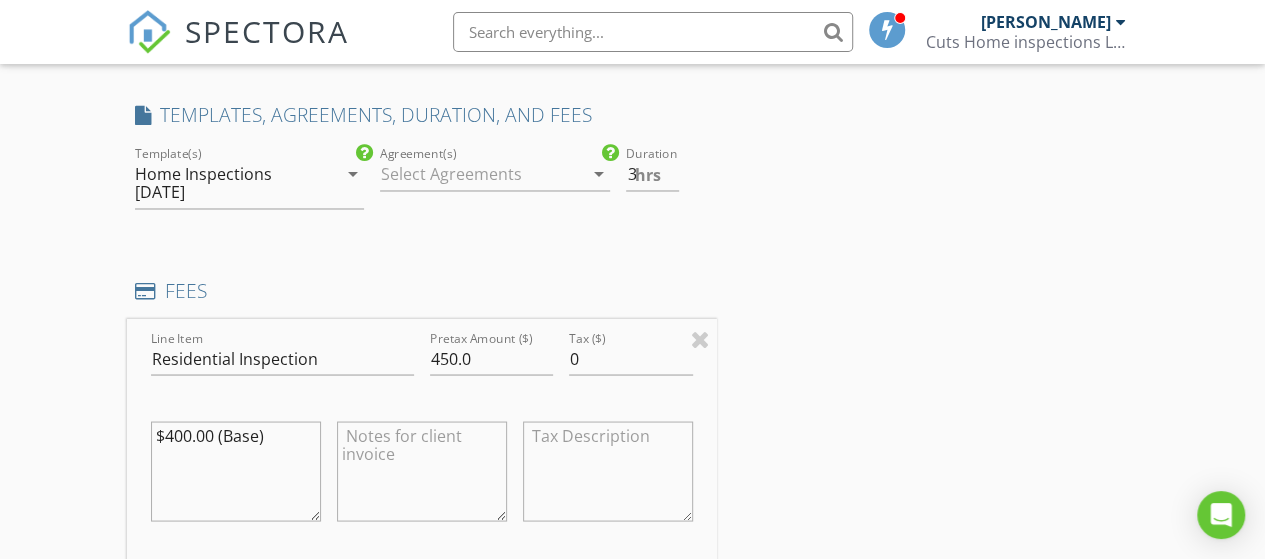 click at bounding box center (422, 471) 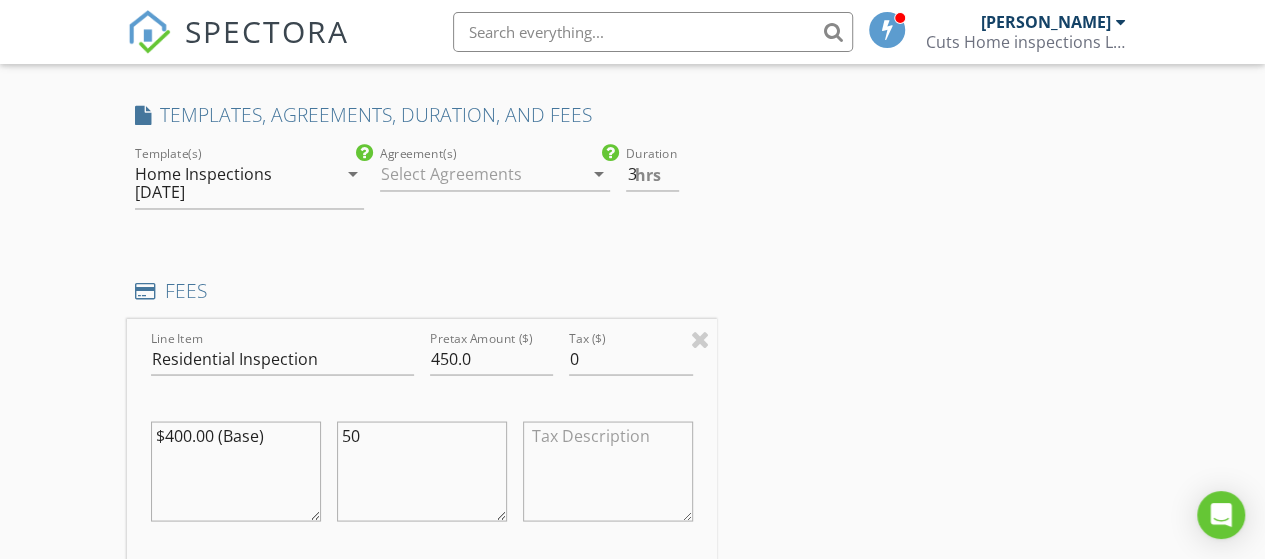 type on "5" 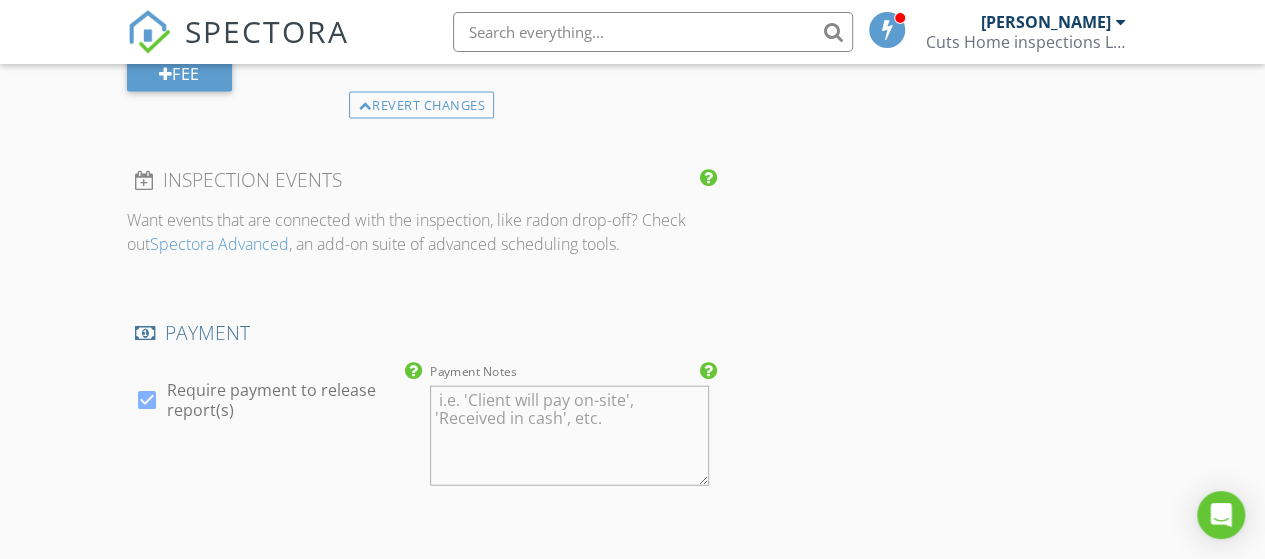scroll, scrollTop: 2242, scrollLeft: 0, axis: vertical 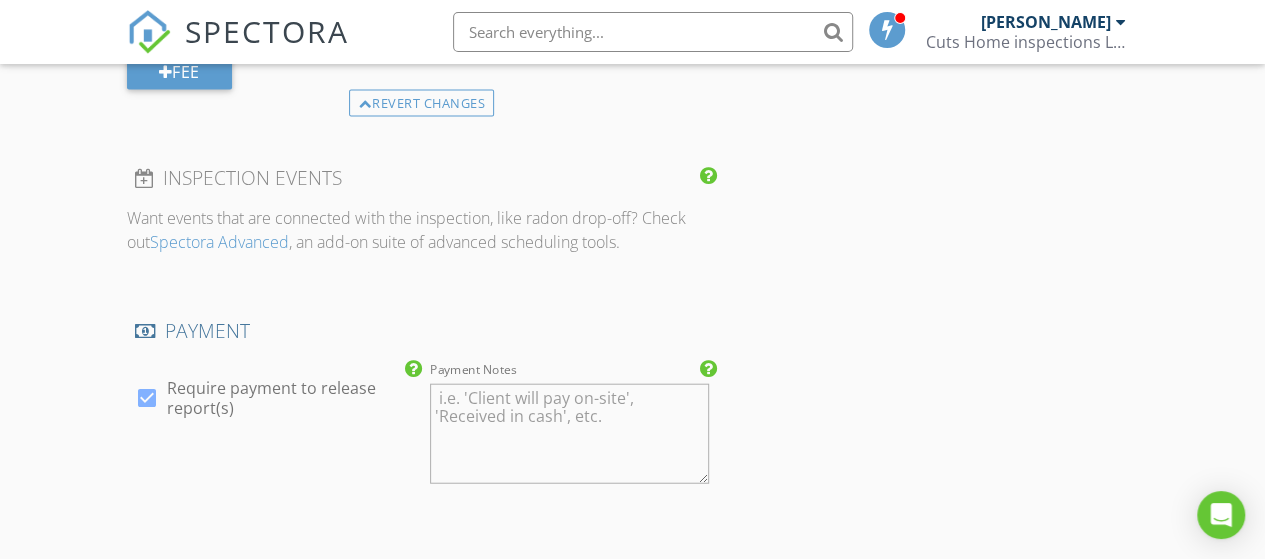 type on "$50 for club house" 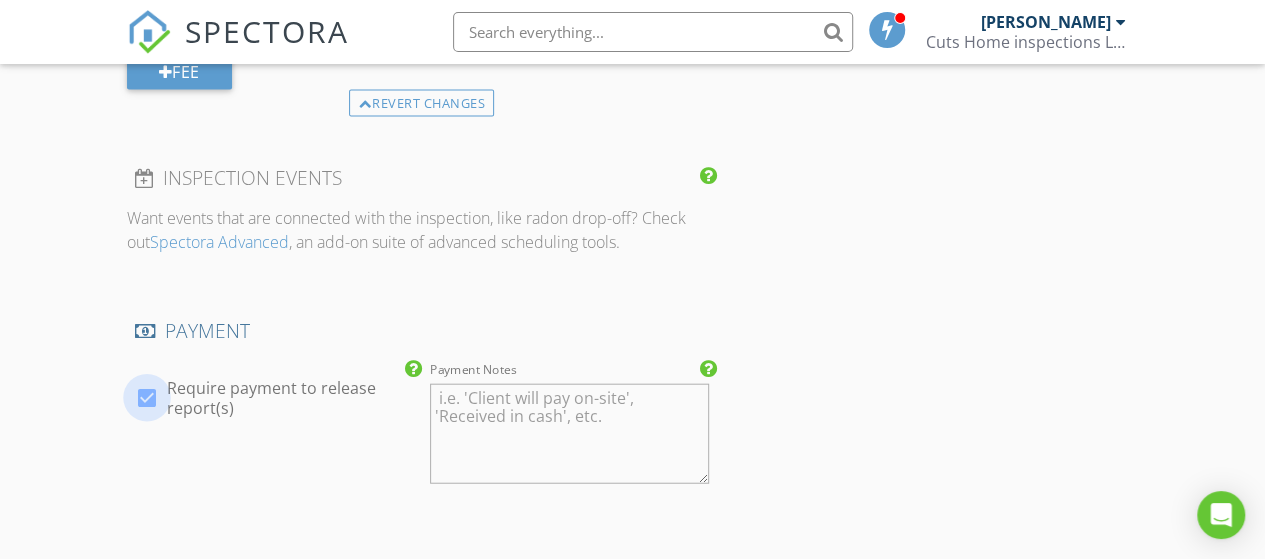 click at bounding box center [147, 398] 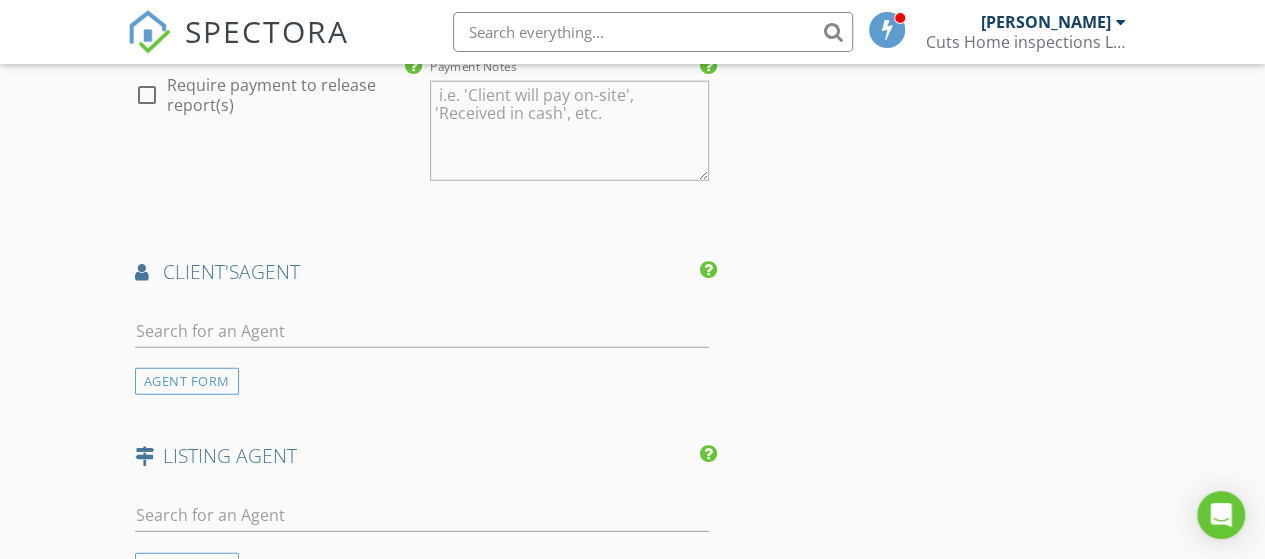 scroll, scrollTop: 2575, scrollLeft: 0, axis: vertical 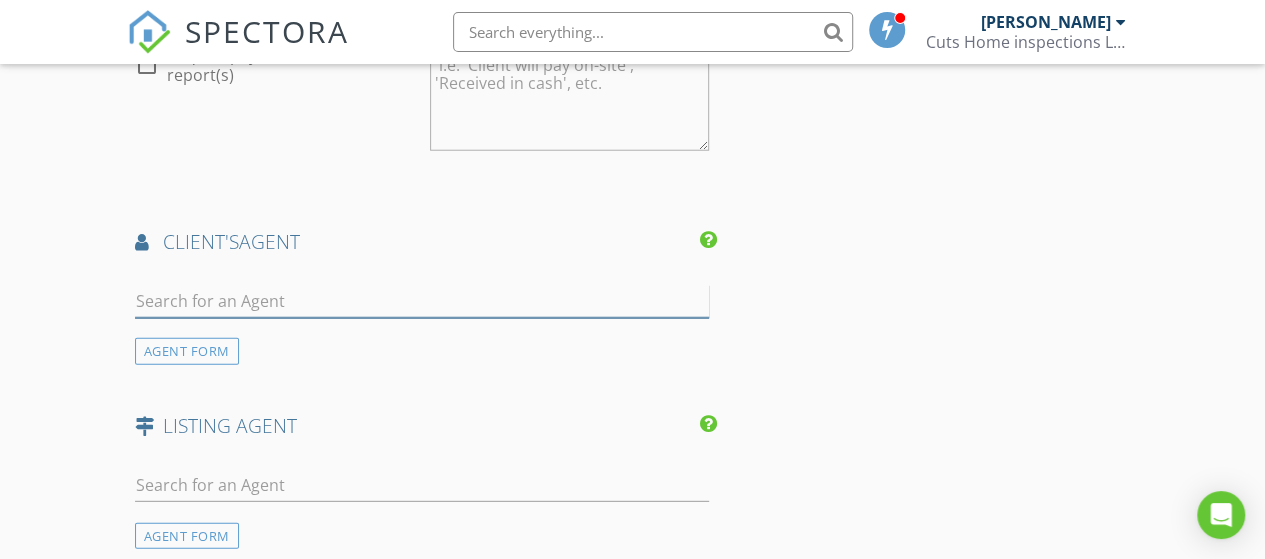 click at bounding box center (422, 301) 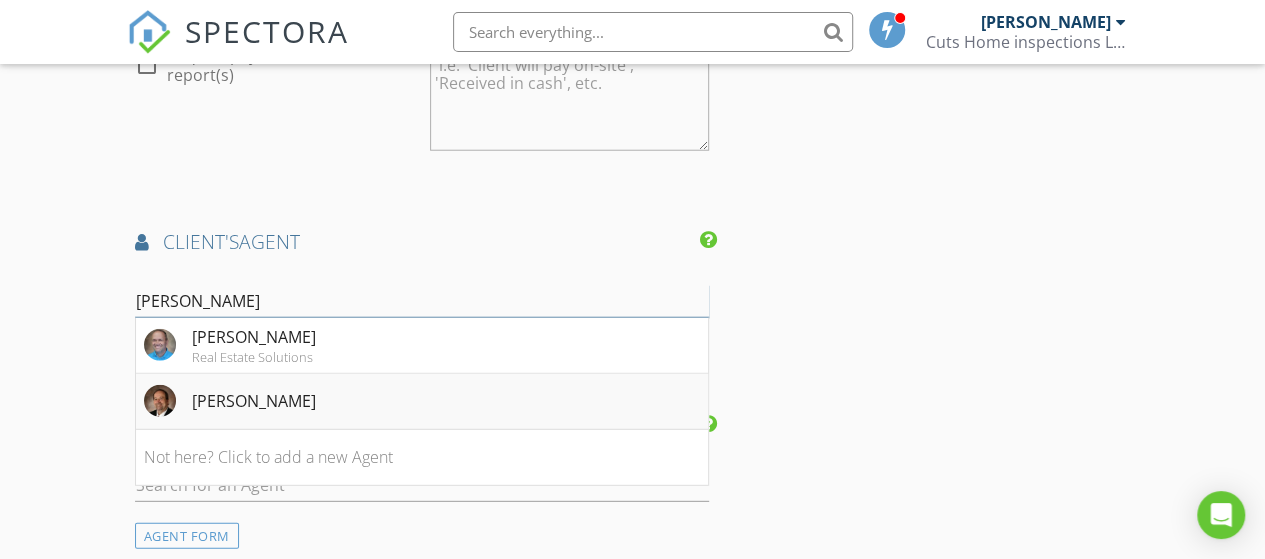 type on "scot" 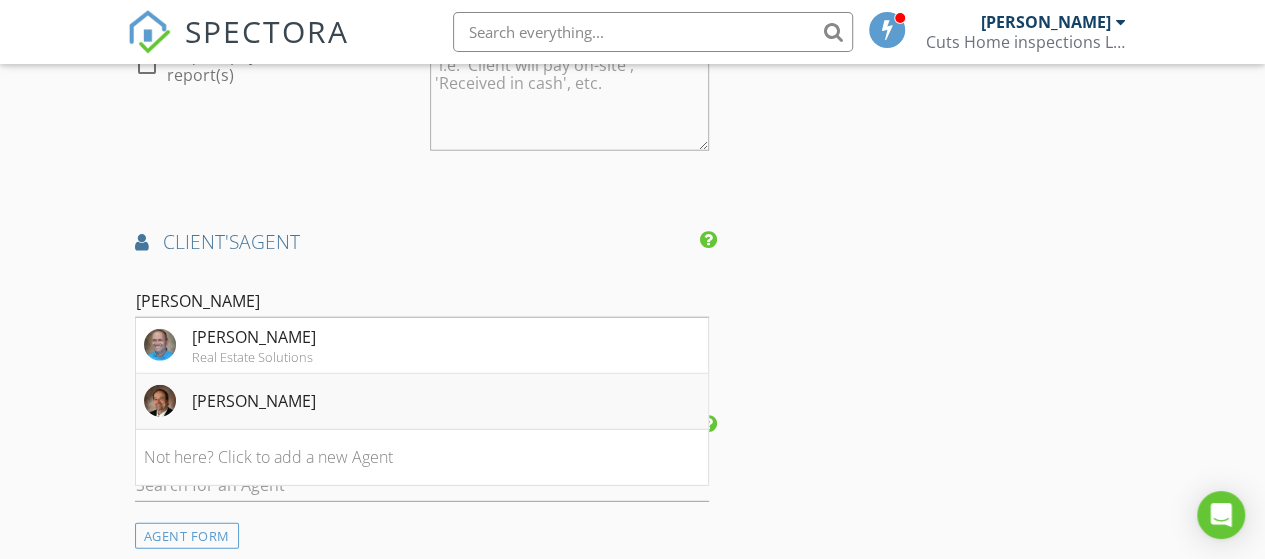 click on "Scott Cunningham" at bounding box center (254, 401) 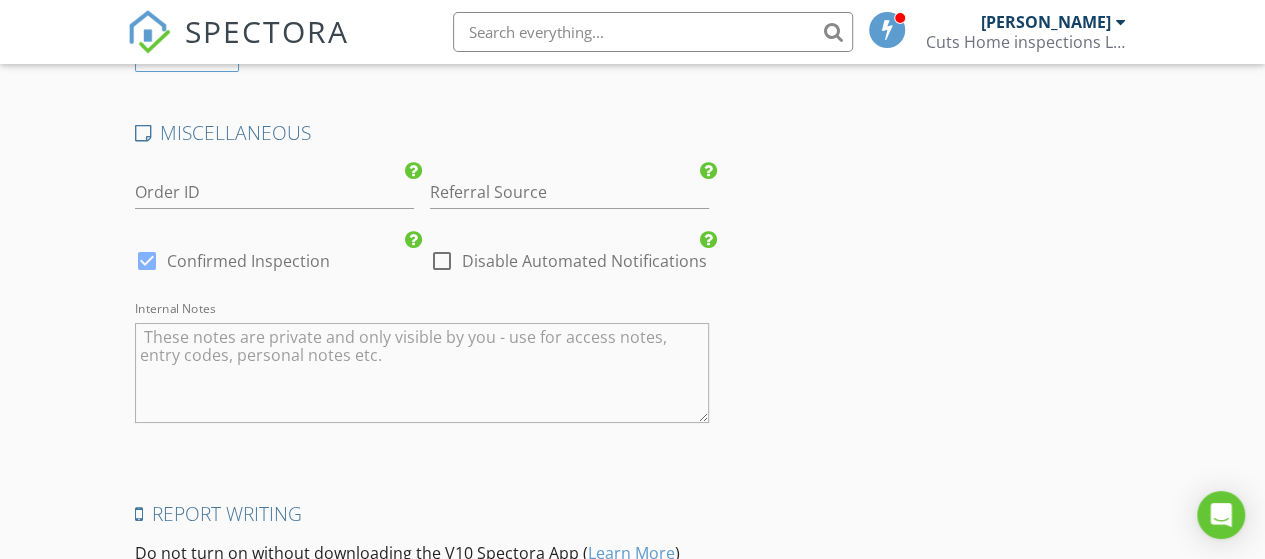 scroll, scrollTop: 3642, scrollLeft: 0, axis: vertical 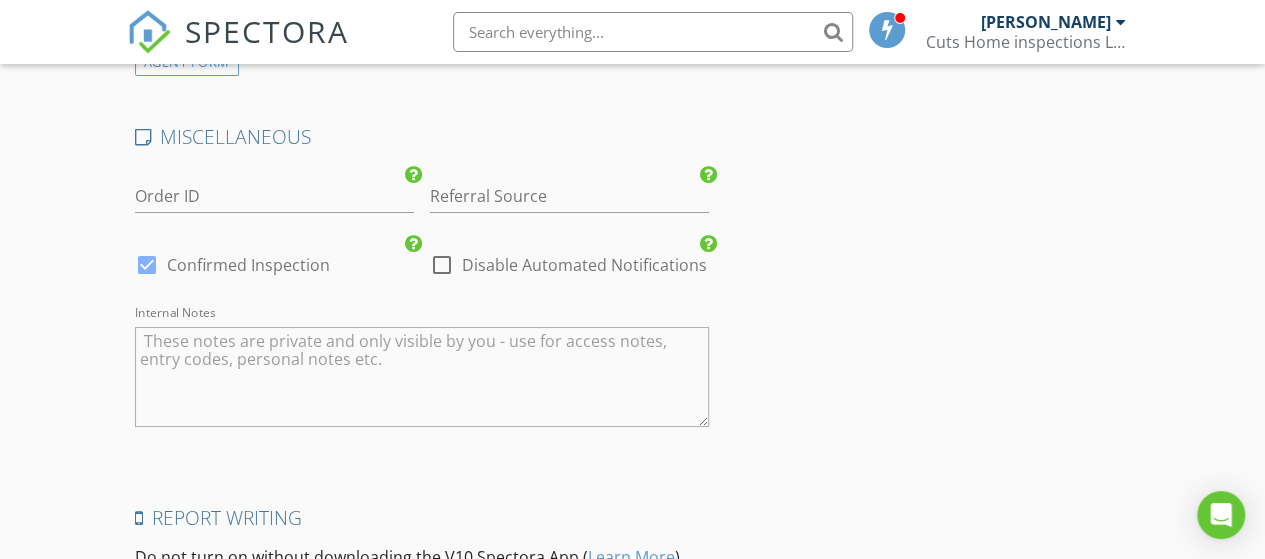 click at bounding box center (147, 265) 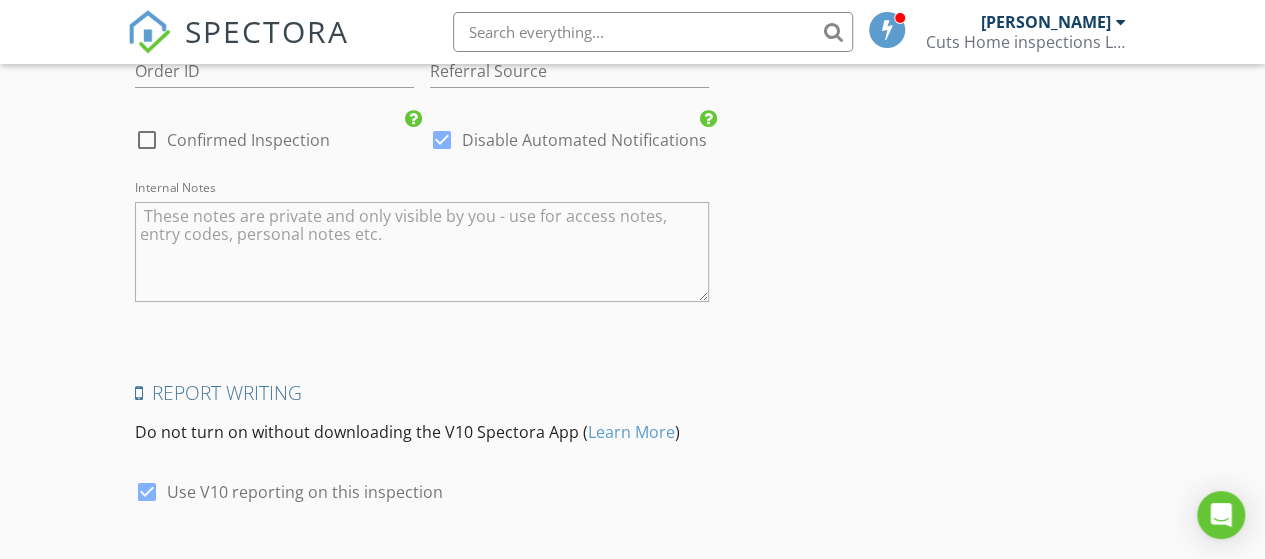 scroll, scrollTop: 3909, scrollLeft: 0, axis: vertical 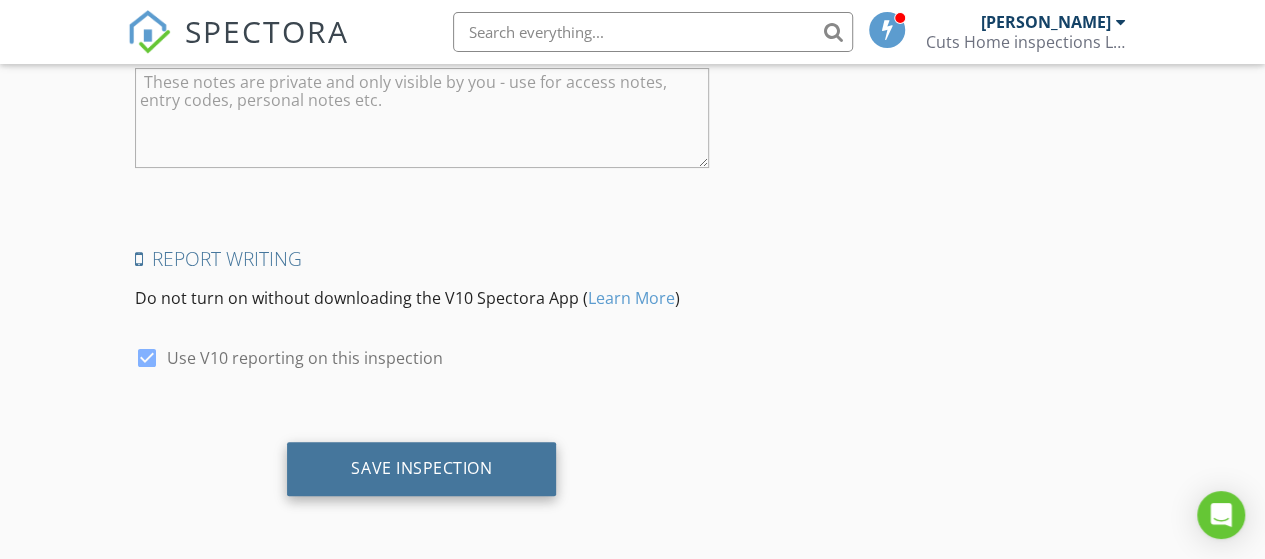 click on "Save Inspection" at bounding box center (421, 468) 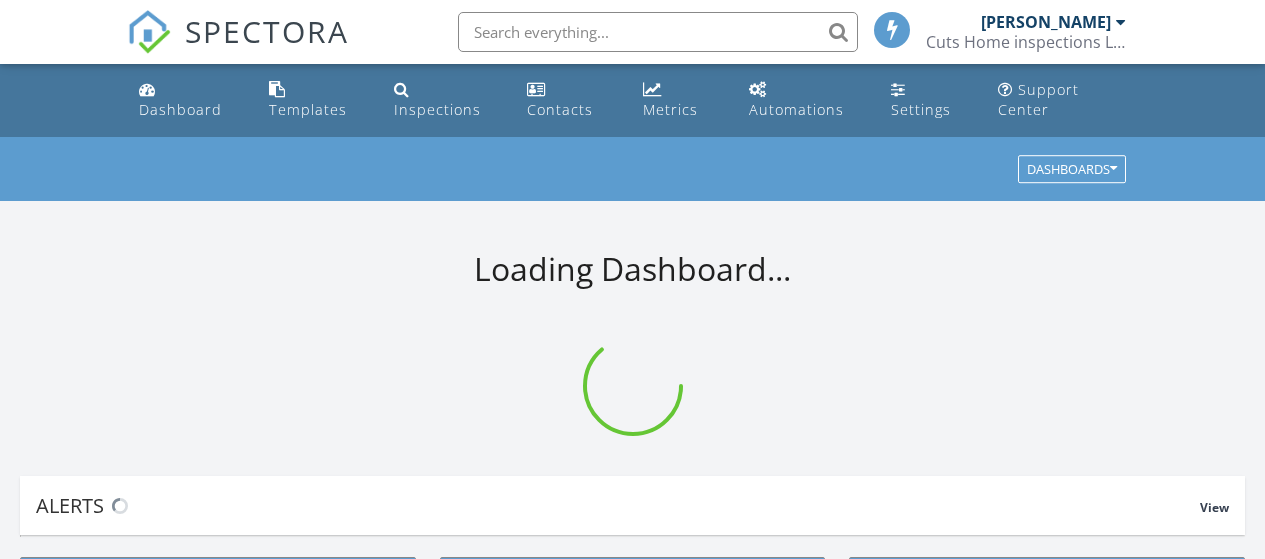 scroll, scrollTop: 0, scrollLeft: 0, axis: both 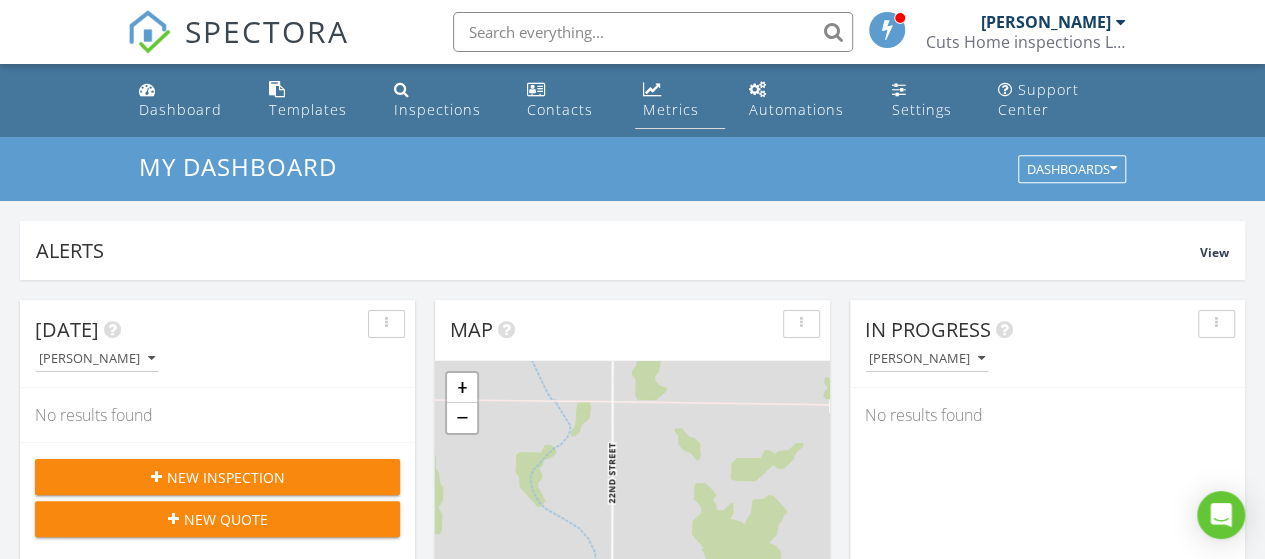 click on "Metrics" at bounding box center (670, 109) 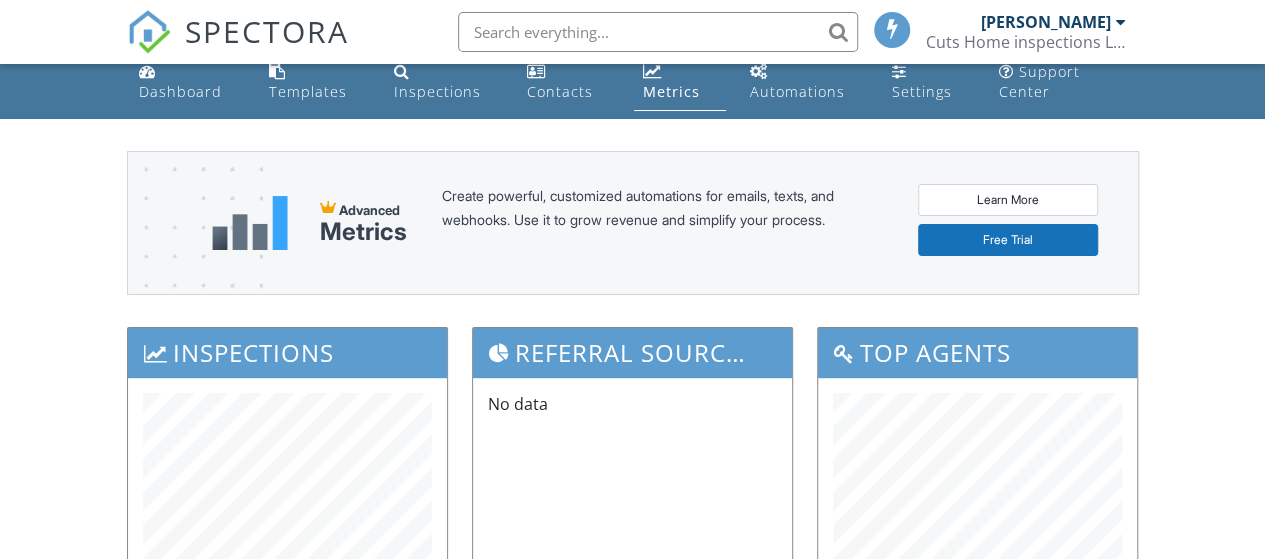 scroll, scrollTop: 140, scrollLeft: 0, axis: vertical 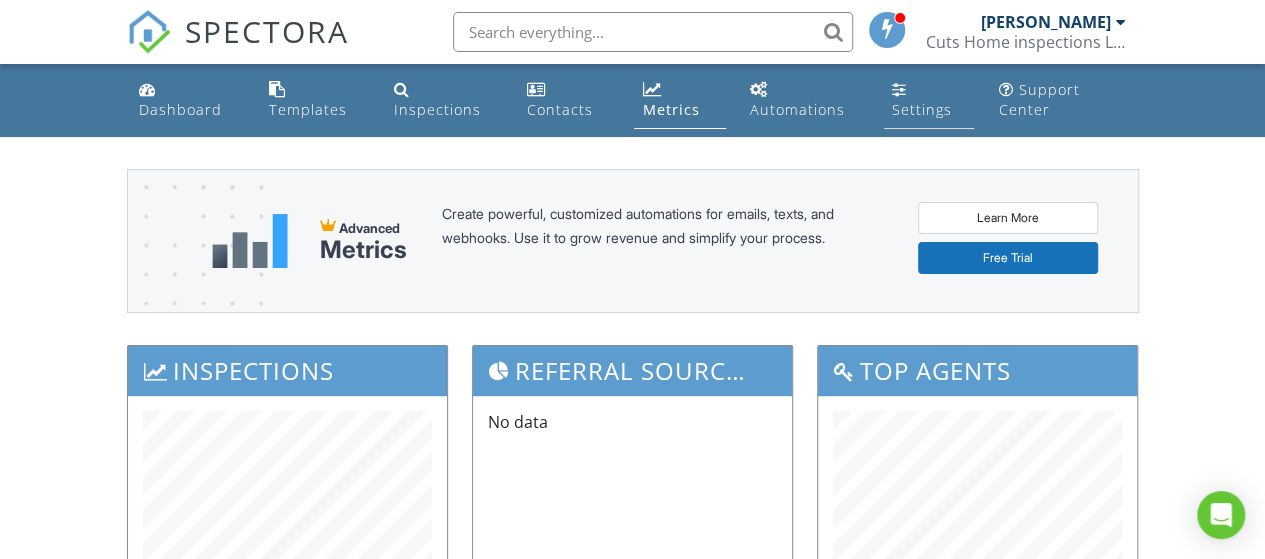click on "Settings" at bounding box center [922, 109] 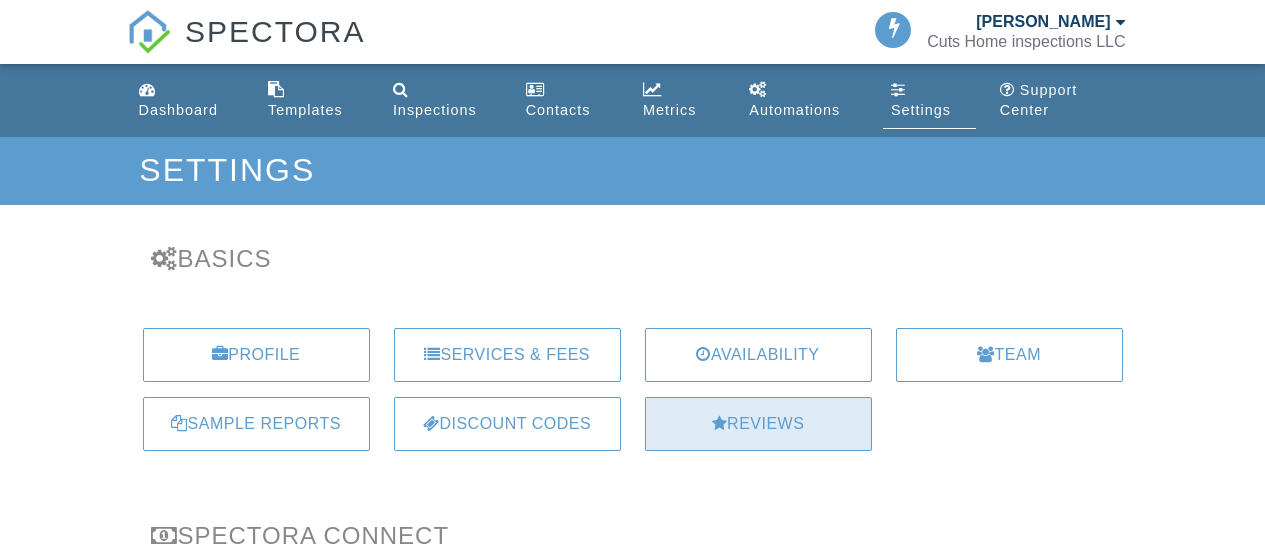 click on "Reviews" at bounding box center [758, 424] 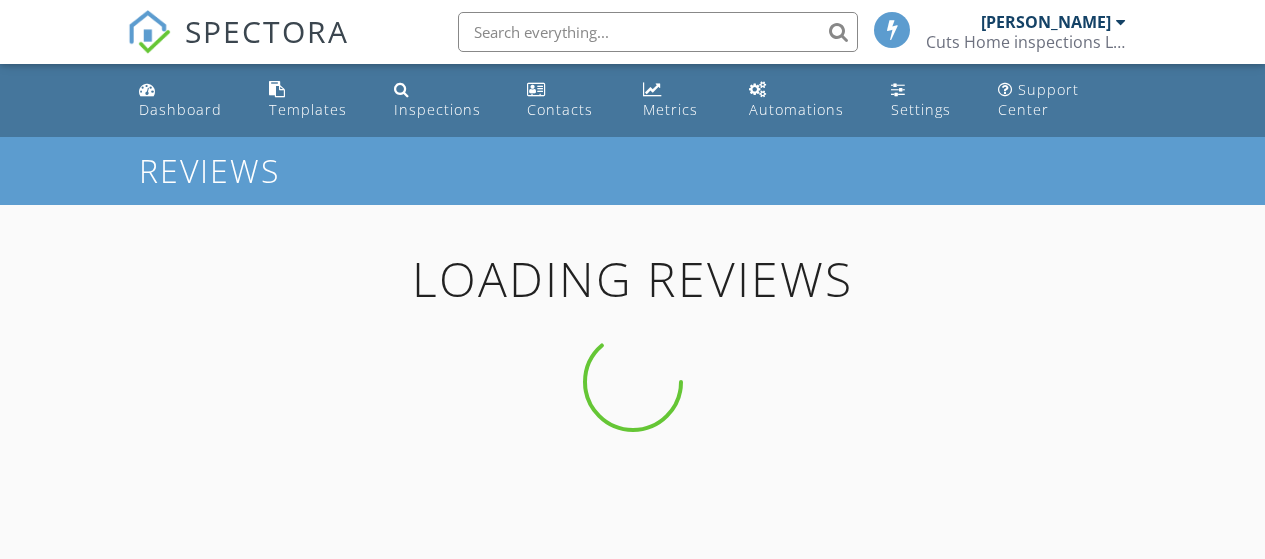 scroll, scrollTop: 0, scrollLeft: 0, axis: both 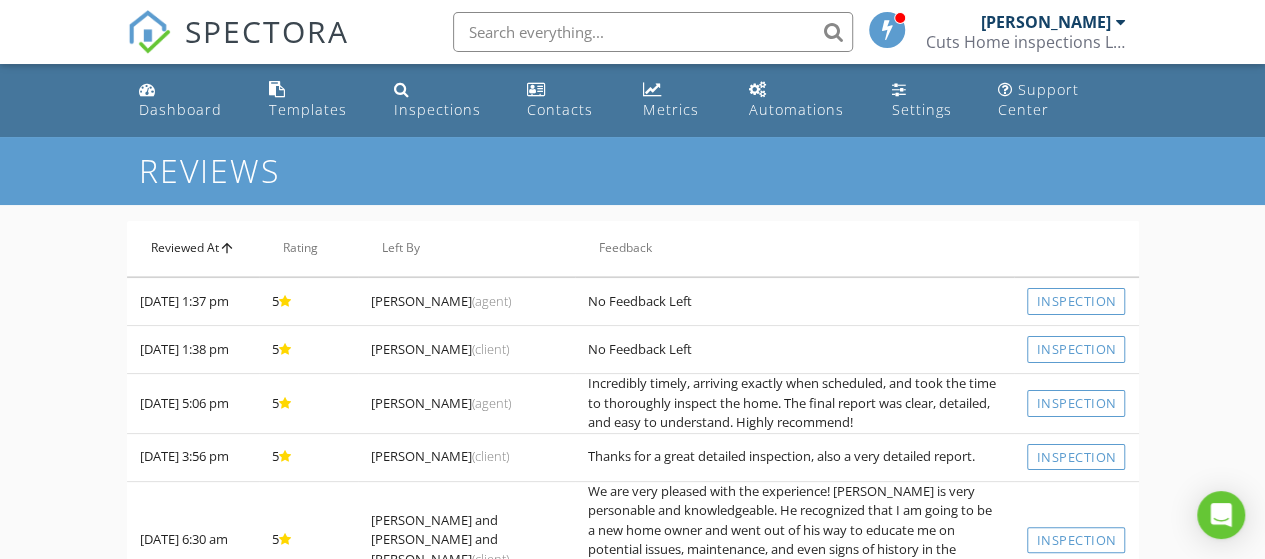 click on "Reviewed At arrow_upward" at bounding box center [193, 249] 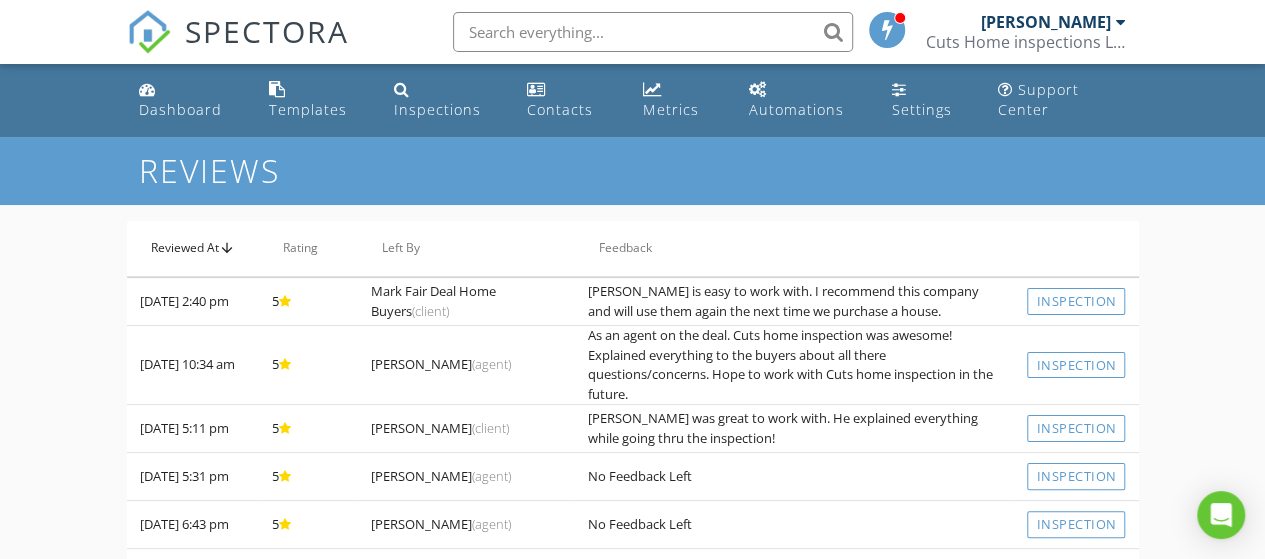 click on "Reviewed At arrow_upward" at bounding box center [193, 249] 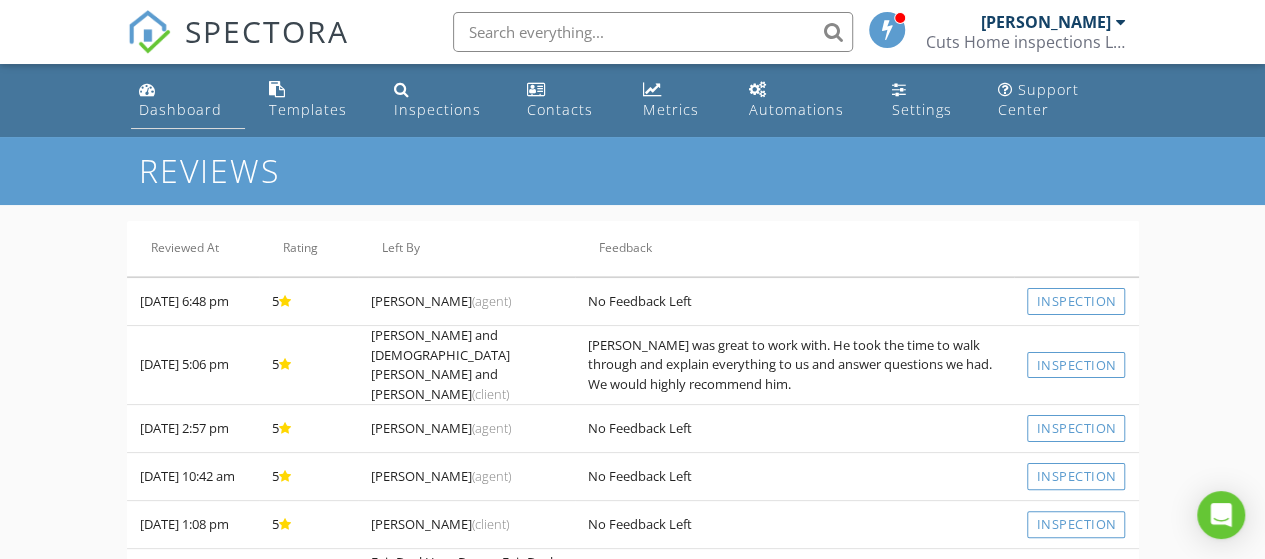 click on "Dashboard" at bounding box center (180, 109) 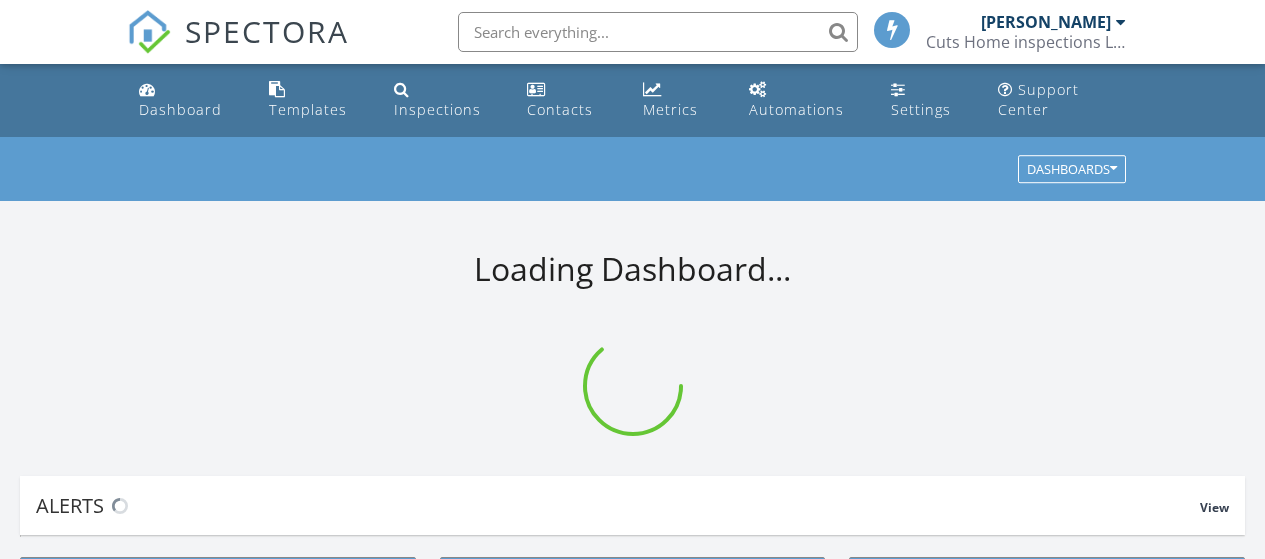scroll, scrollTop: 0, scrollLeft: 0, axis: both 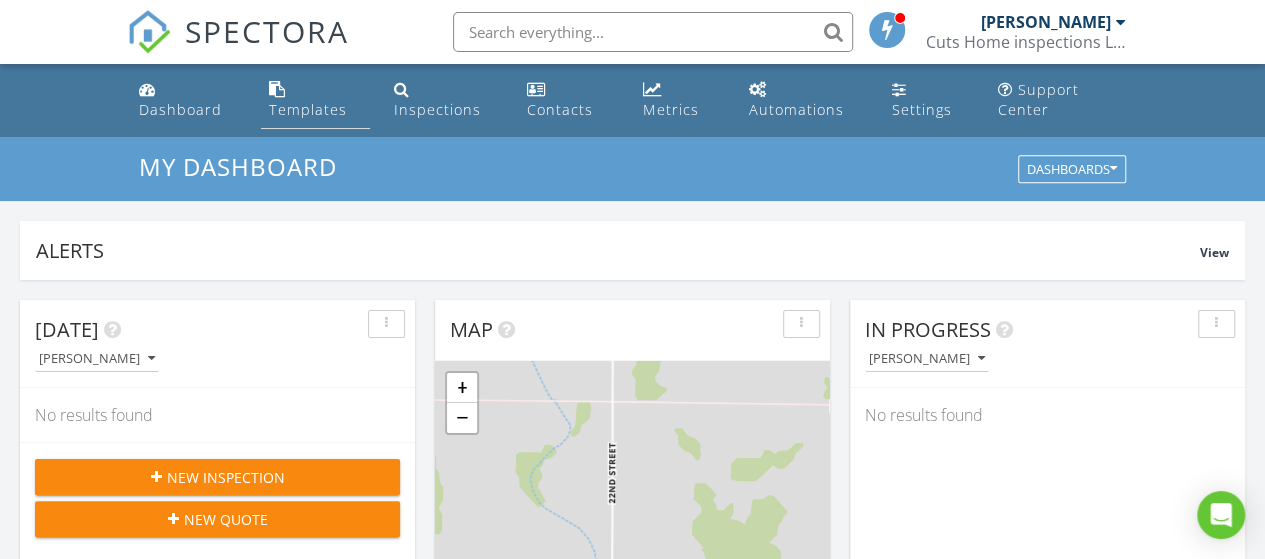 click on "Templates" at bounding box center (308, 109) 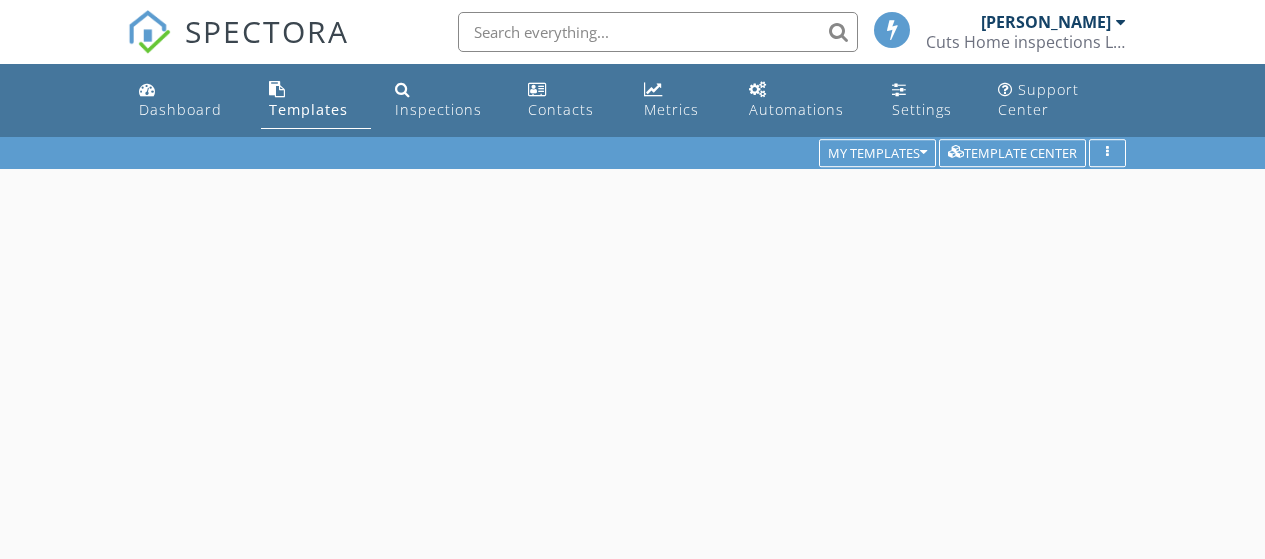 scroll, scrollTop: 0, scrollLeft: 0, axis: both 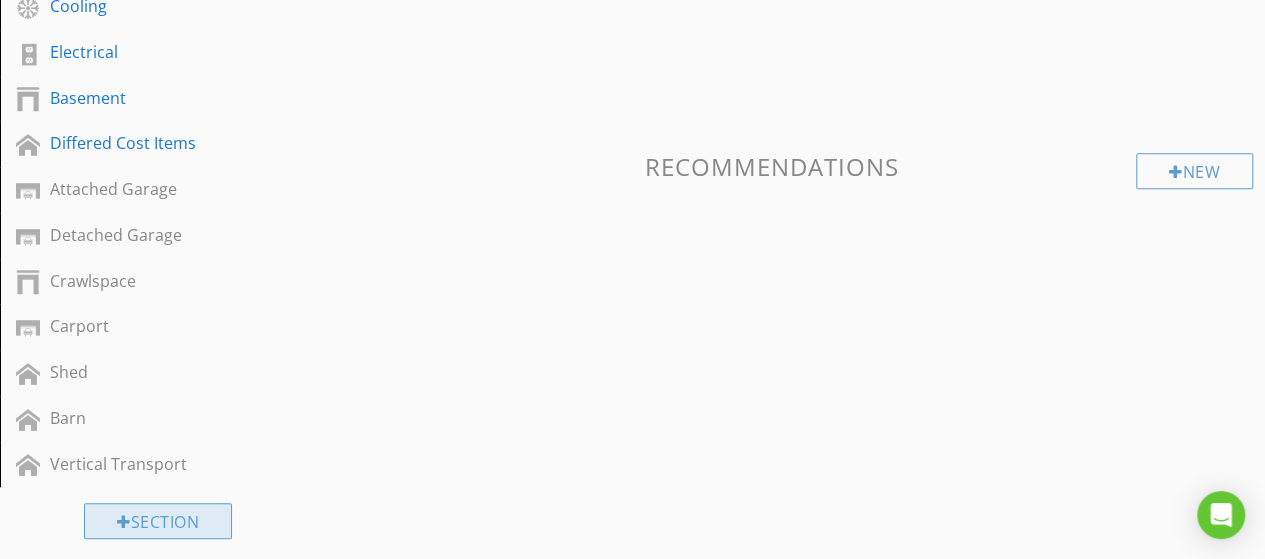 click on "Section" at bounding box center (158, 521) 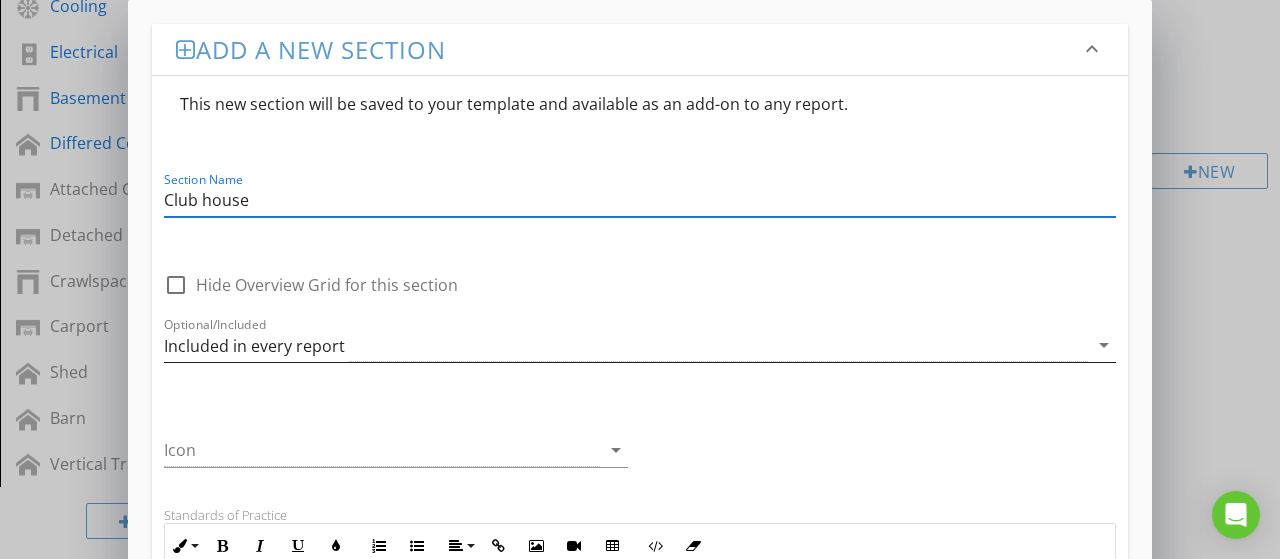 type on "Club house" 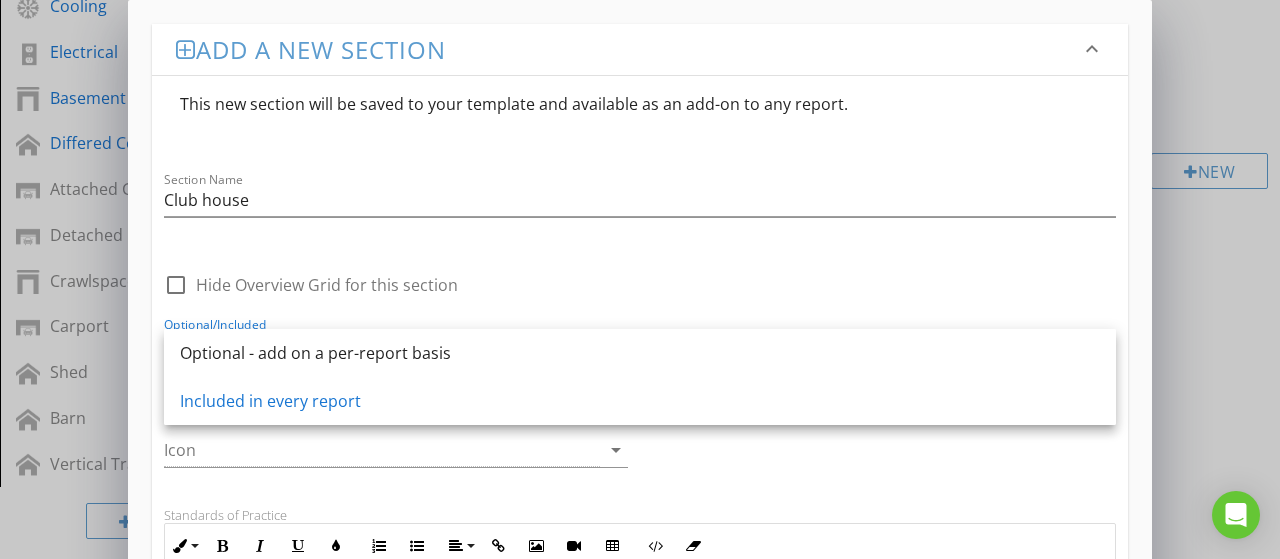 click on "Optional - add on a per-report basis" at bounding box center [640, 353] 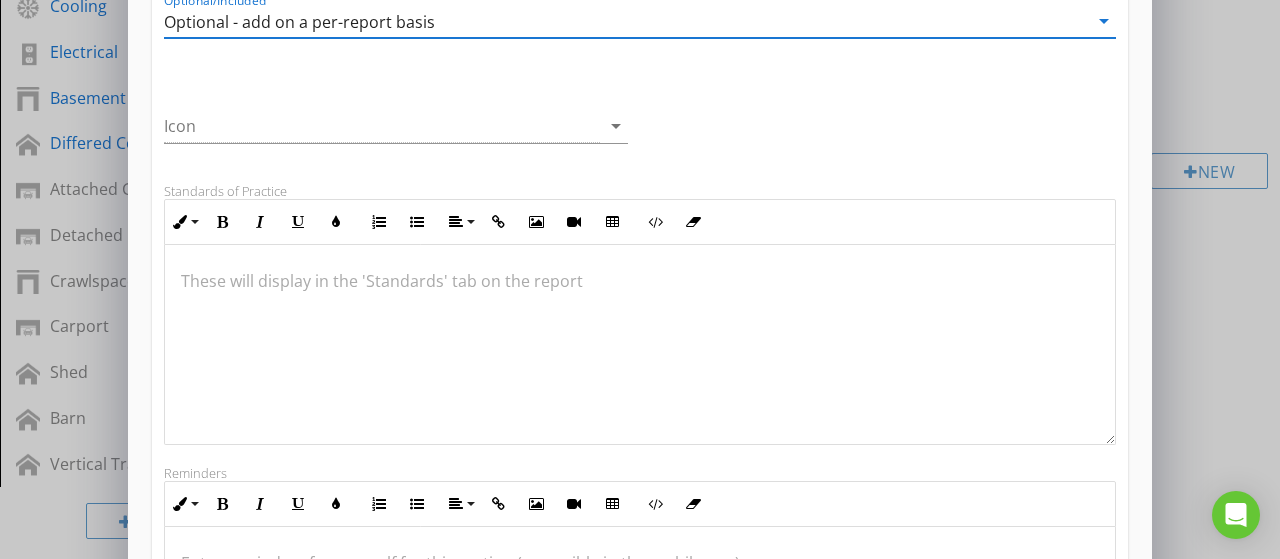scroll, scrollTop: 333, scrollLeft: 0, axis: vertical 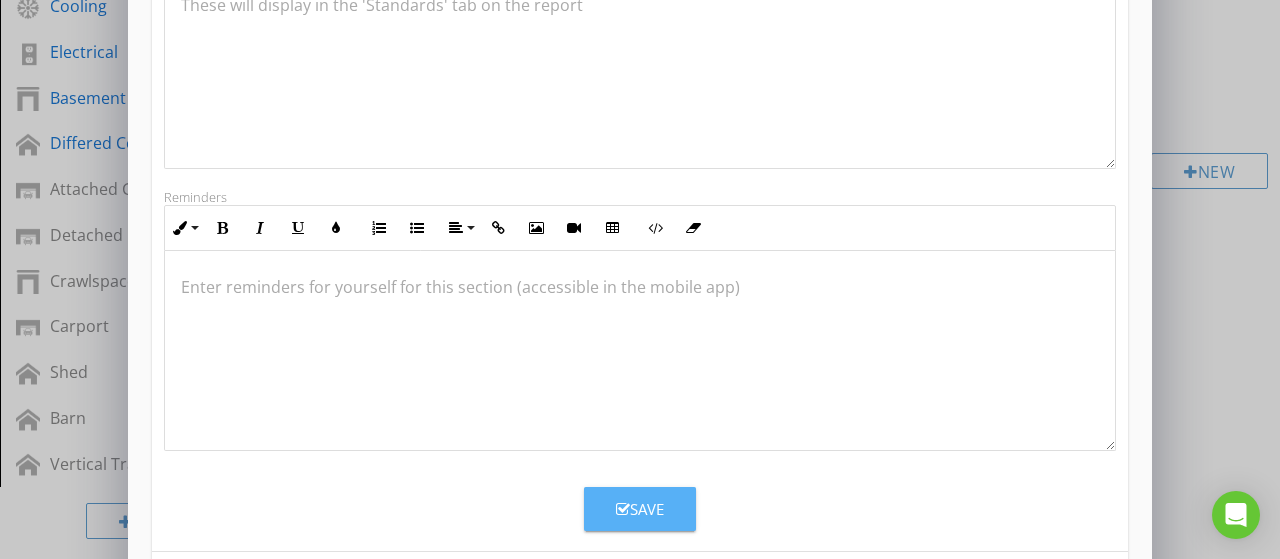 click on "Save" at bounding box center (640, 509) 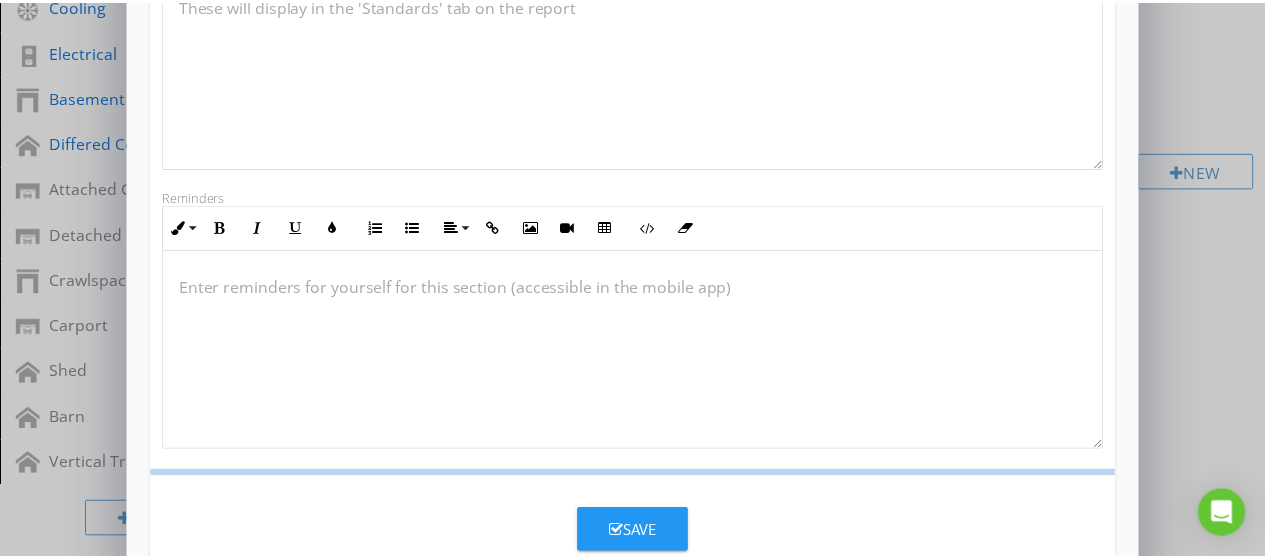 scroll, scrollTop: 593, scrollLeft: 0, axis: vertical 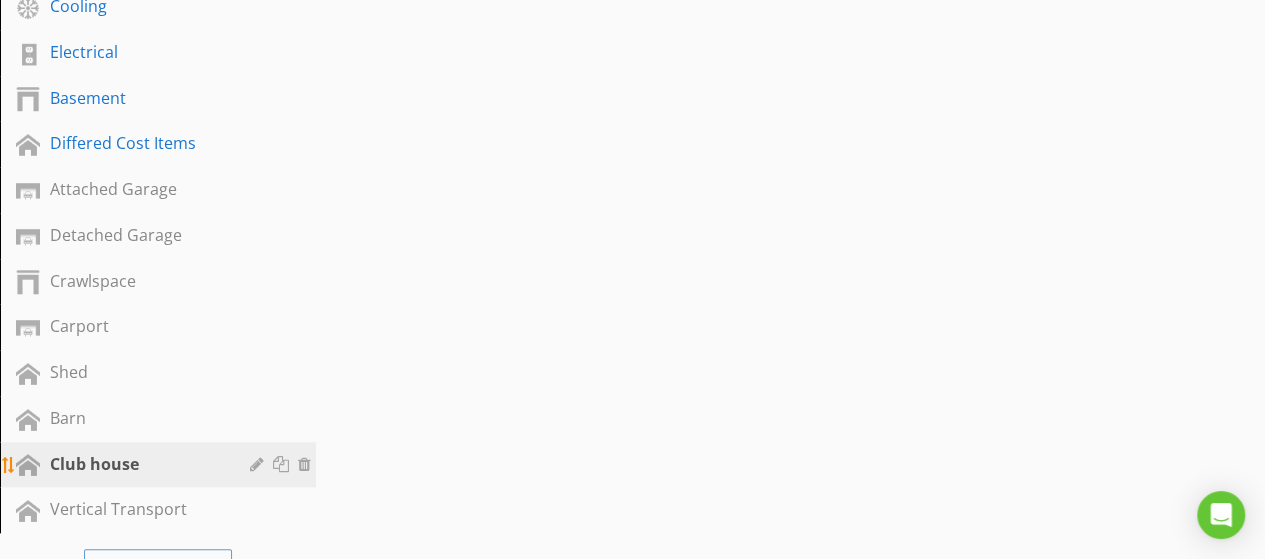 click on "Club house" at bounding box center [135, 464] 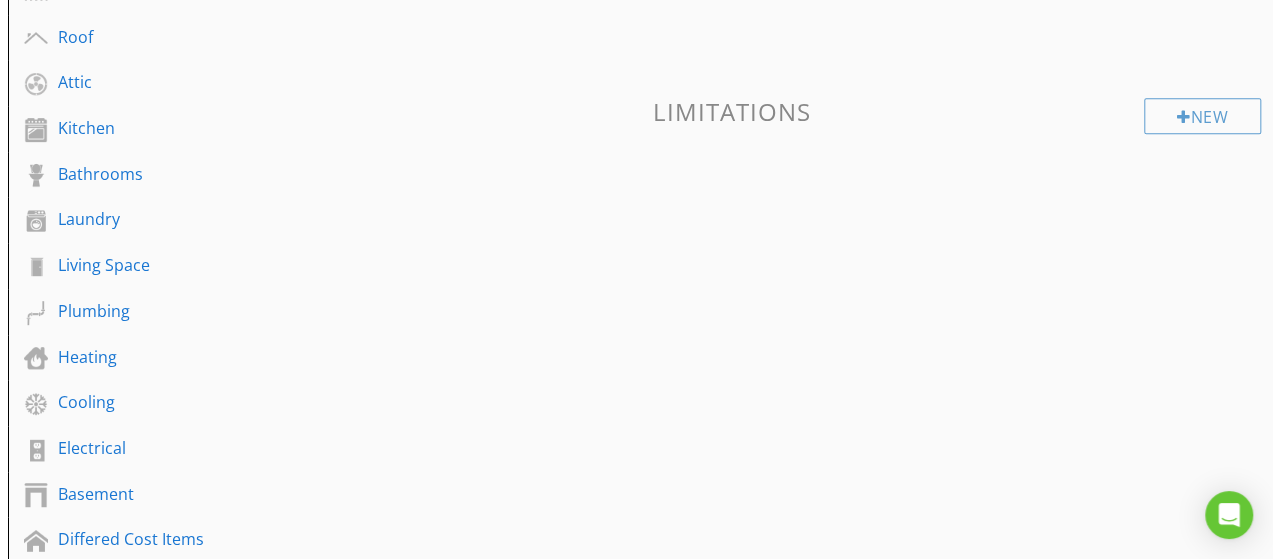 scroll, scrollTop: 100, scrollLeft: 0, axis: vertical 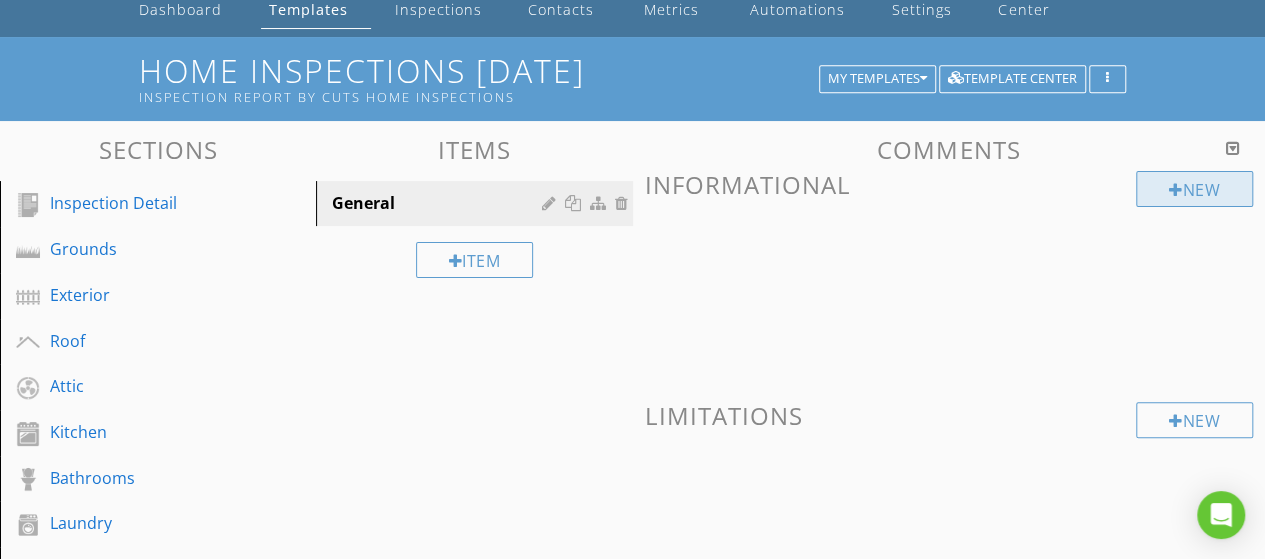 click at bounding box center [1176, 190] 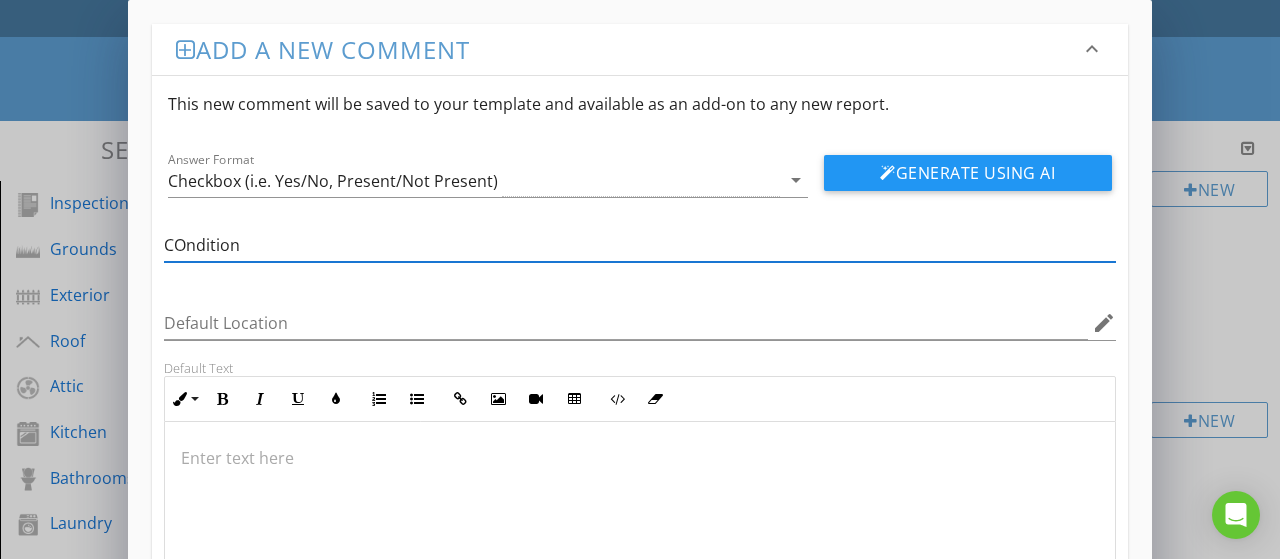 click on "COndition" at bounding box center (640, 245) 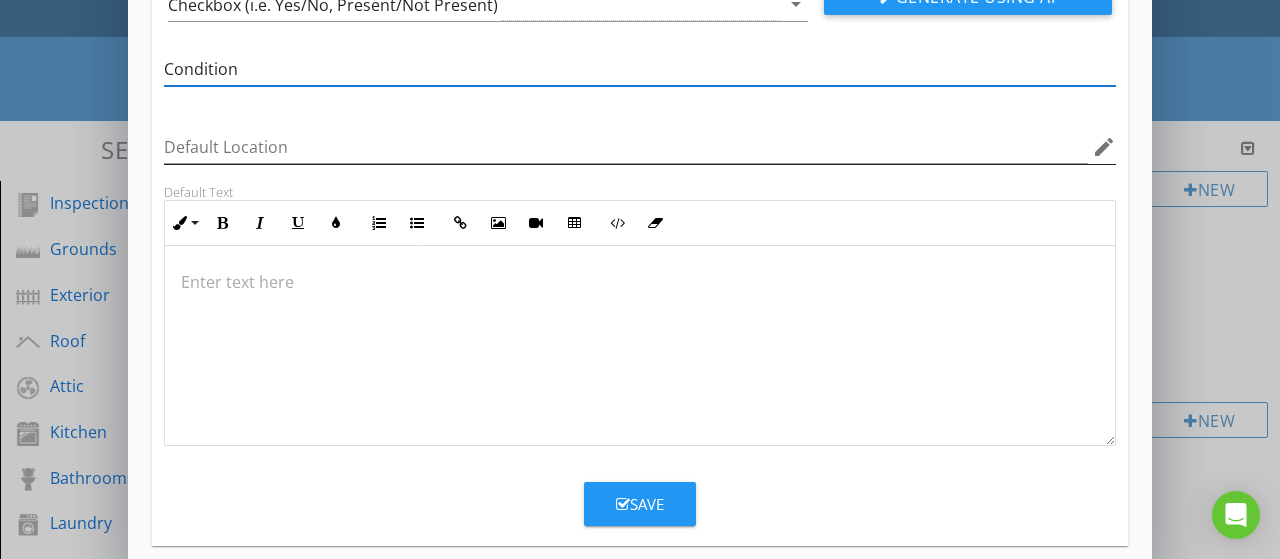 scroll, scrollTop: 196, scrollLeft: 0, axis: vertical 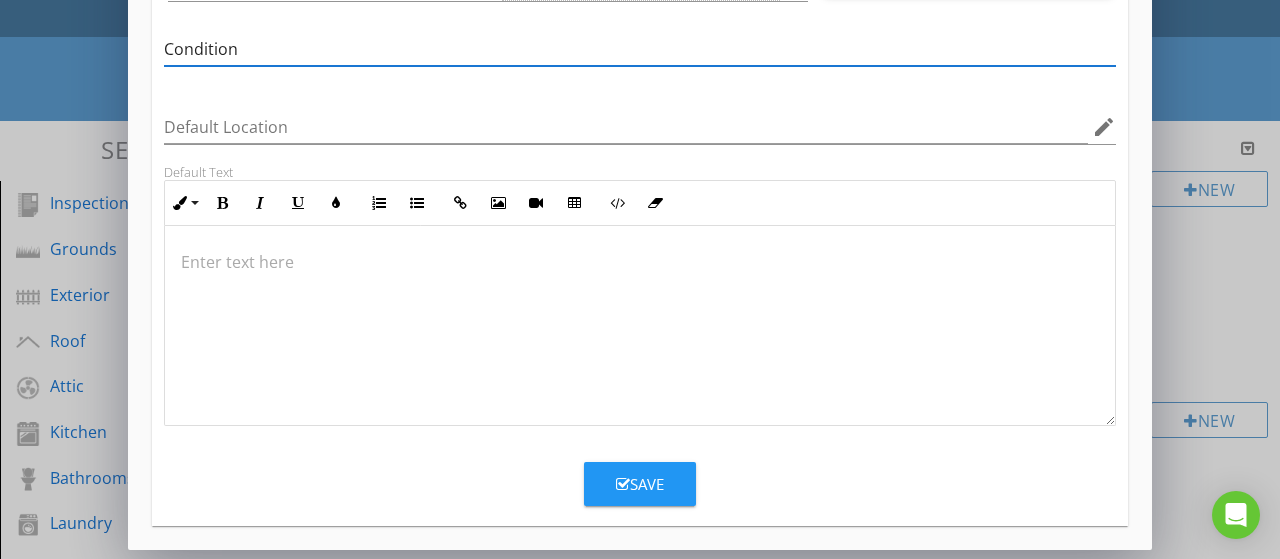 type on "Condition" 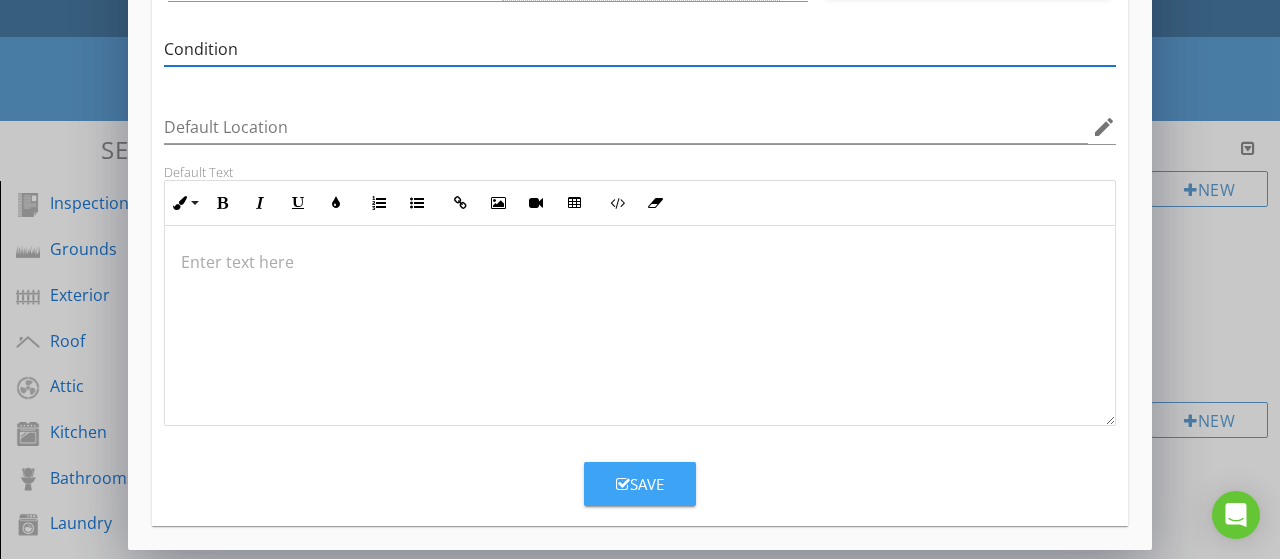 click on "Save" at bounding box center [640, 484] 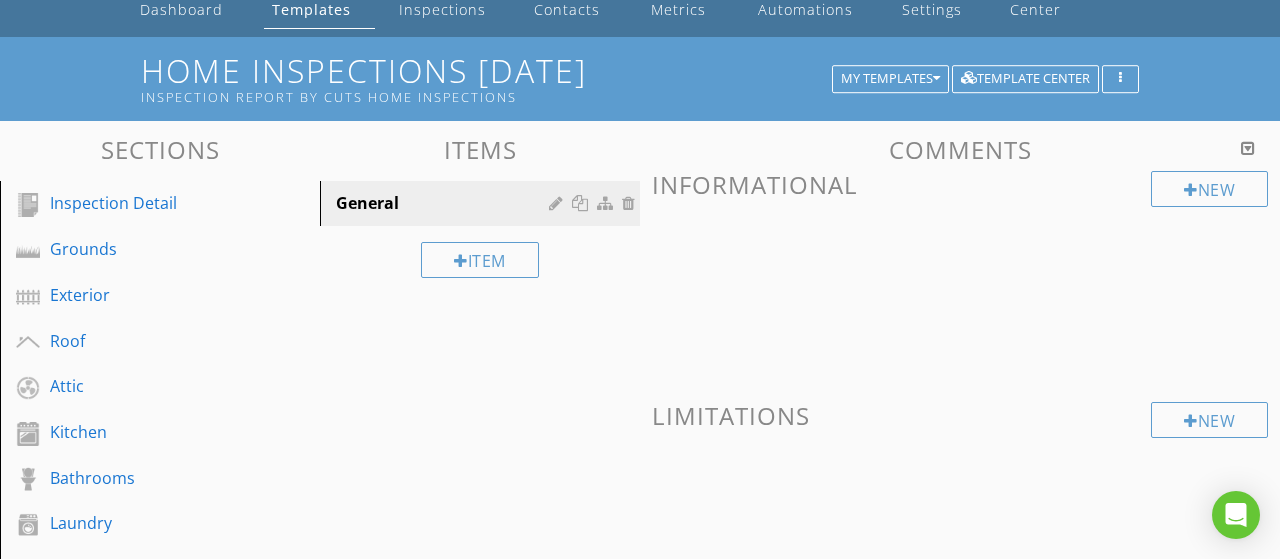 scroll, scrollTop: 100, scrollLeft: 0, axis: vertical 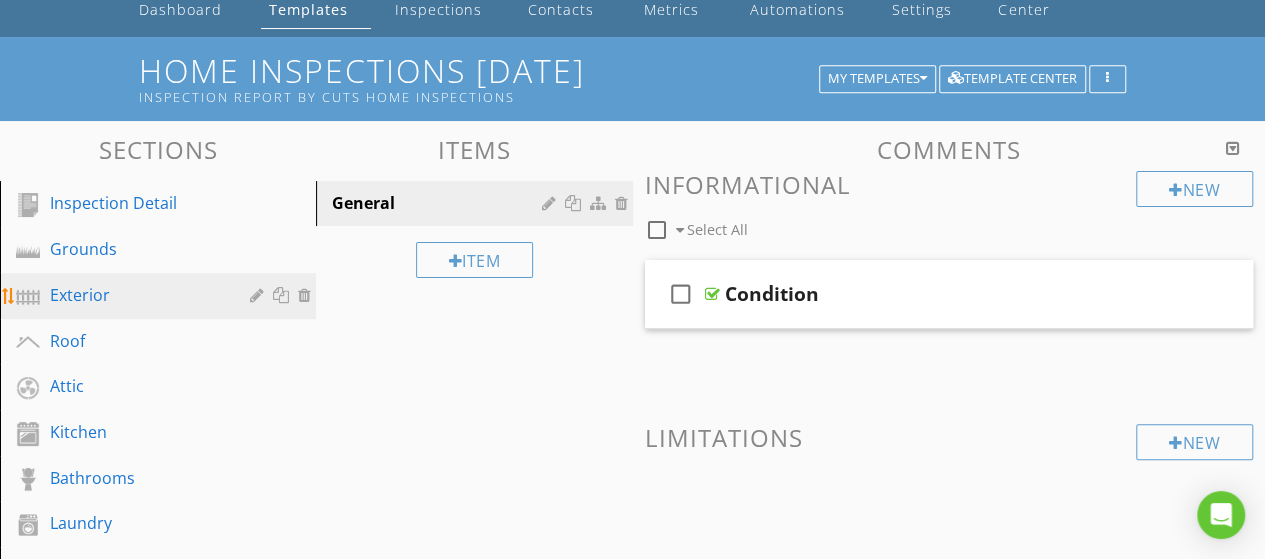 click on "Exterior" at bounding box center [135, 295] 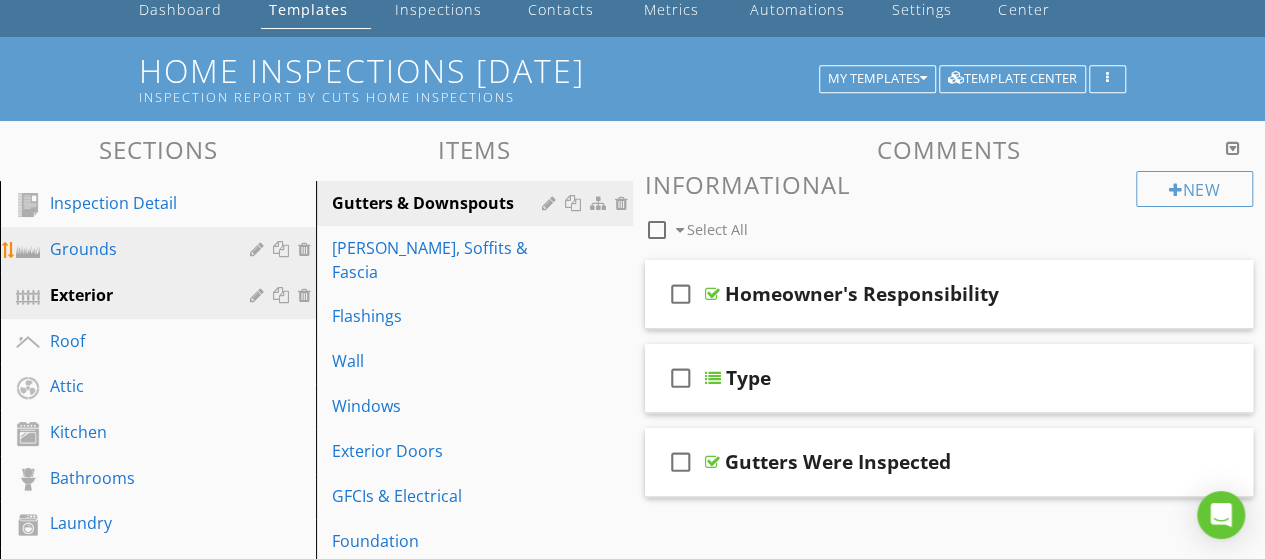 click on "Grounds" at bounding box center (135, 249) 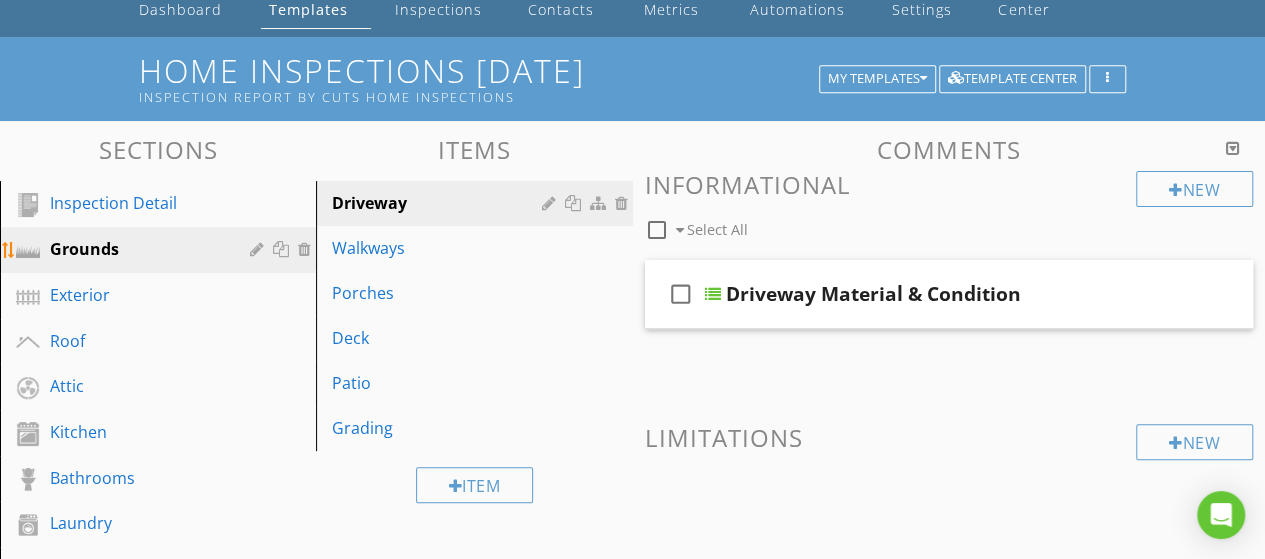 click at bounding box center (283, 249) 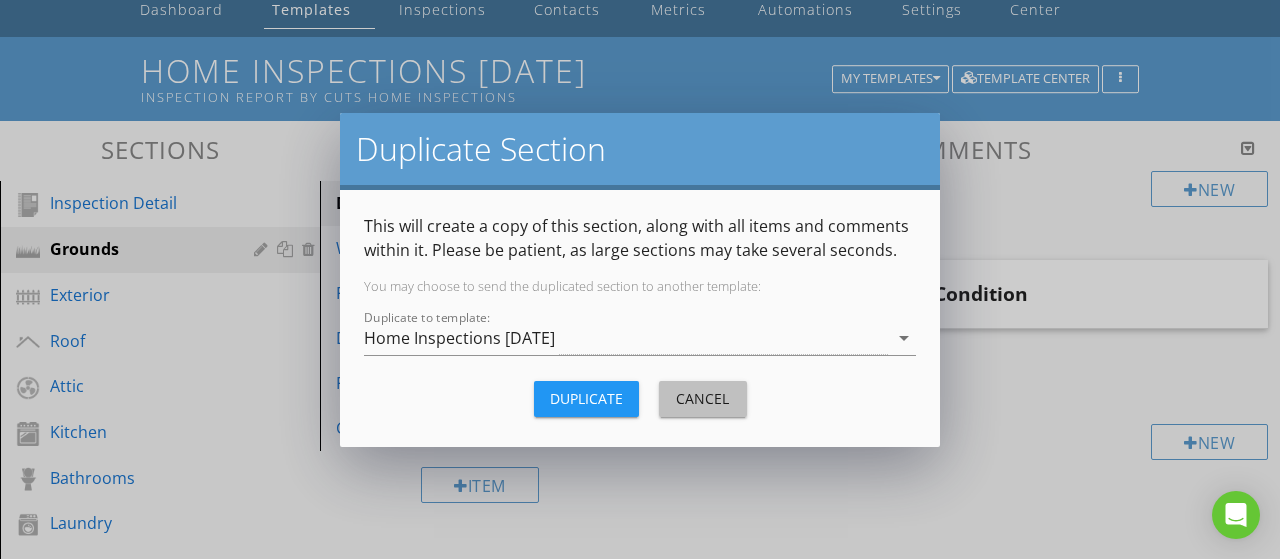 click on "Cancel" at bounding box center (703, 398) 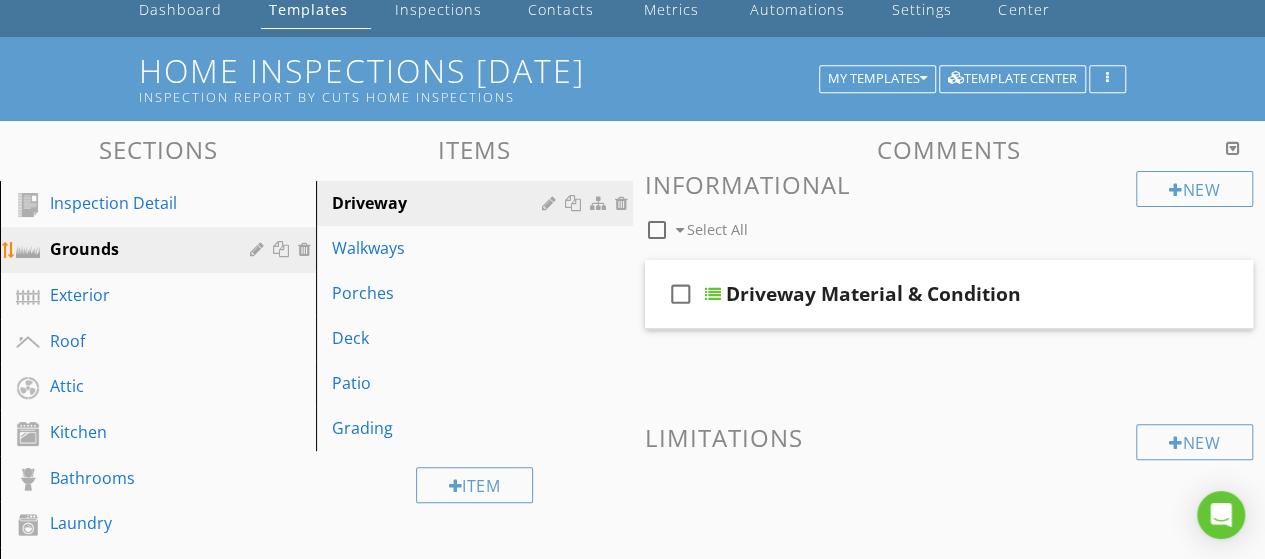 click at bounding box center (283, 249) 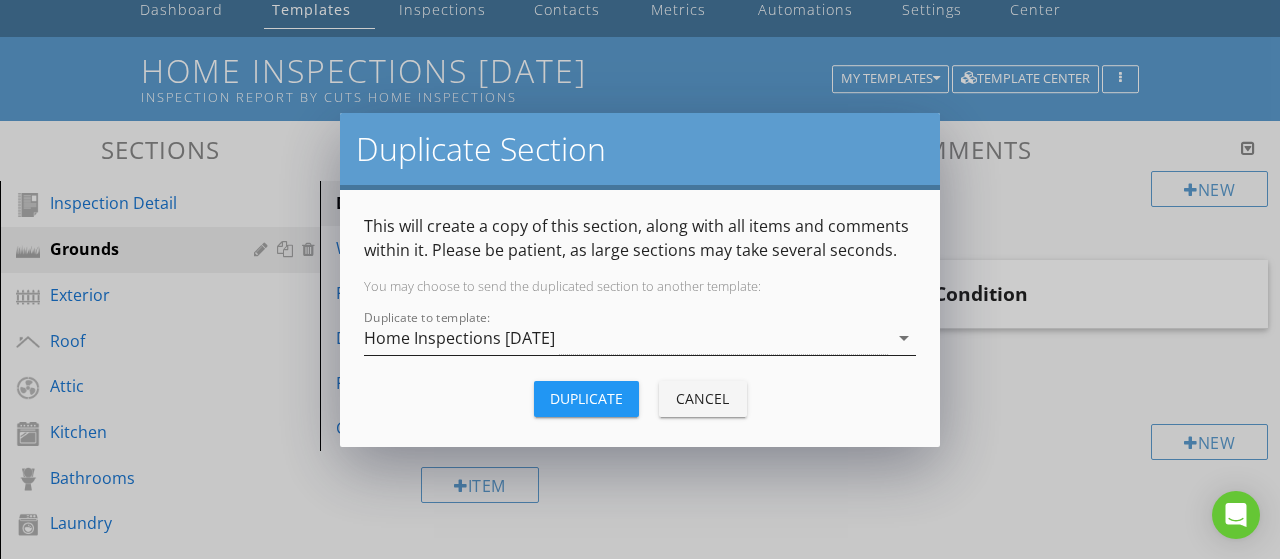 click on "arrow_drop_down" at bounding box center (904, 338) 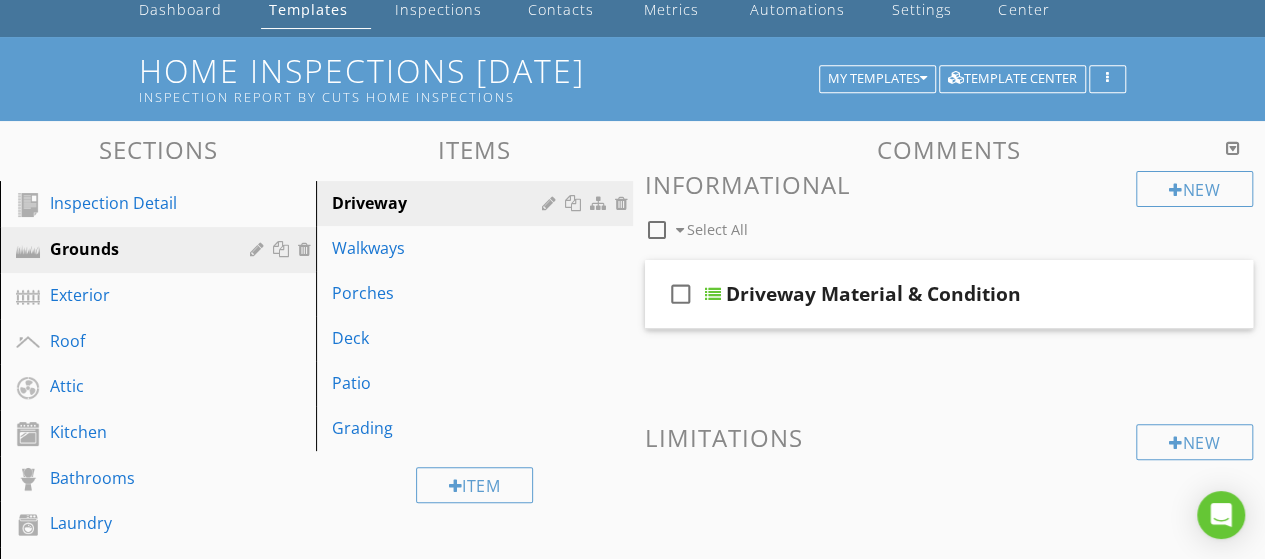 click at bounding box center [632, 279] 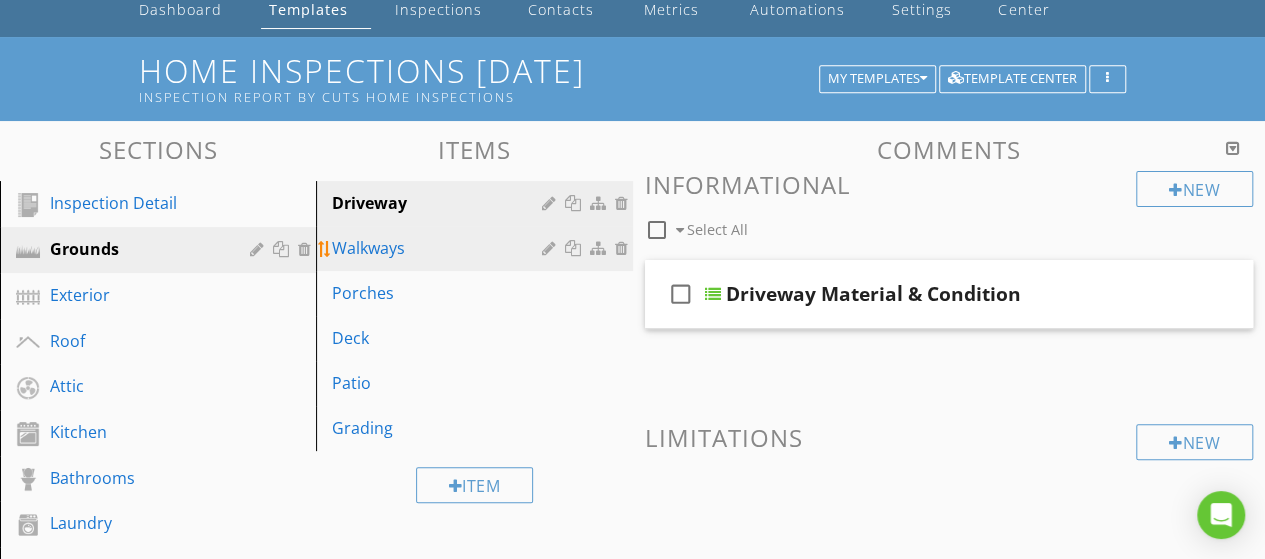click on "Walkways" at bounding box center (439, 248) 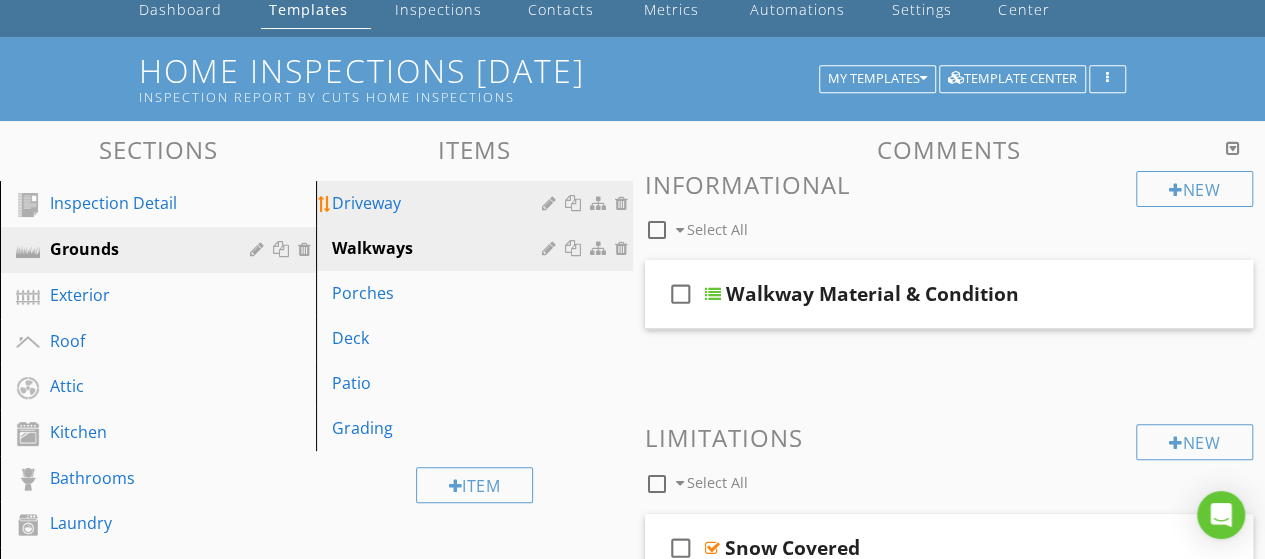 click on "Driveway" at bounding box center (439, 203) 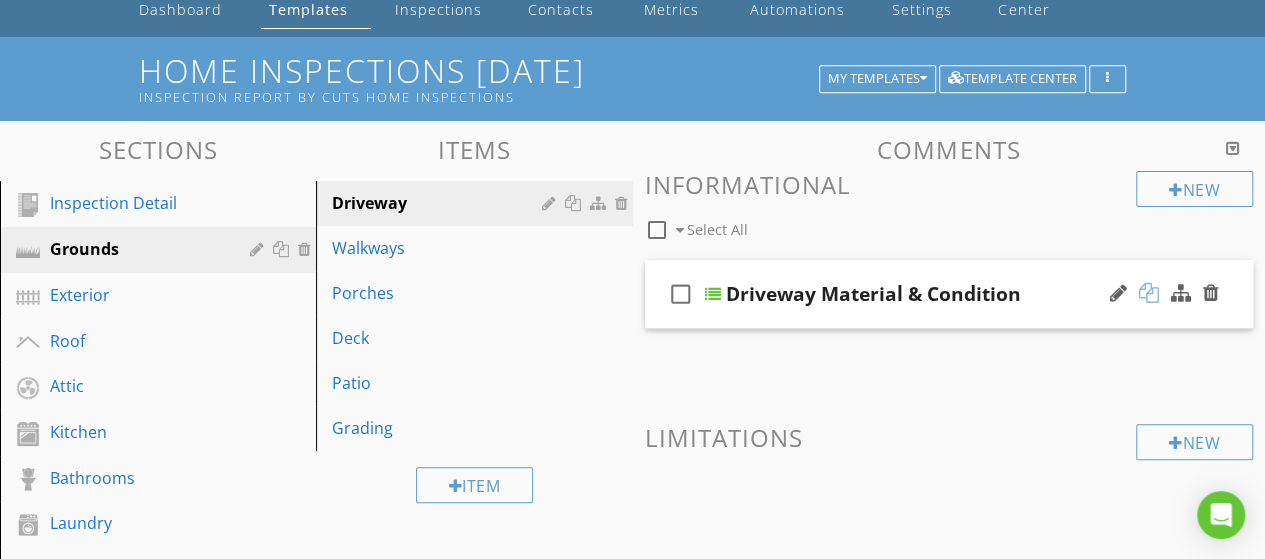 click at bounding box center [1149, 293] 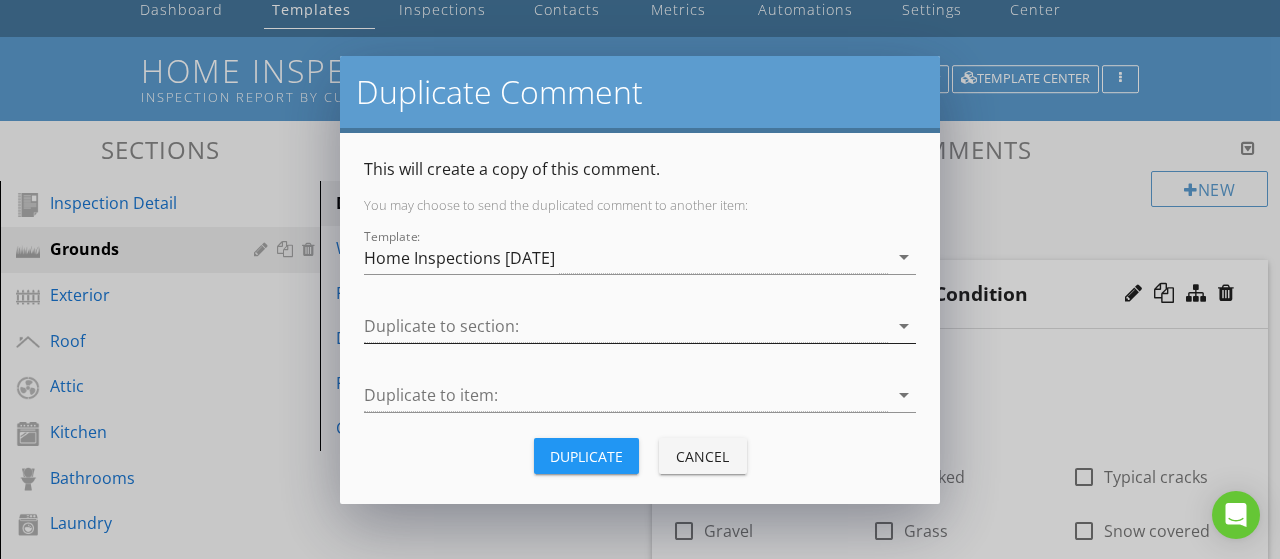 click on "arrow_drop_down" at bounding box center (904, 326) 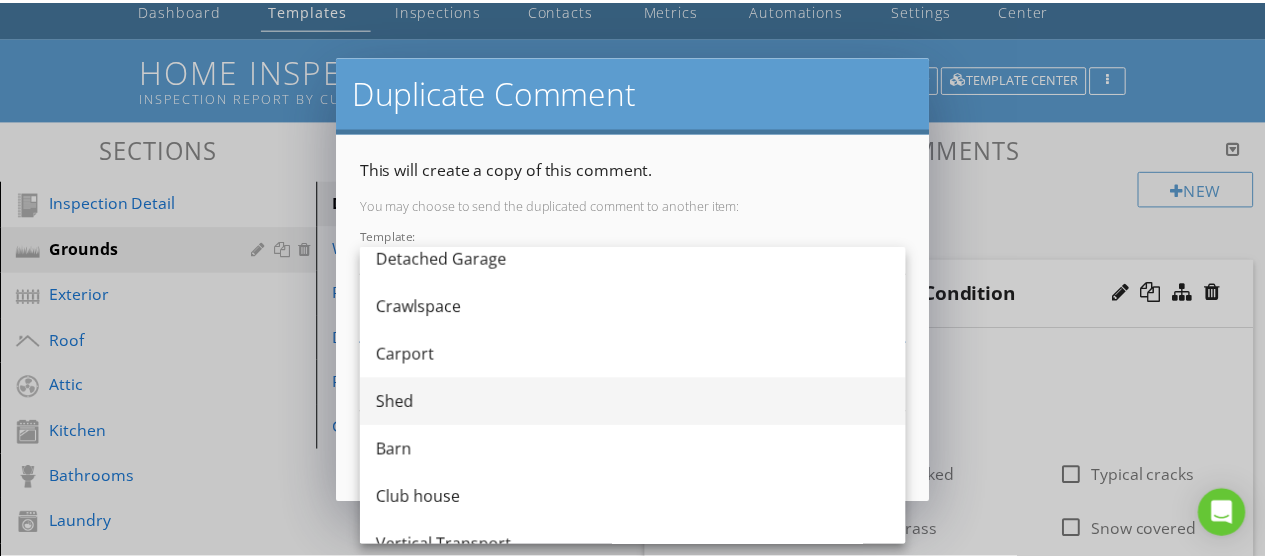 scroll, scrollTop: 804, scrollLeft: 0, axis: vertical 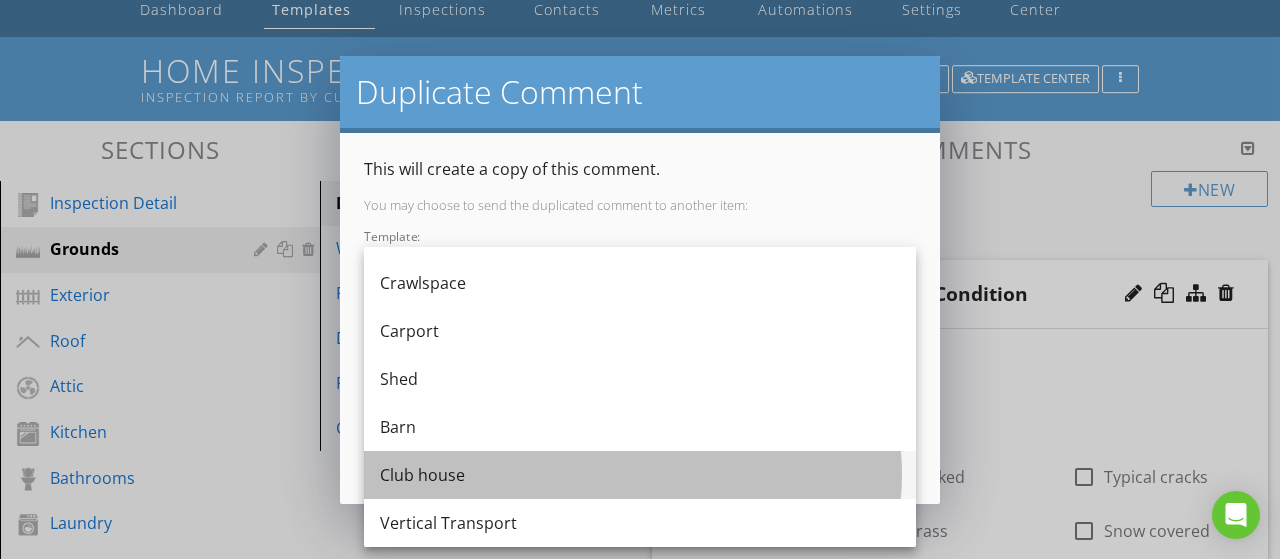 click on "Club house" at bounding box center (640, 475) 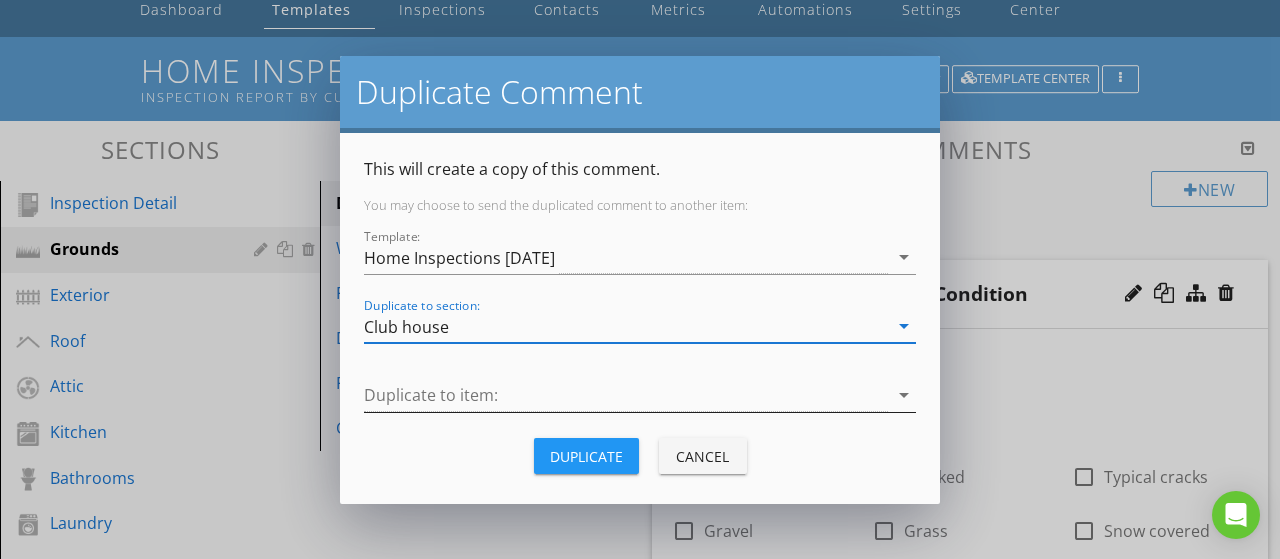 click on "arrow_drop_down" at bounding box center [904, 395] 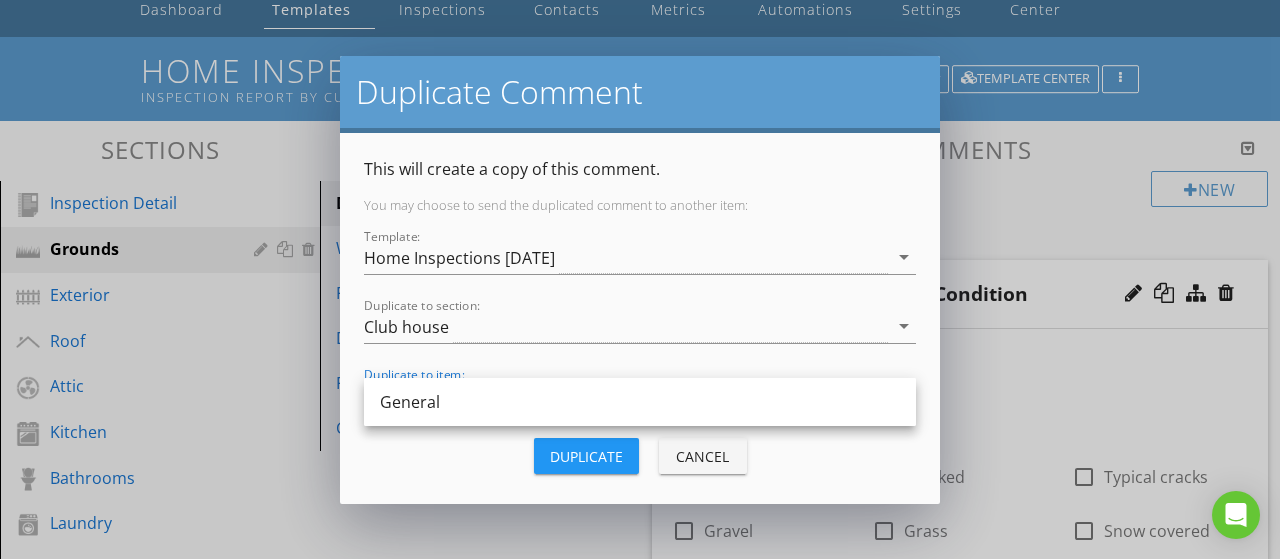 click on "General" at bounding box center (640, 402) 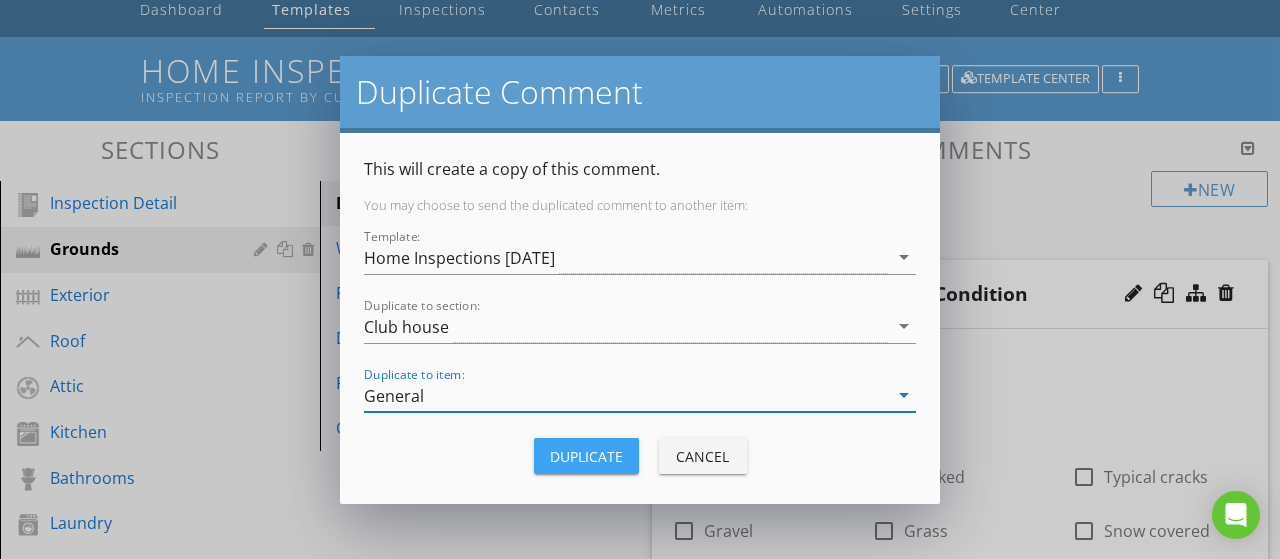 click on "Duplicate" at bounding box center (586, 456) 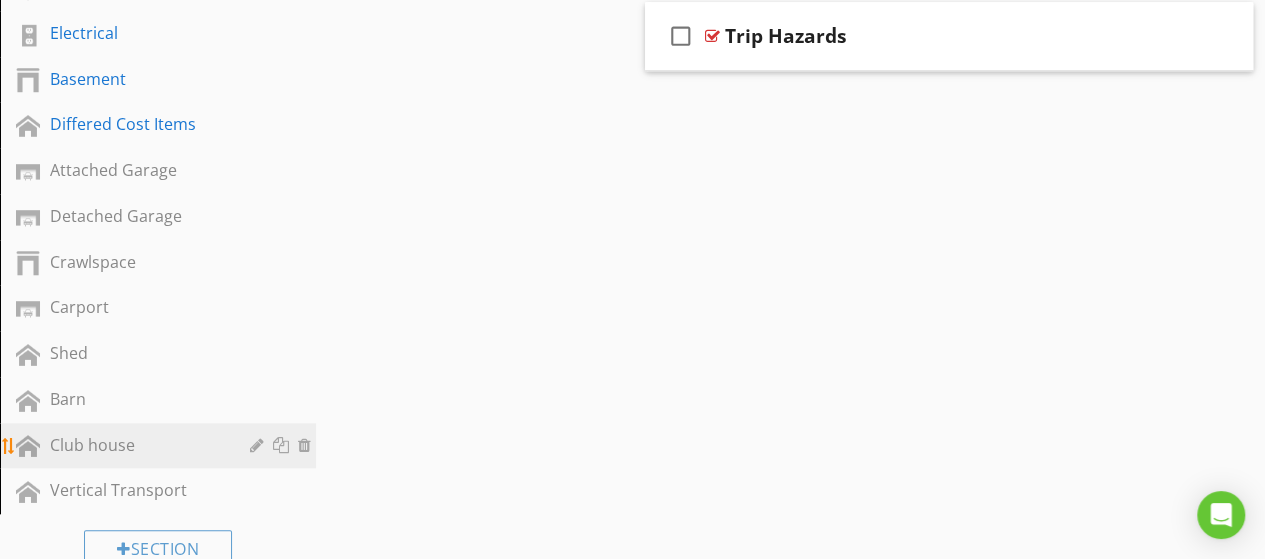 scroll, scrollTop: 833, scrollLeft: 0, axis: vertical 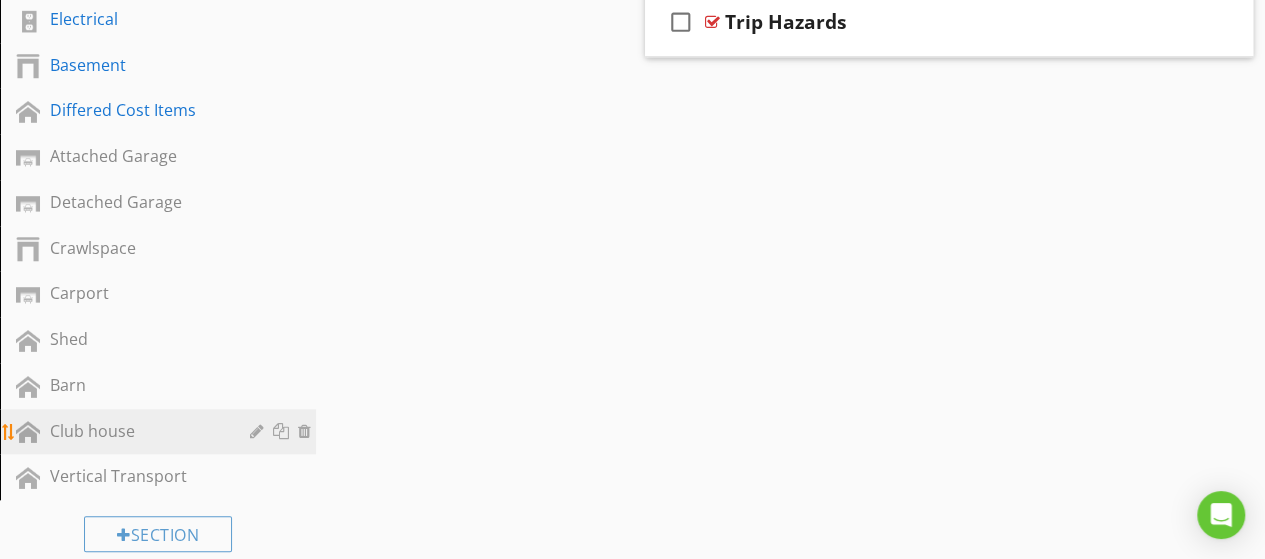 click on "Club house" at bounding box center (135, 431) 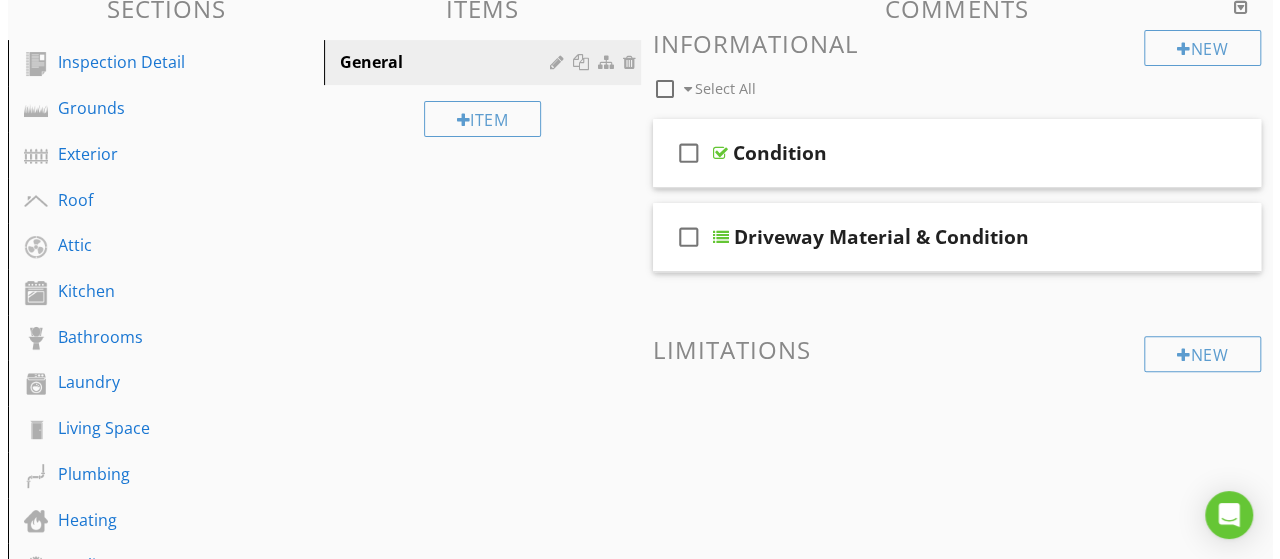 scroll, scrollTop: 233, scrollLeft: 0, axis: vertical 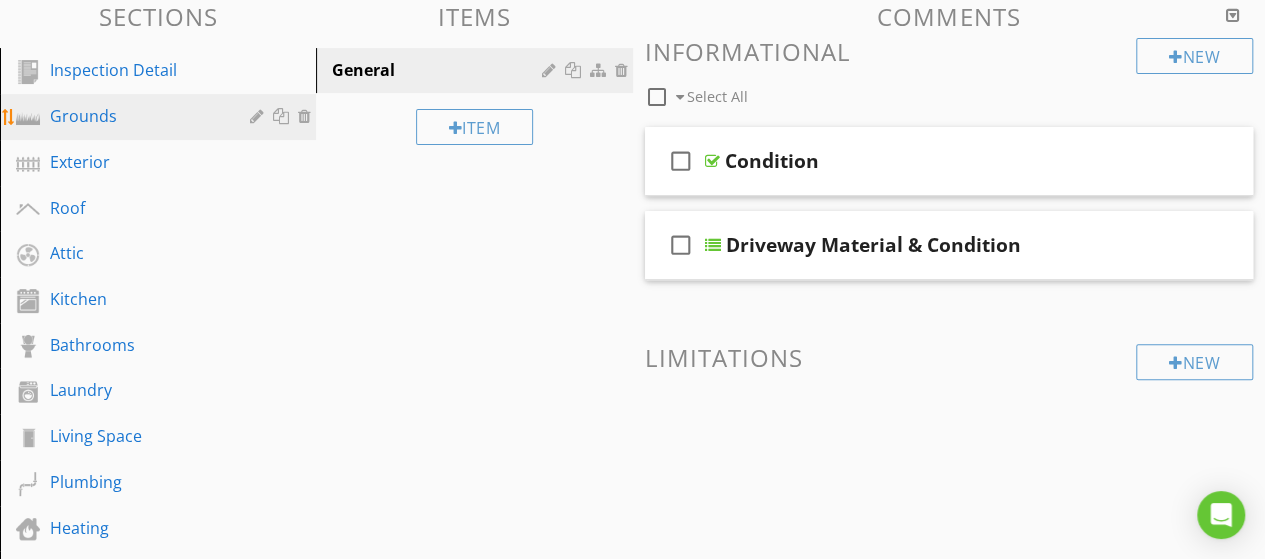 click on "Grounds" at bounding box center [135, 116] 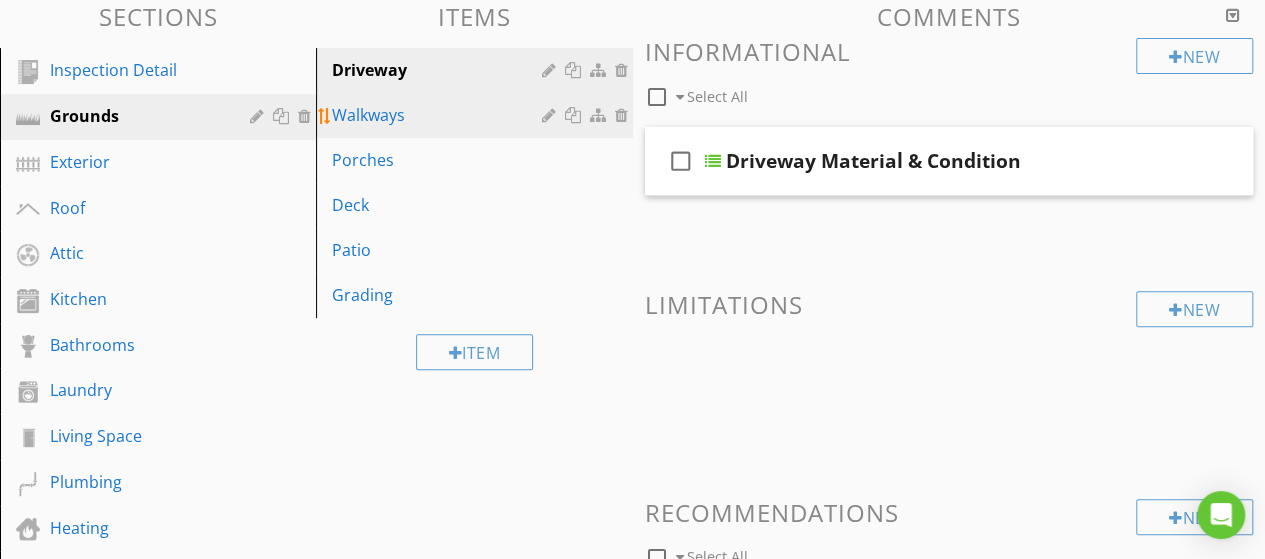 click at bounding box center [575, 115] 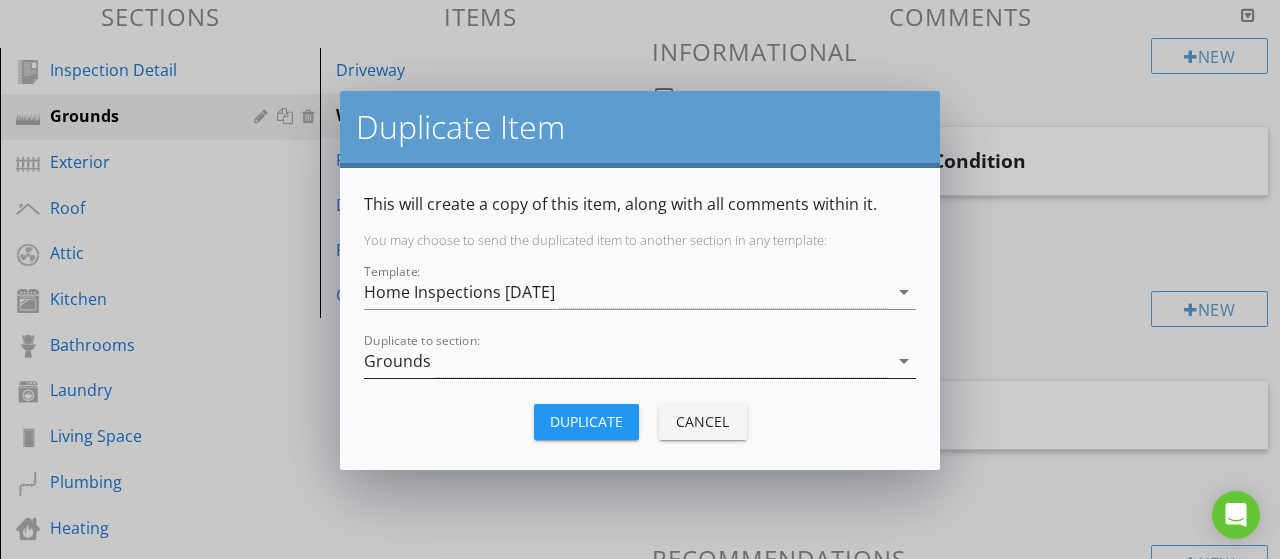 click on "arrow_drop_down" at bounding box center (904, 361) 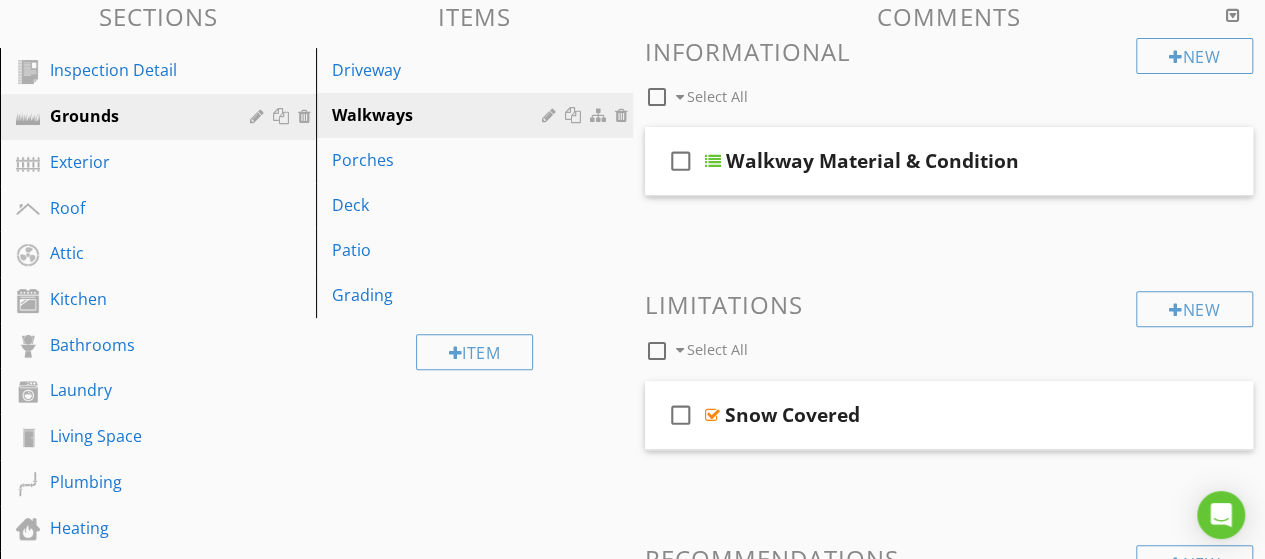 click at bounding box center (632, 279) 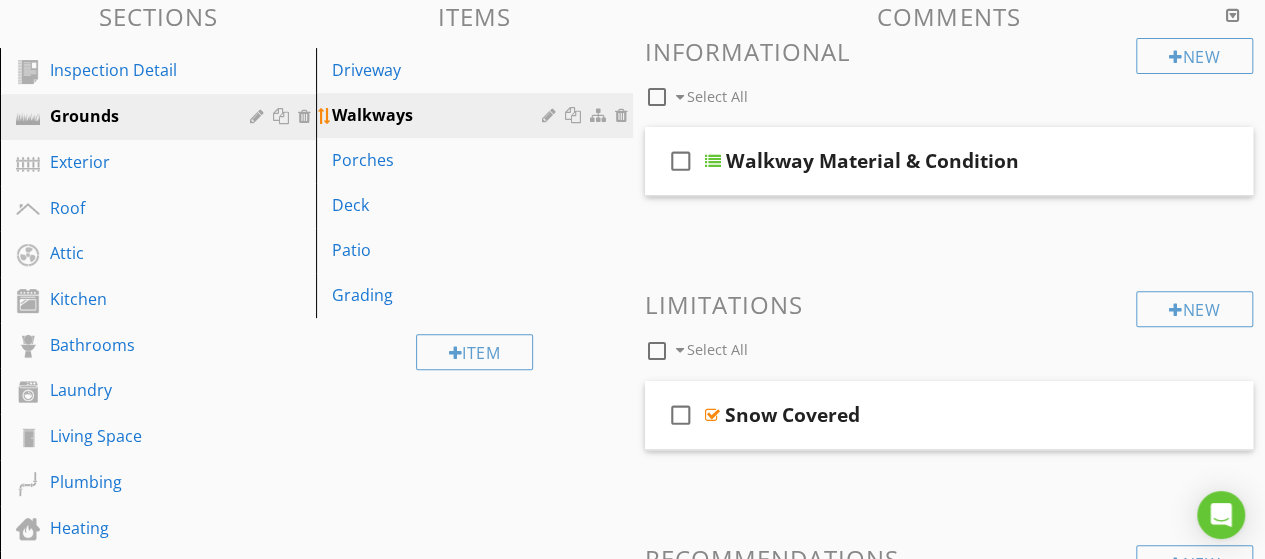 click on "Walkways" at bounding box center (439, 115) 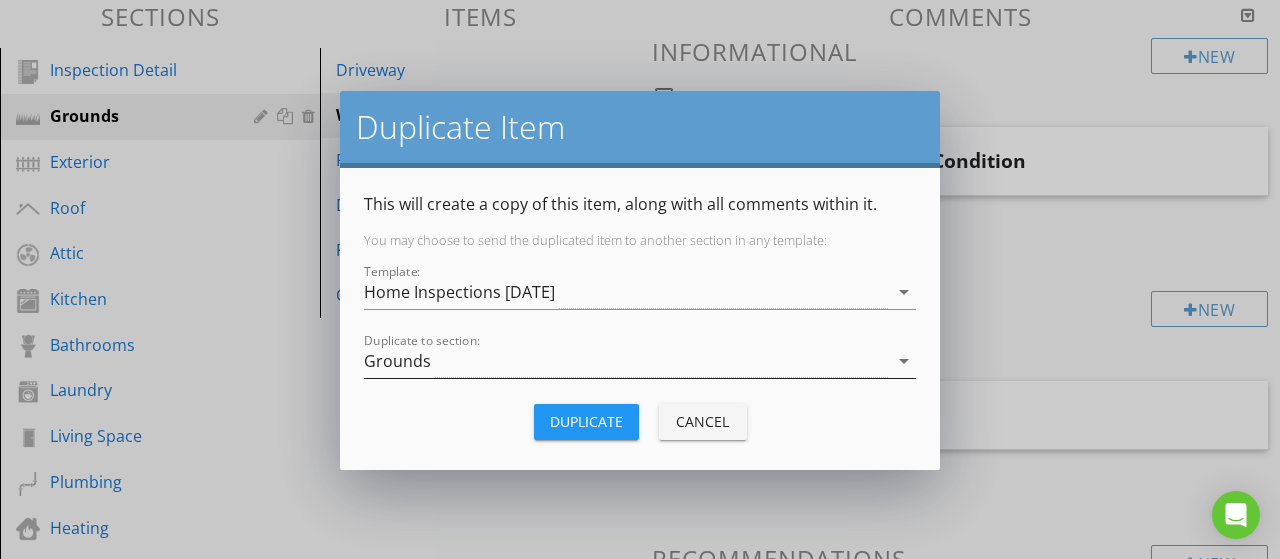 click on "arrow_drop_down" at bounding box center [904, 361] 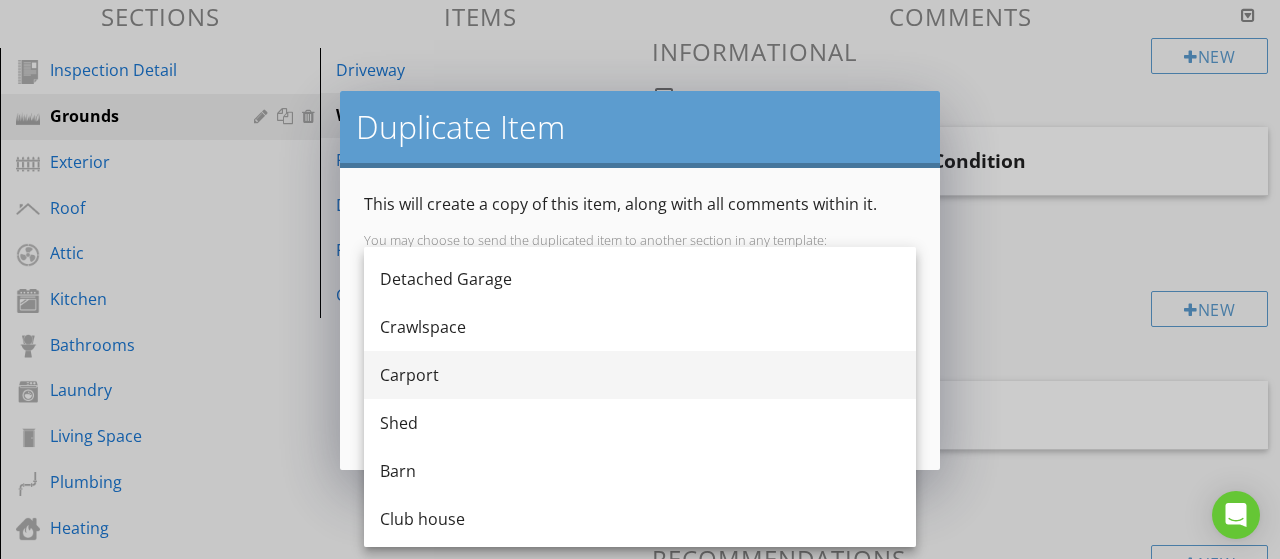 scroll, scrollTop: 804, scrollLeft: 0, axis: vertical 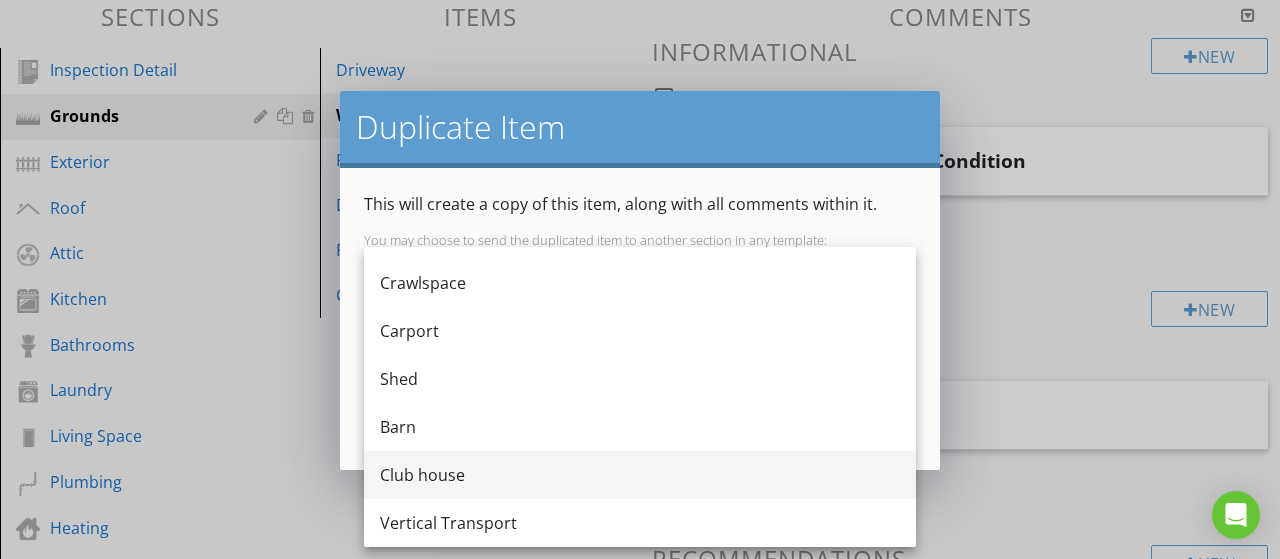 click on "Club house" at bounding box center (640, 475) 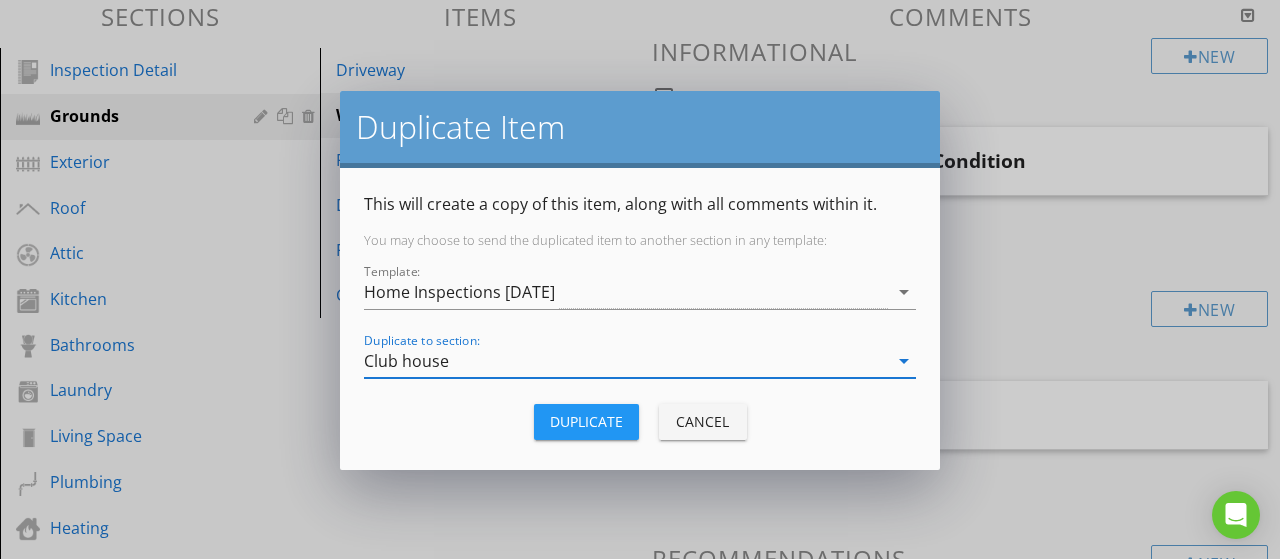 click on "Cancel" at bounding box center [703, 421] 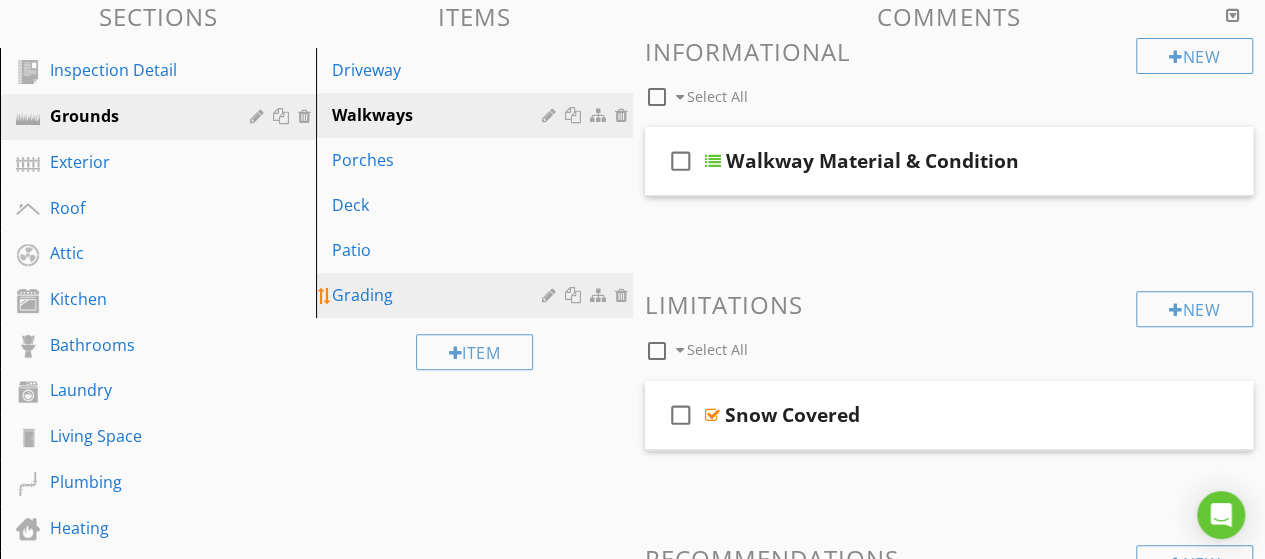 click on "Grading" at bounding box center [439, 295] 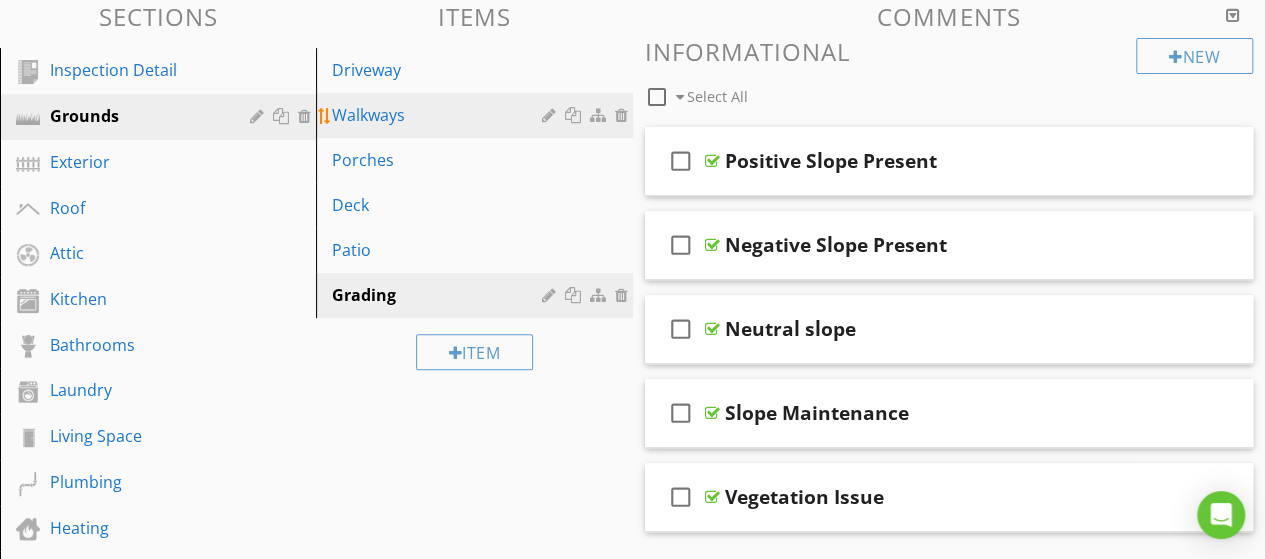 click on "Walkways" at bounding box center (439, 115) 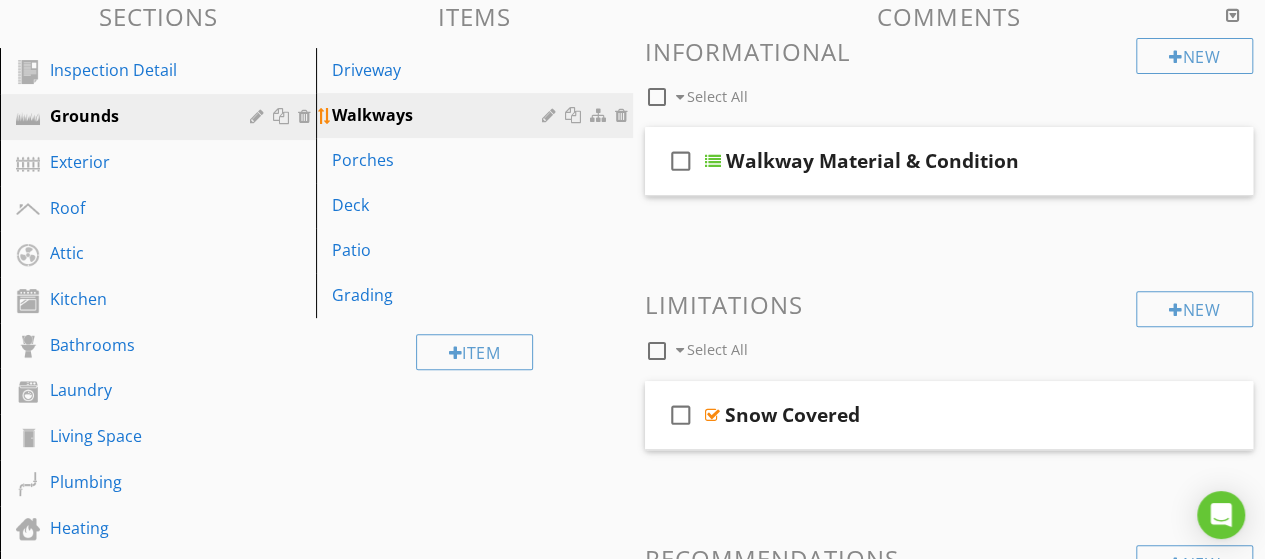 click at bounding box center (575, 115) 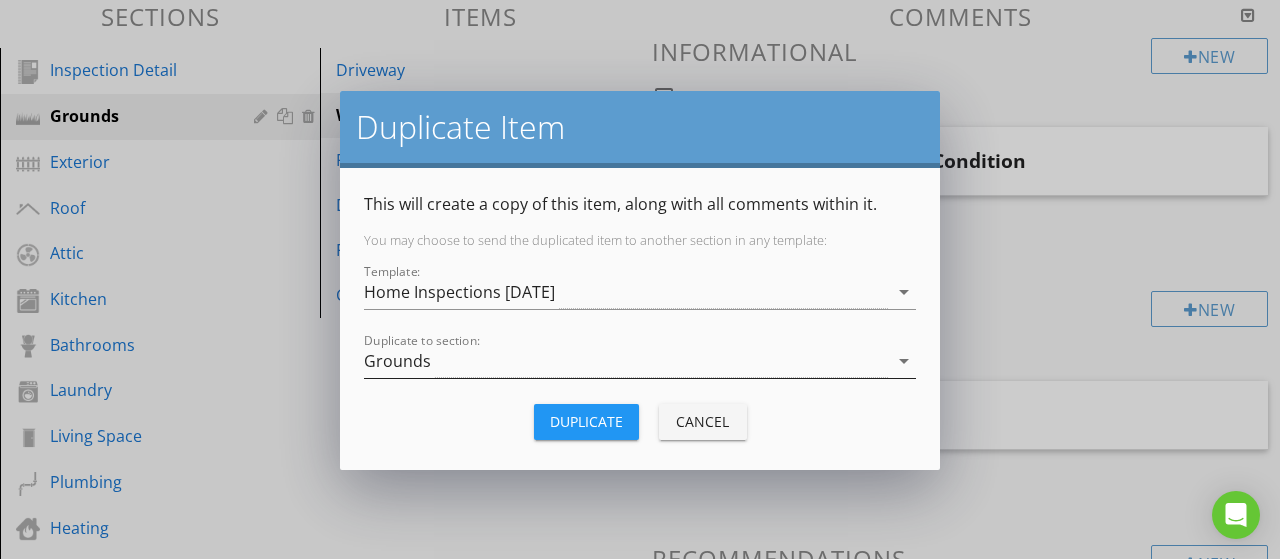 click on "arrow_drop_down" at bounding box center [904, 361] 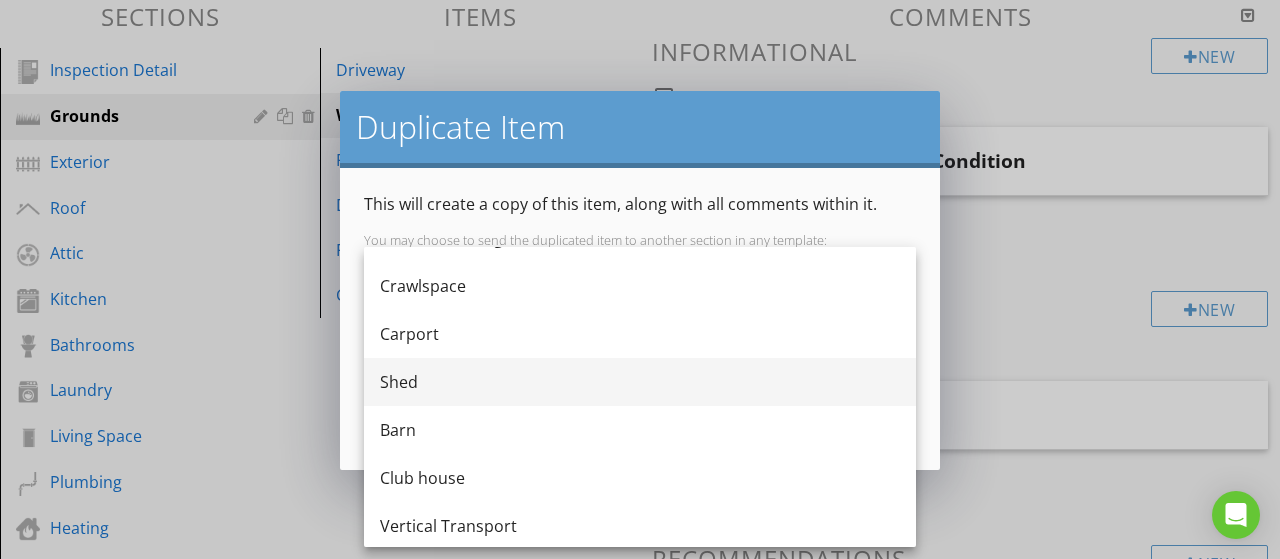 scroll, scrollTop: 804, scrollLeft: 0, axis: vertical 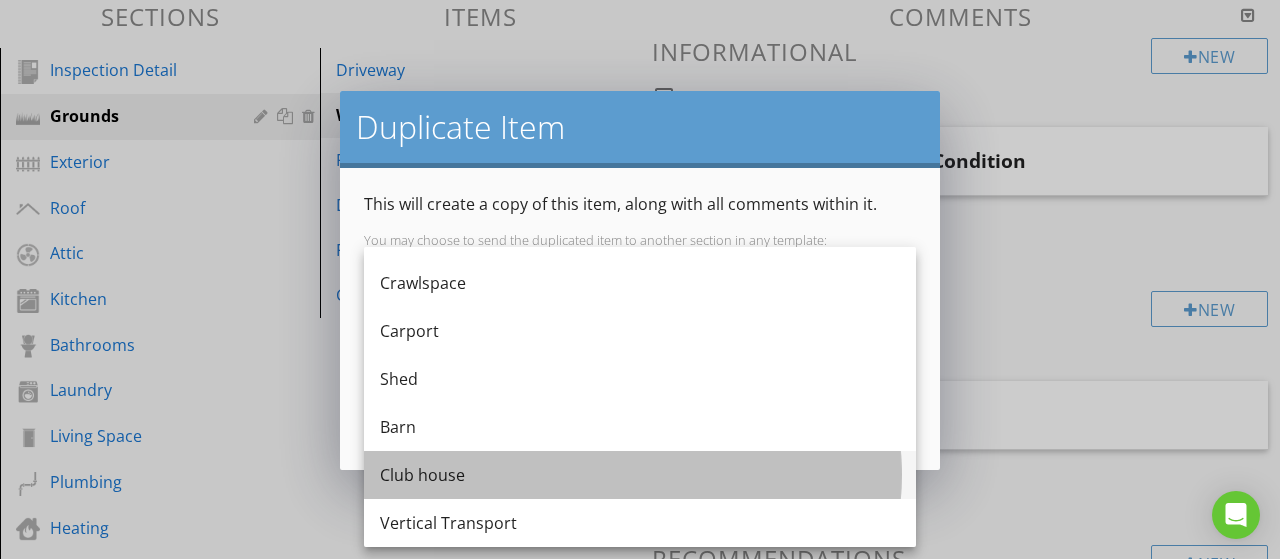 click on "Club house" at bounding box center [640, 475] 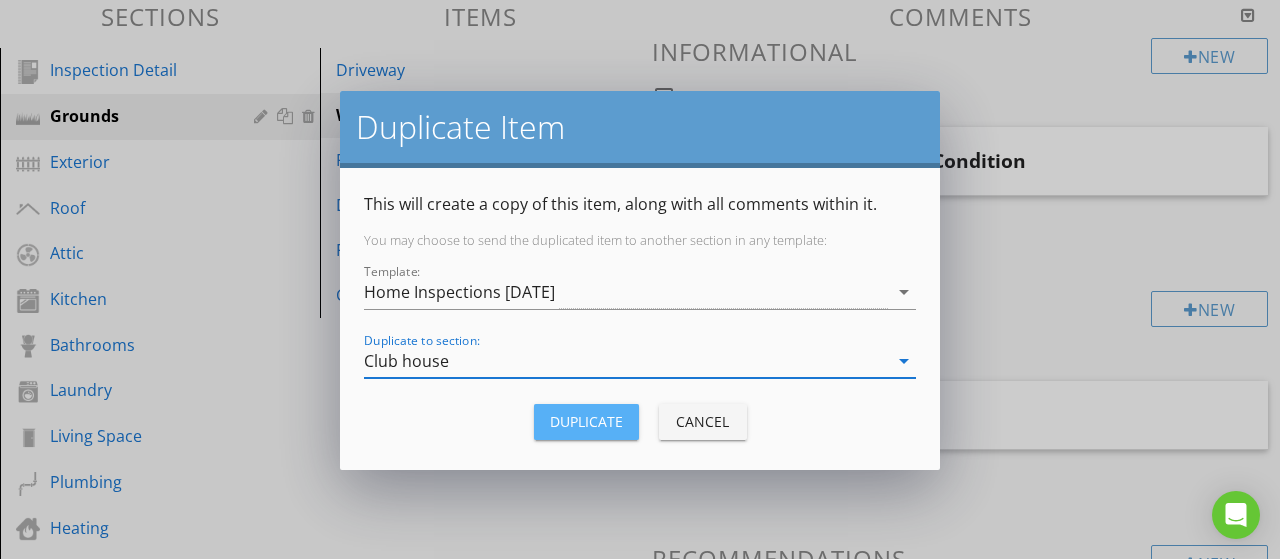 click on "Duplicate" at bounding box center [586, 421] 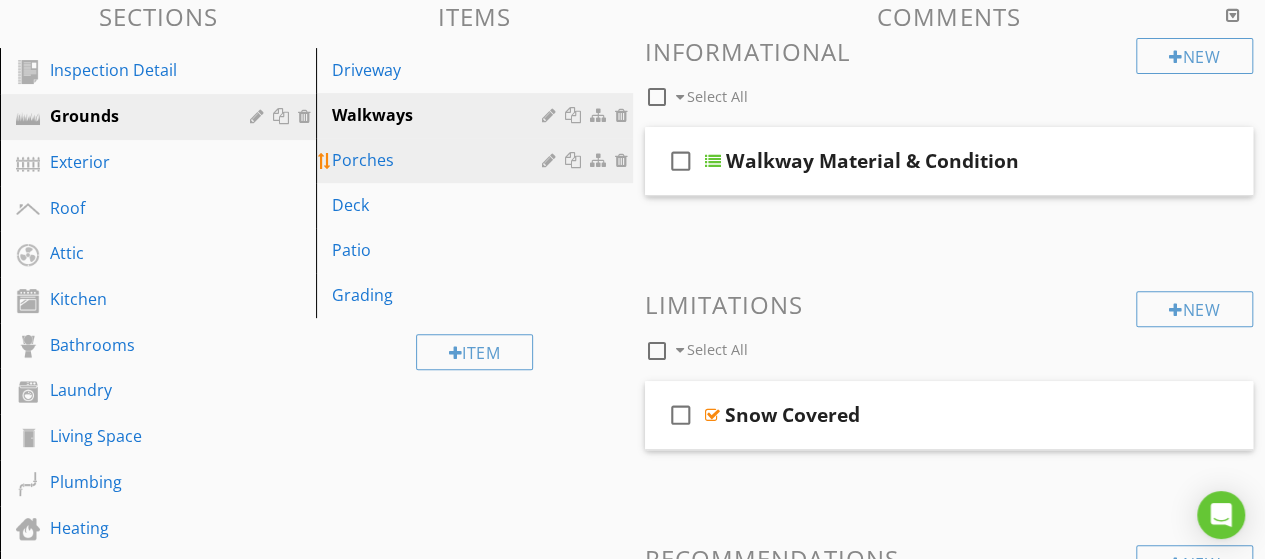 click on "Porches" at bounding box center [439, 160] 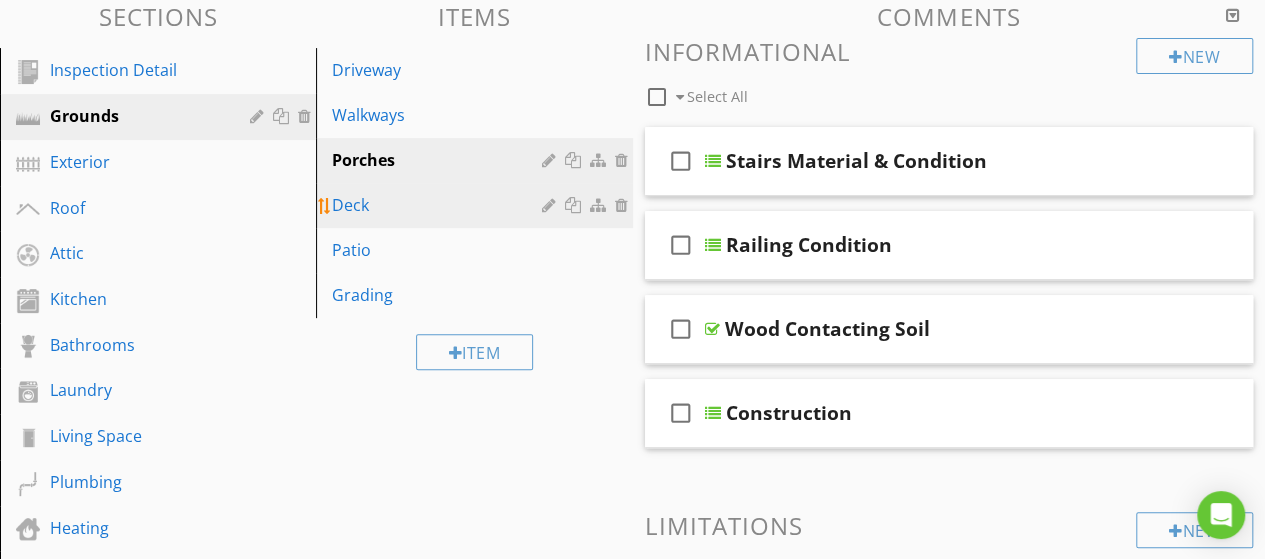 click on "Deck" at bounding box center (439, 205) 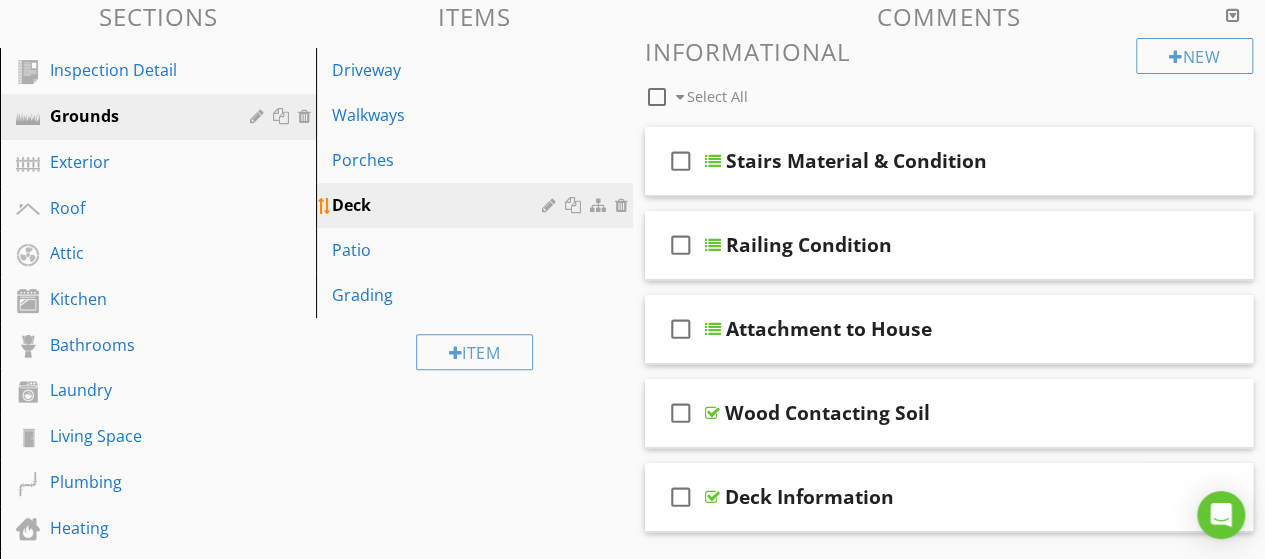 click at bounding box center [575, 205] 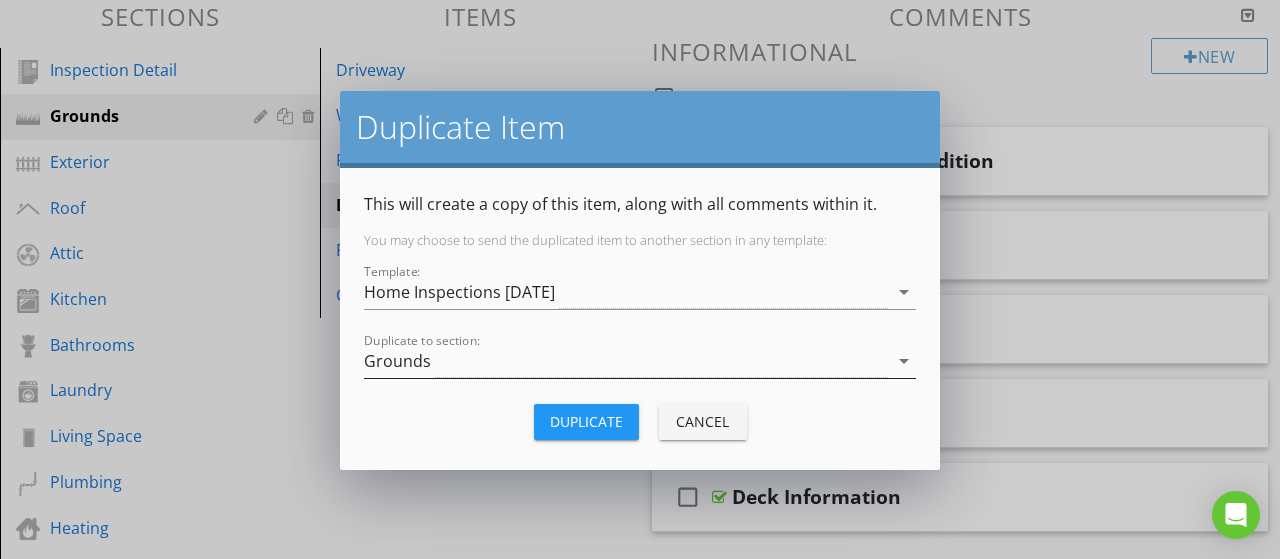 click on "arrow_drop_down" at bounding box center (904, 361) 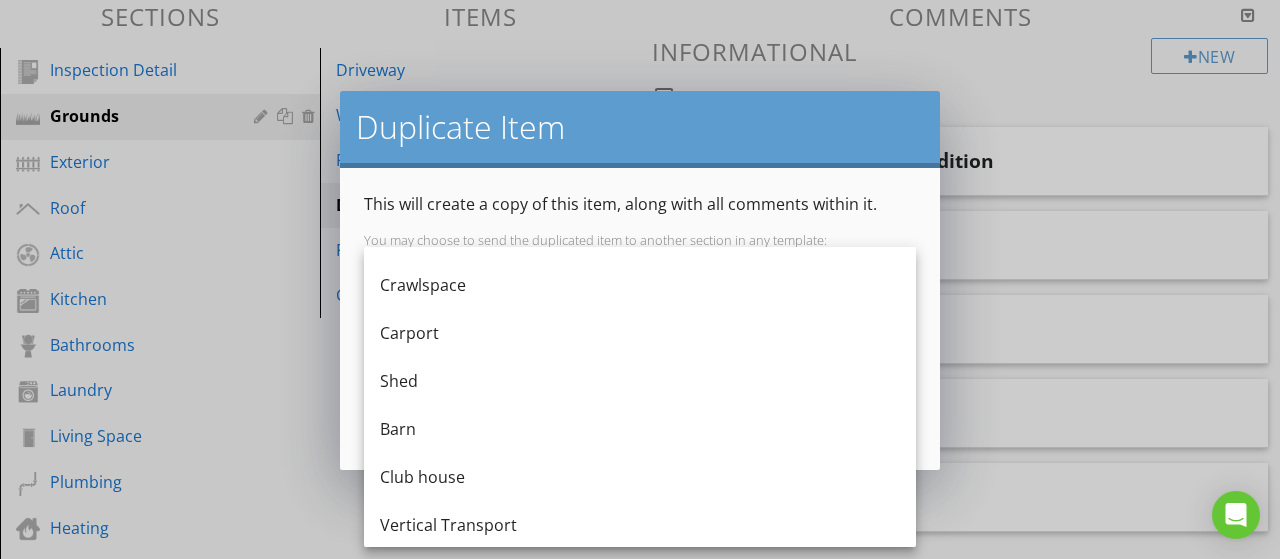 scroll, scrollTop: 804, scrollLeft: 0, axis: vertical 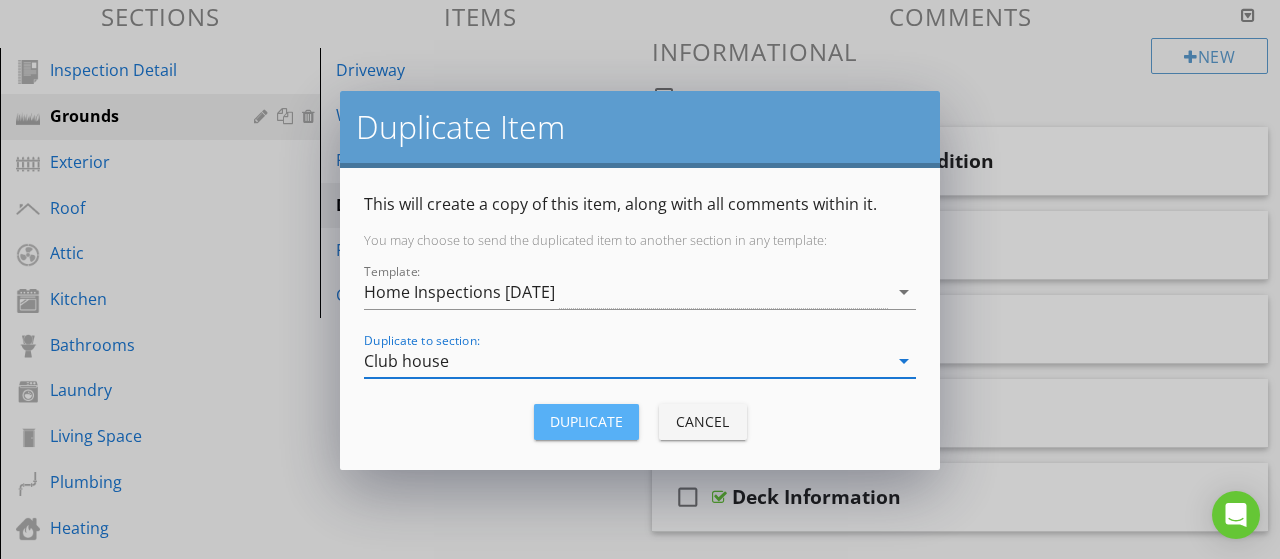click on "Duplicate" at bounding box center [586, 421] 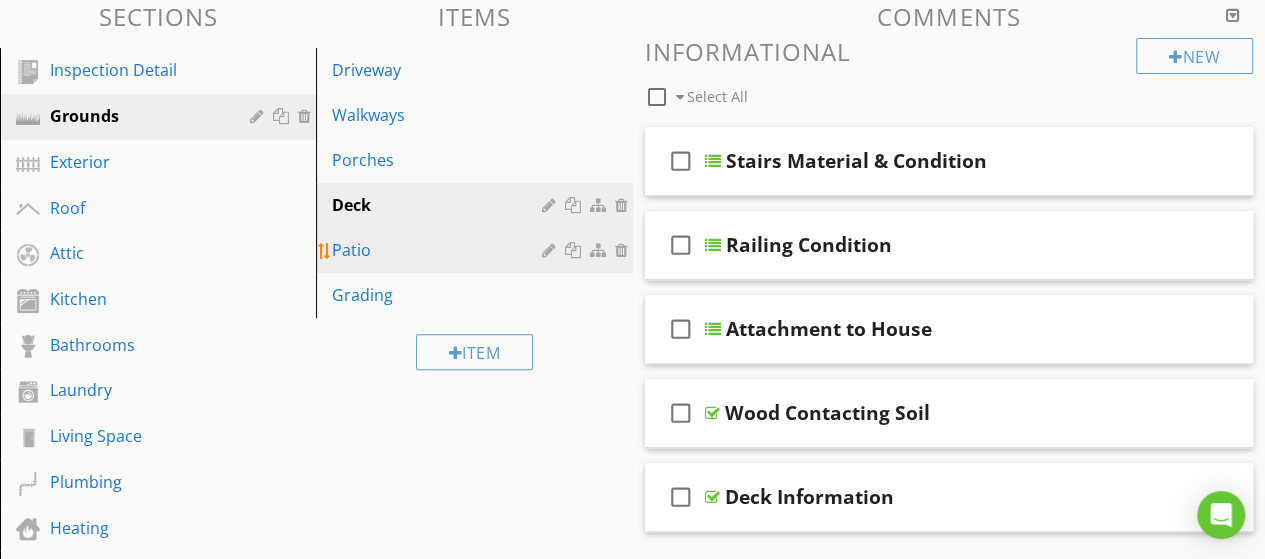 click on "Patio" at bounding box center [439, 250] 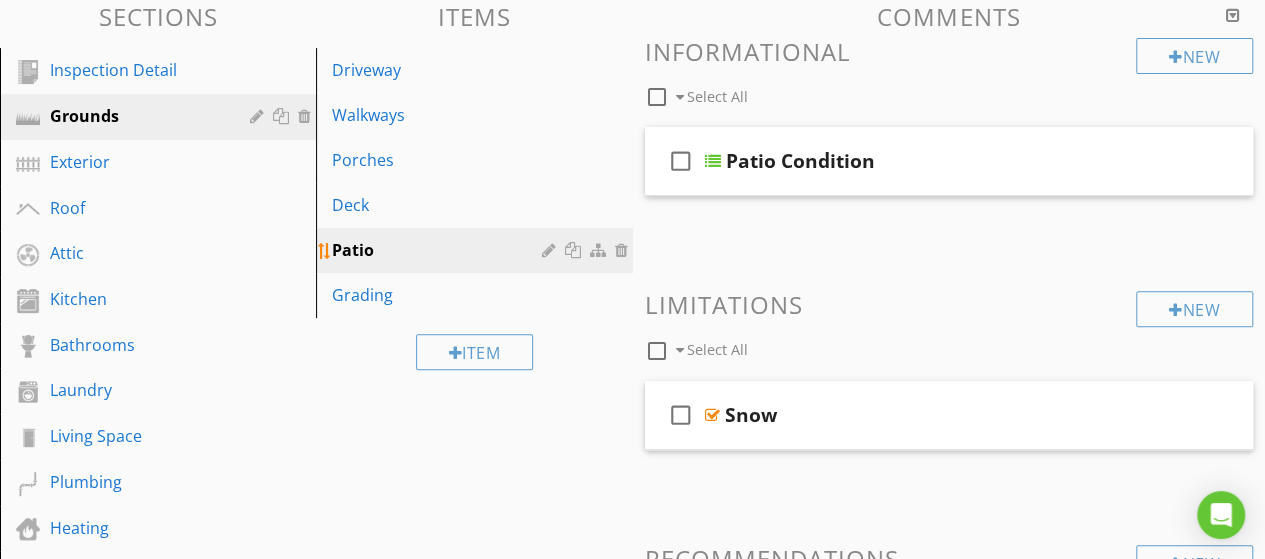 click at bounding box center (600, 250) 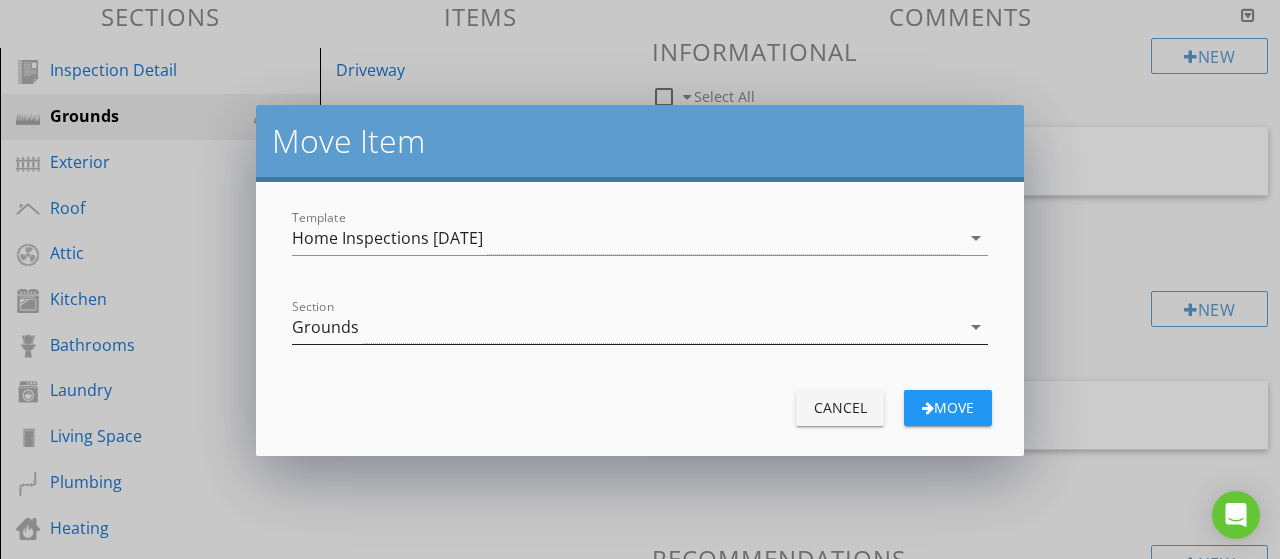 click on "arrow_drop_down" at bounding box center (976, 327) 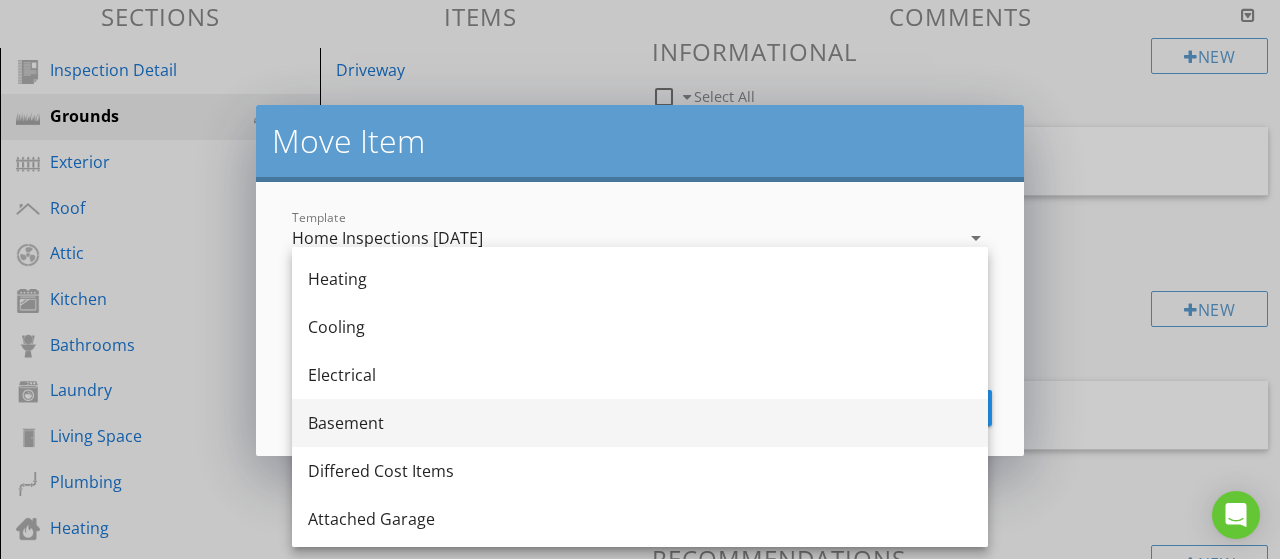 scroll, scrollTop: 804, scrollLeft: 0, axis: vertical 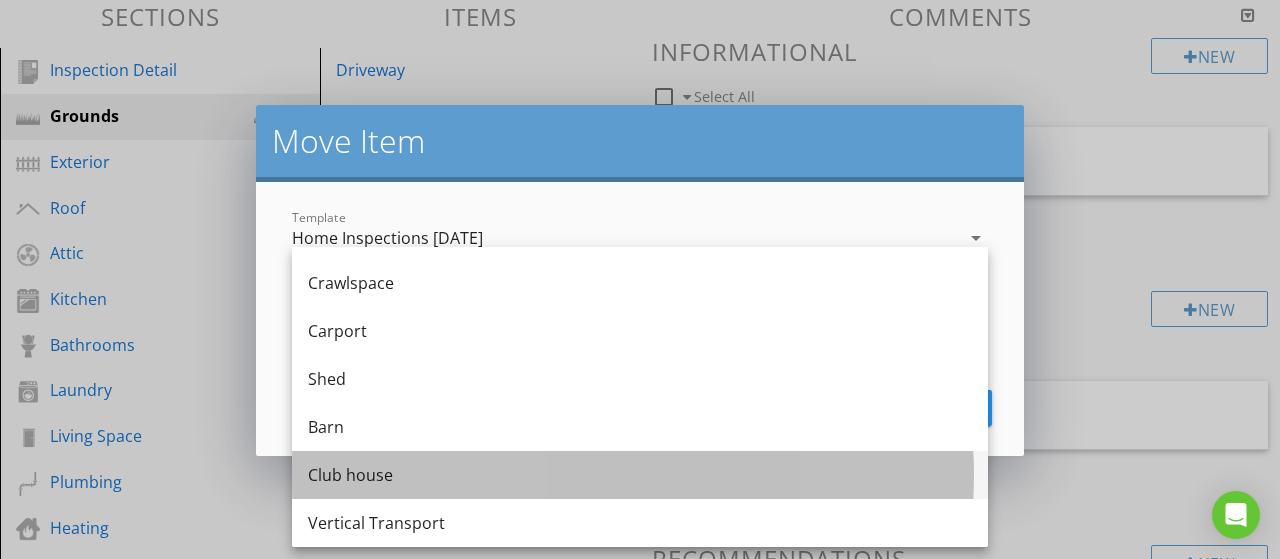 click on "Club house" at bounding box center [640, 475] 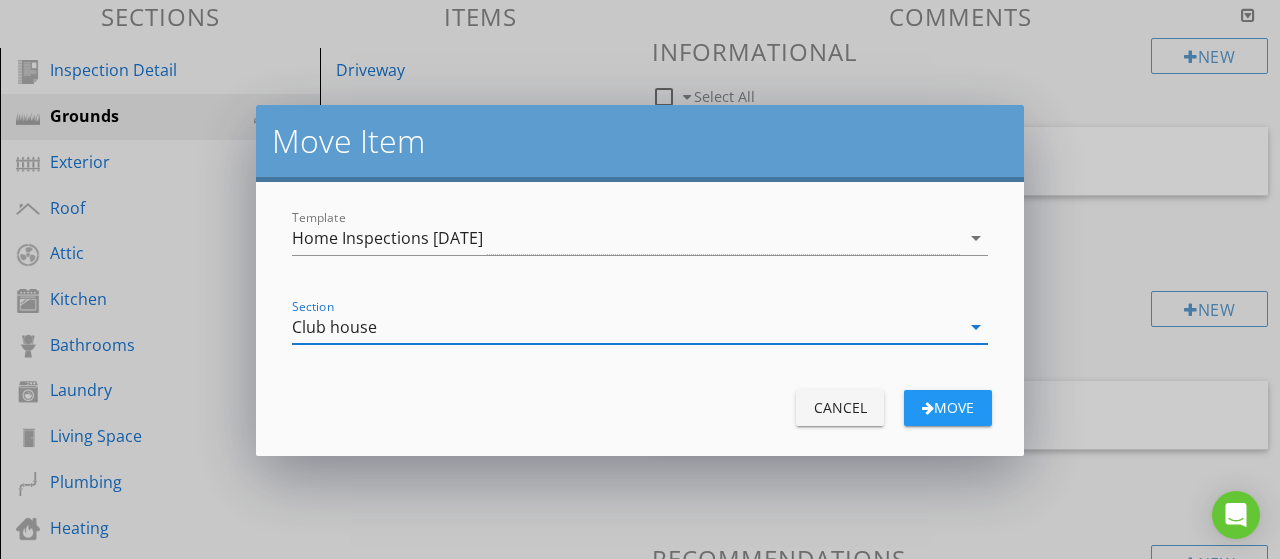 click on "Cancel" at bounding box center (840, 407) 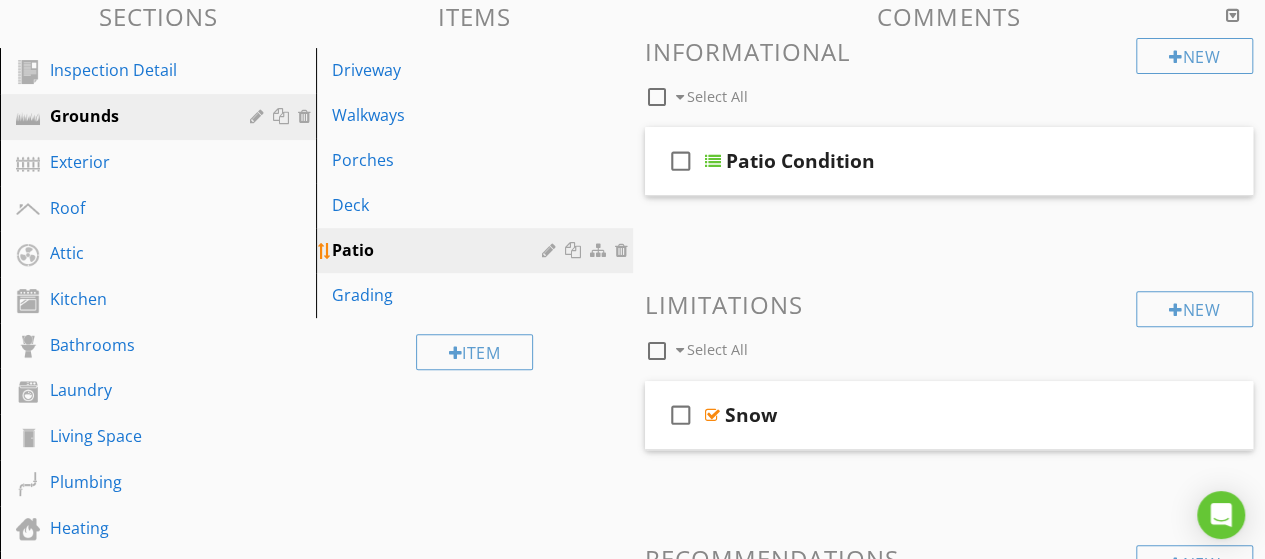click at bounding box center [575, 250] 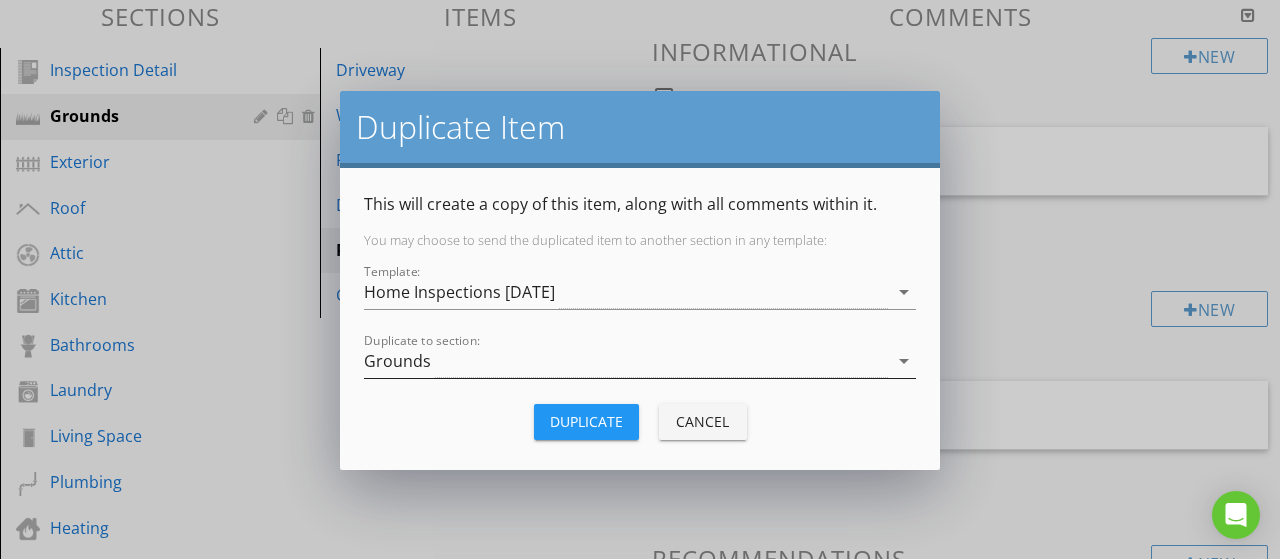 click on "arrow_drop_down" at bounding box center [904, 361] 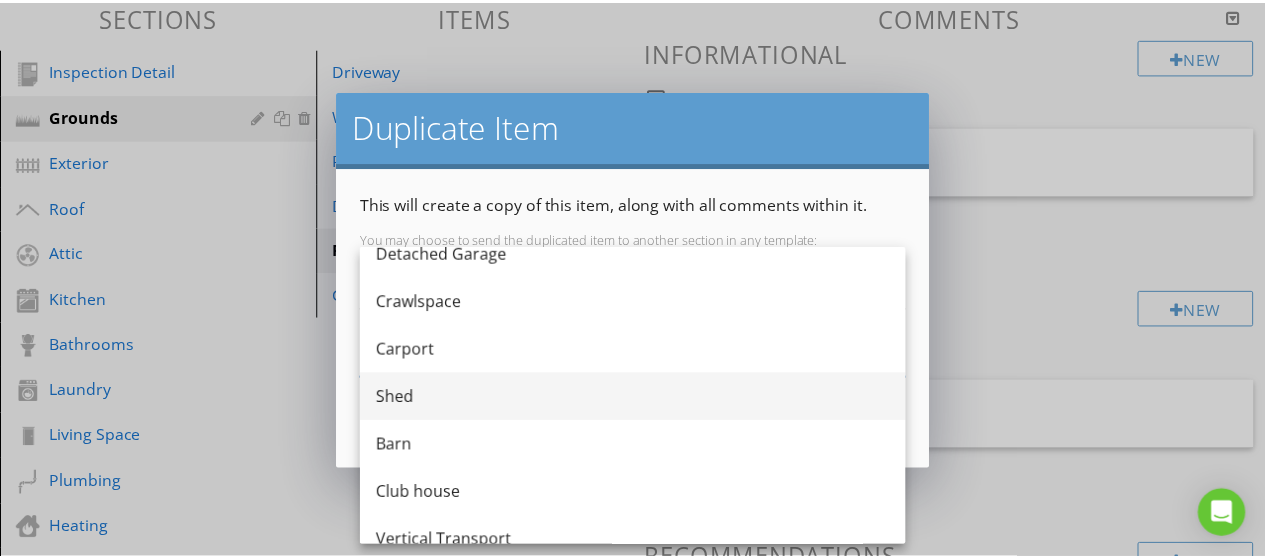 scroll, scrollTop: 804, scrollLeft: 0, axis: vertical 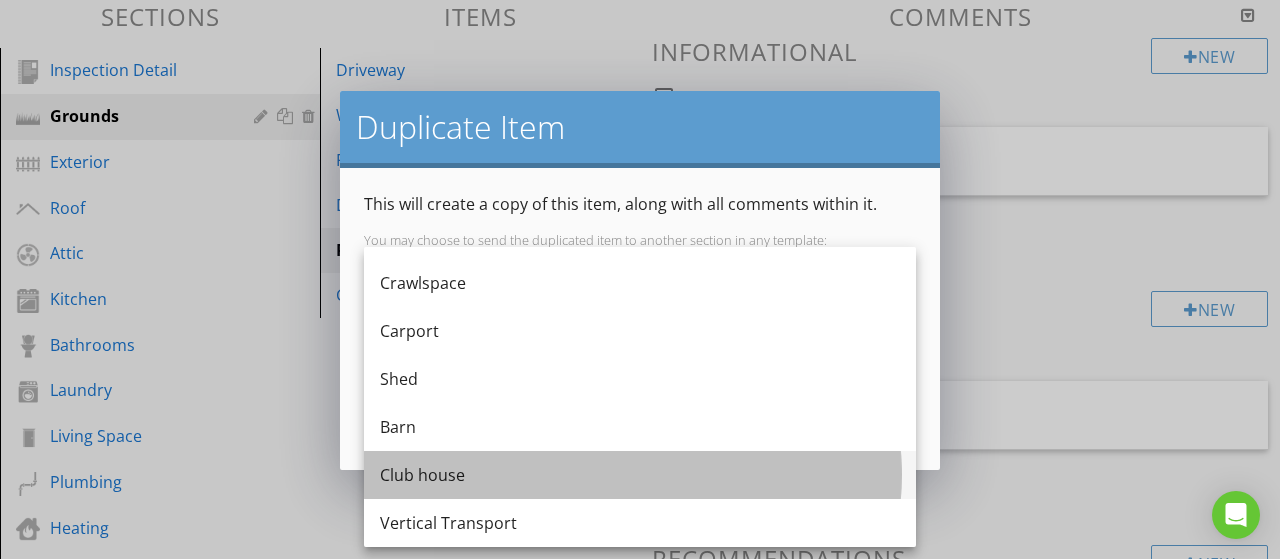 click on "Club house" at bounding box center [640, 475] 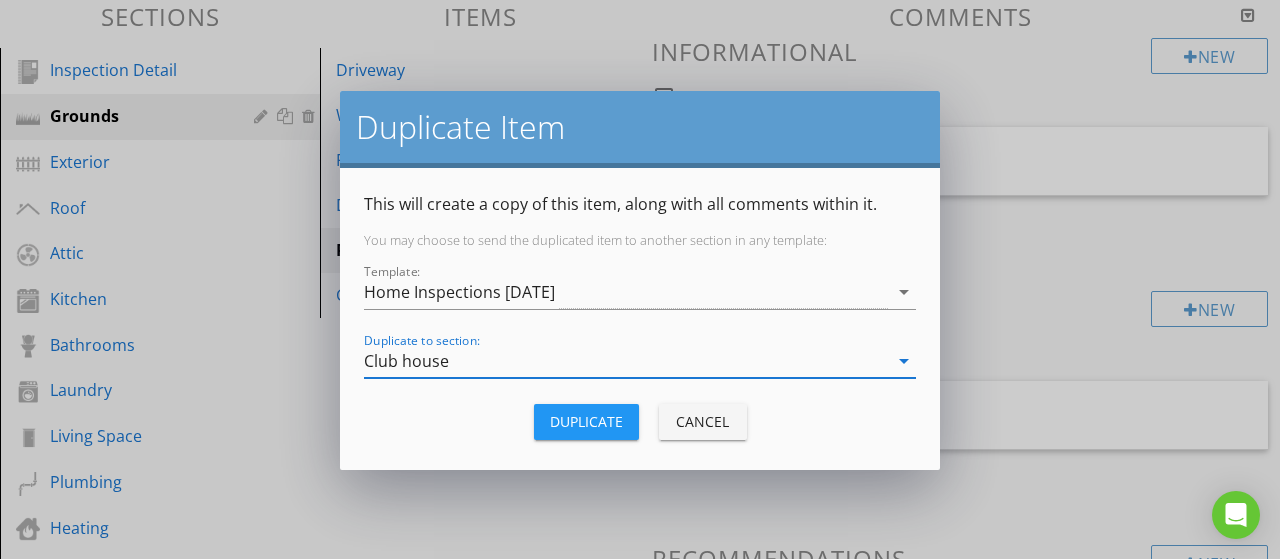 click on "Duplicate" at bounding box center [586, 421] 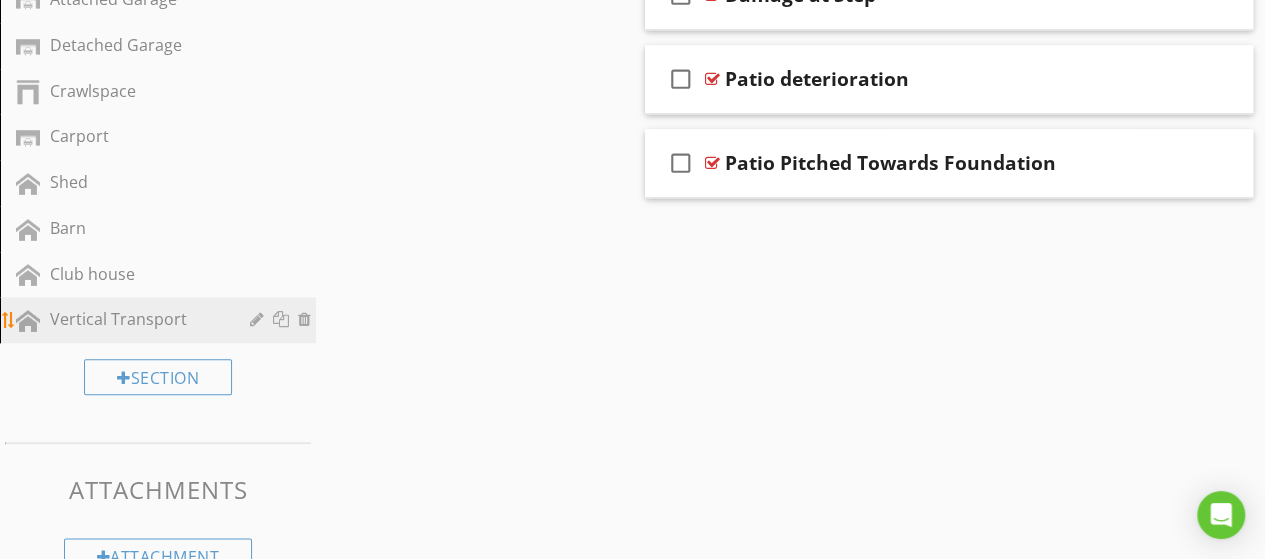 scroll, scrollTop: 1000, scrollLeft: 0, axis: vertical 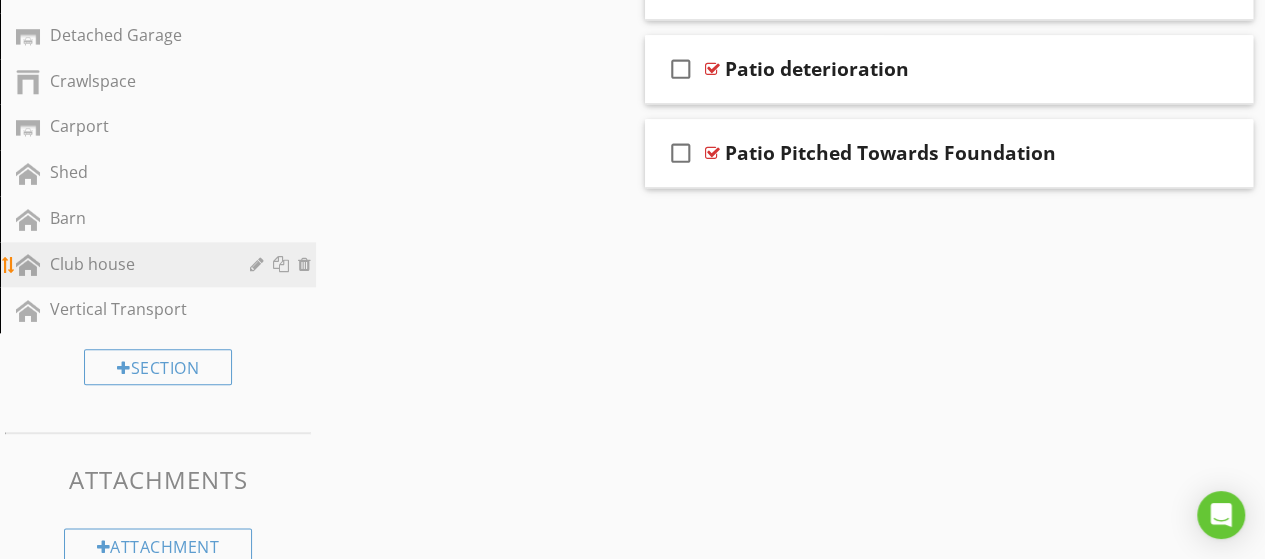 drag, startPoint x: 78, startPoint y: 261, endPoint x: 86, endPoint y: 269, distance: 11.313708 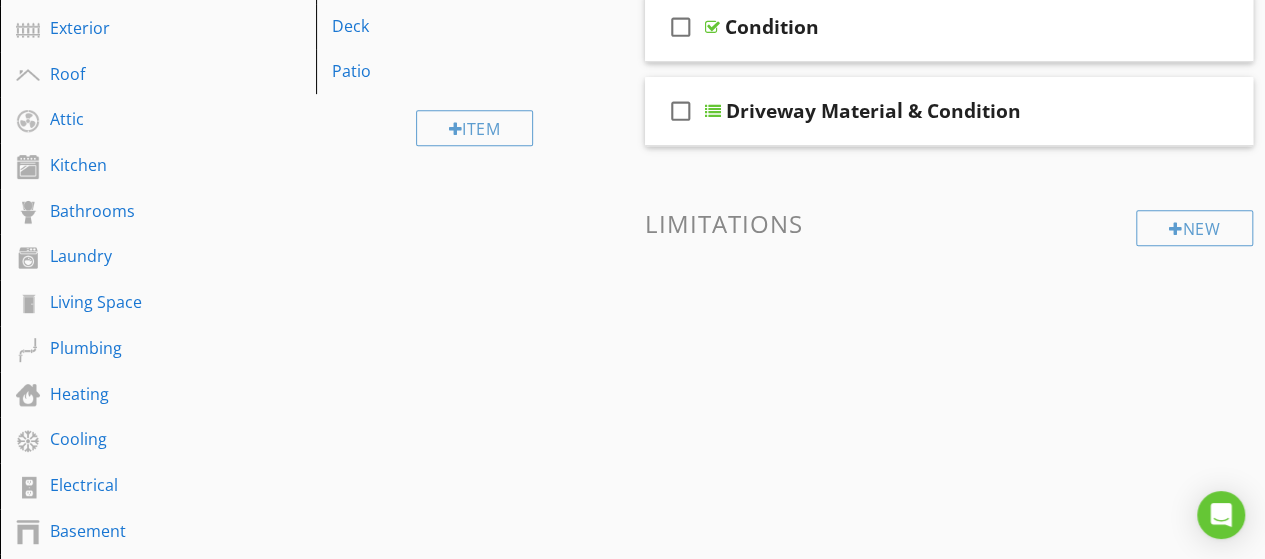 scroll, scrollTop: 133, scrollLeft: 0, axis: vertical 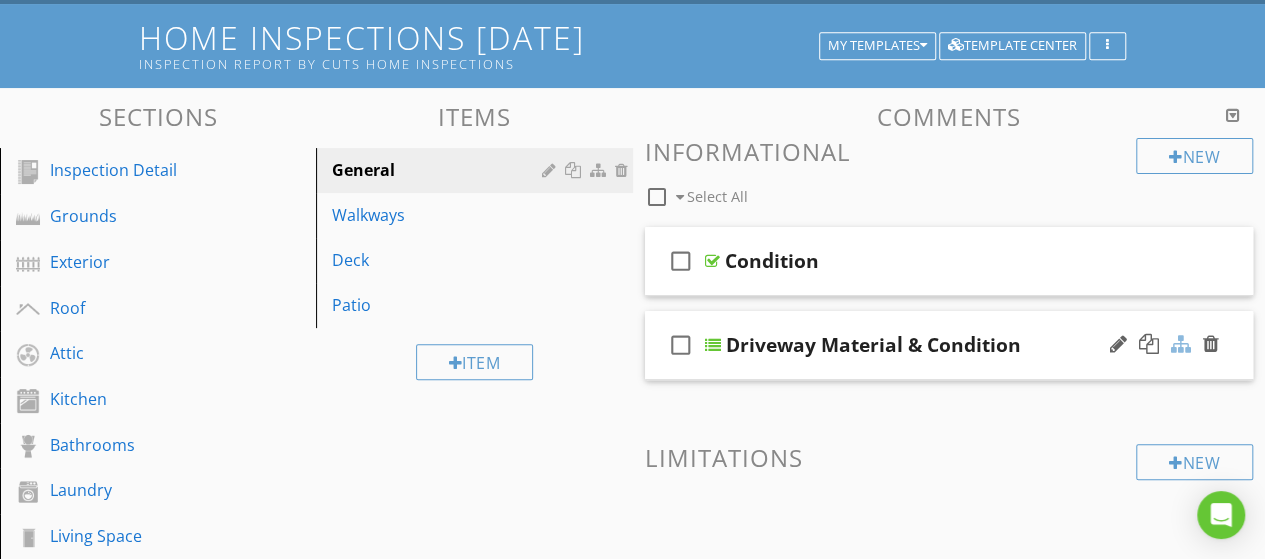 click at bounding box center [1181, 344] 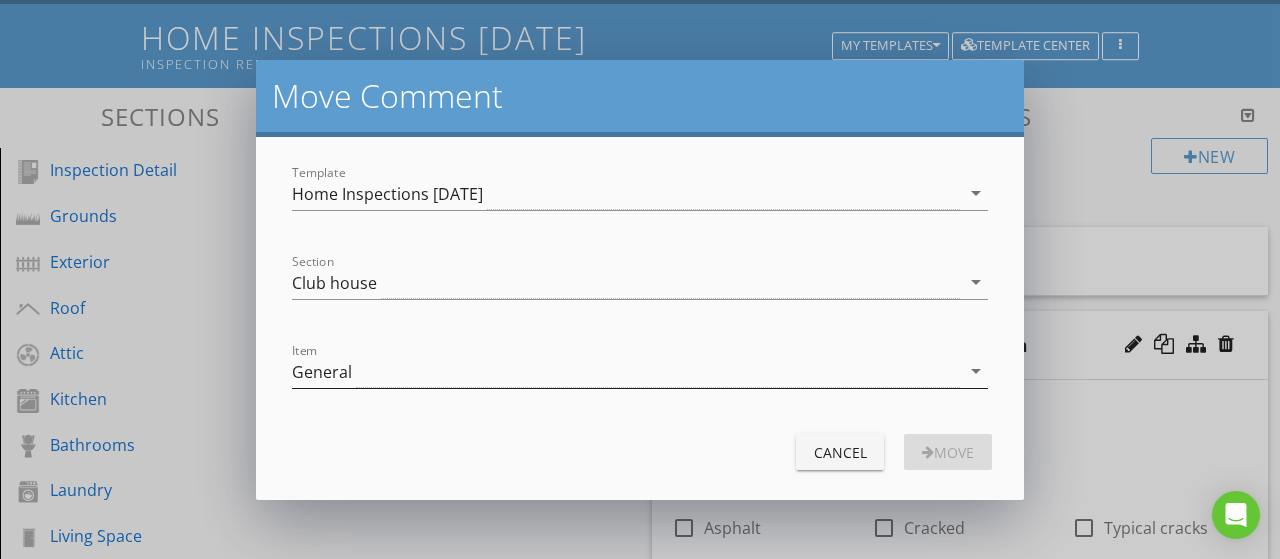 click on "arrow_drop_down" at bounding box center (976, 371) 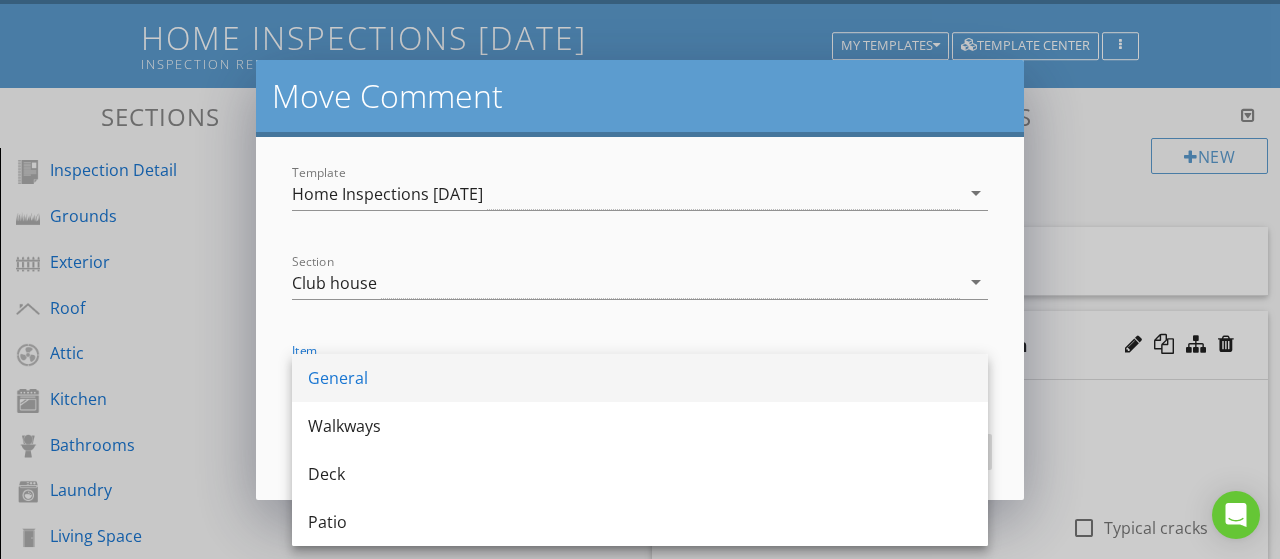 click on "General" at bounding box center [640, 378] 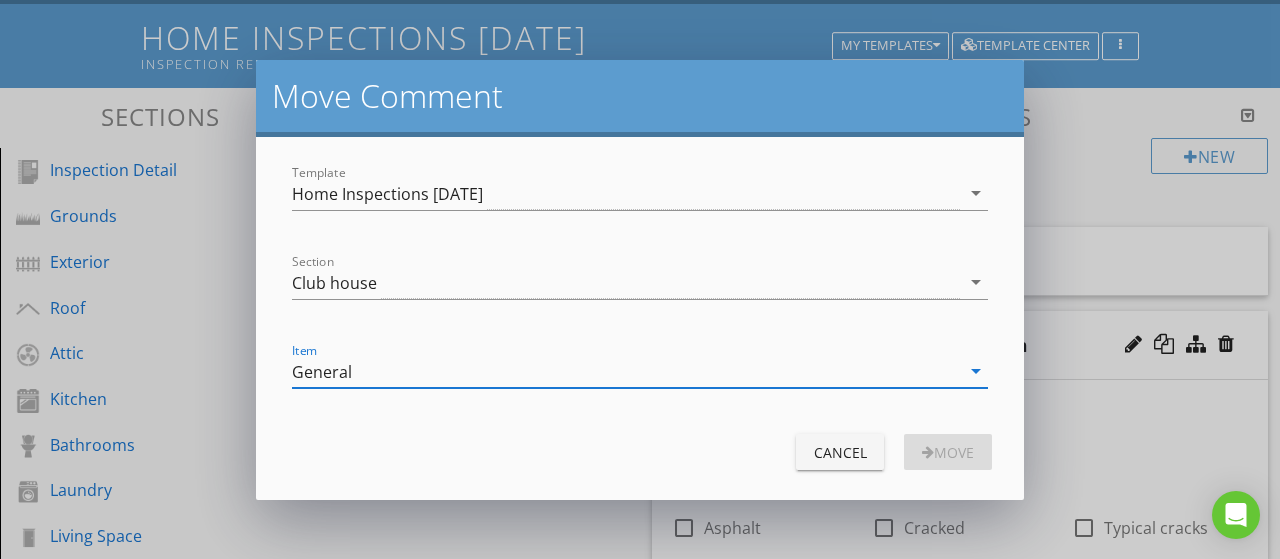 click on "arrow_drop_down" at bounding box center [976, 371] 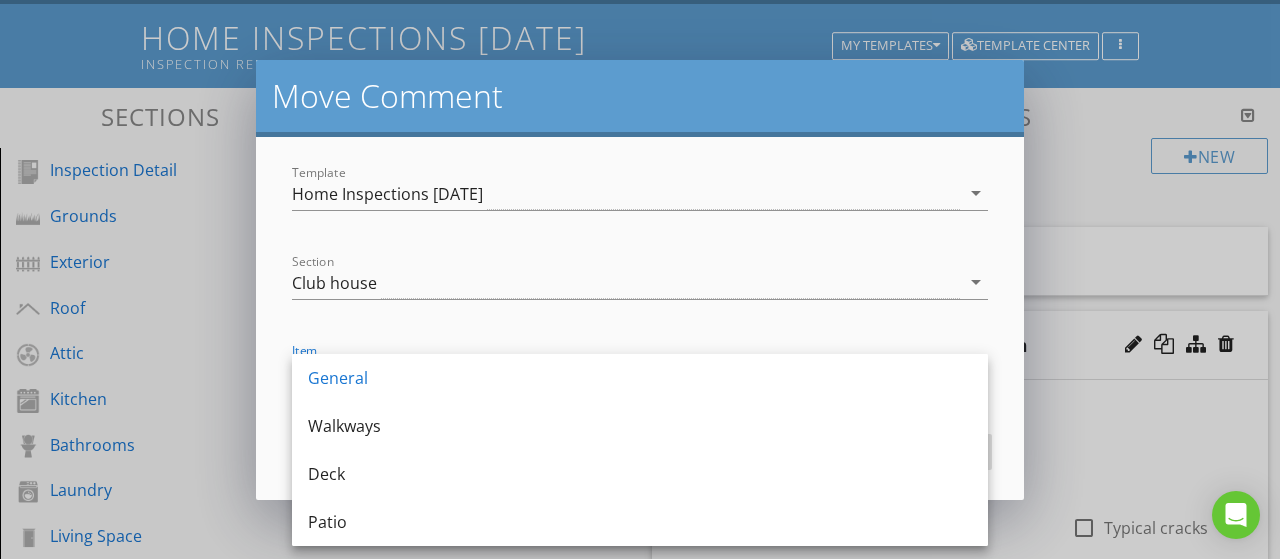 click on "Move Comment   Template  Home Inspections [DATE] arrow_drop_down   Section Club house arrow_drop_down   Item General arrow_drop_down    Cancel
Move" at bounding box center [640, 279] 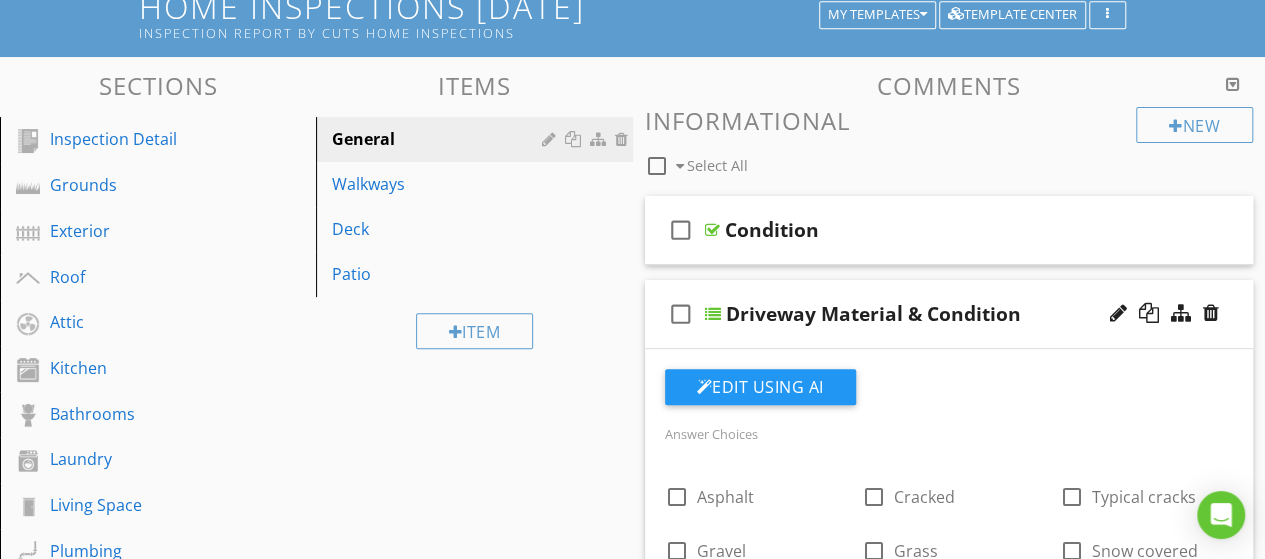 scroll, scrollTop: 133, scrollLeft: 0, axis: vertical 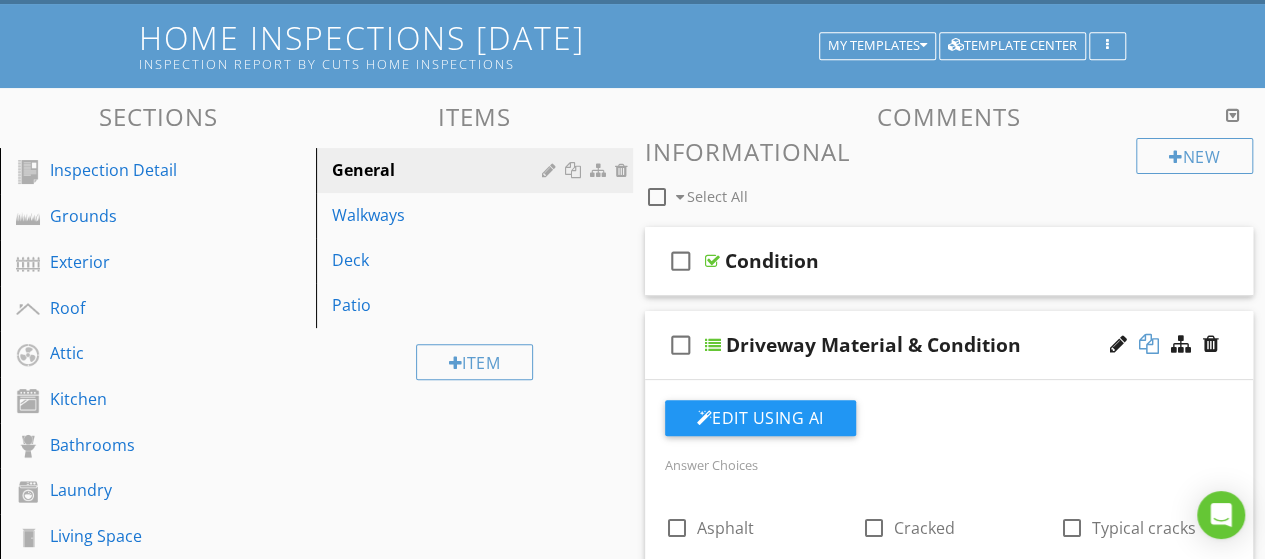 click at bounding box center (1149, 344) 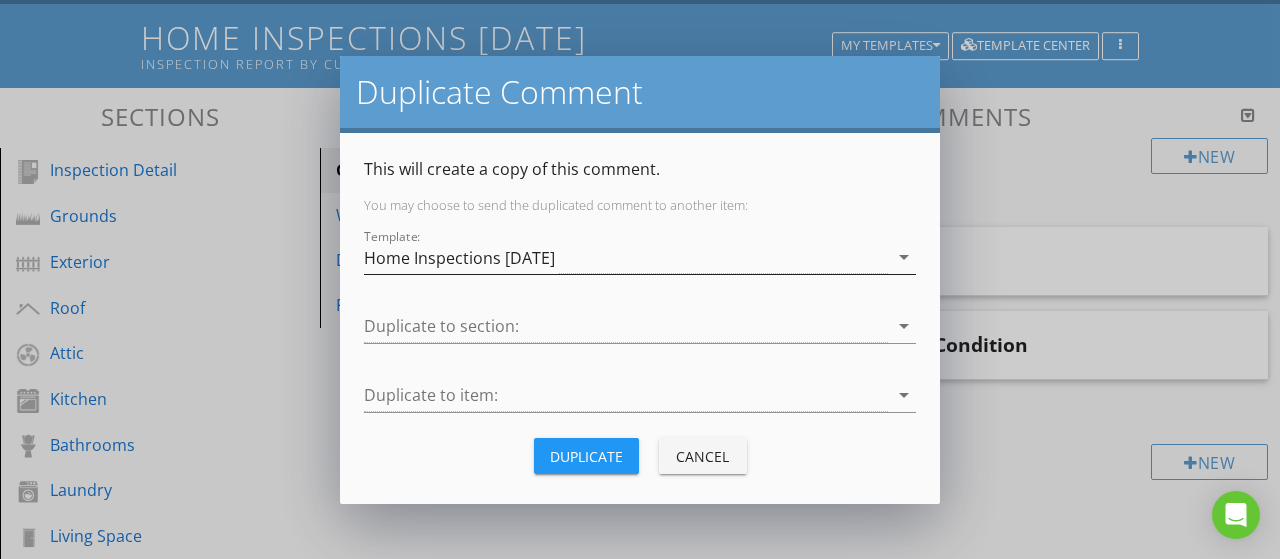 click on "arrow_drop_down" at bounding box center (904, 257) 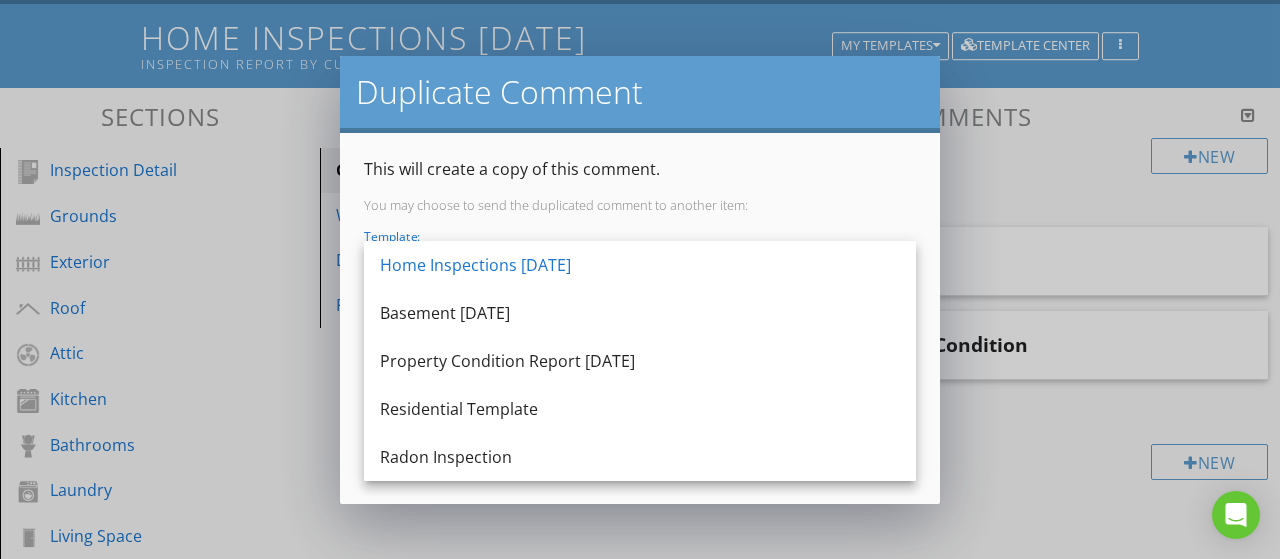 click on "Duplicate Comment     This will create a copy of this comment.   You may choose to send the duplicated comment to another item:   Template:  Home Inspections [DATE] arrow_drop_down   Duplicate to section: arrow_drop_down   Duplicate to item: arrow_drop_down     Duplicate   Cancel" at bounding box center (640, 279) 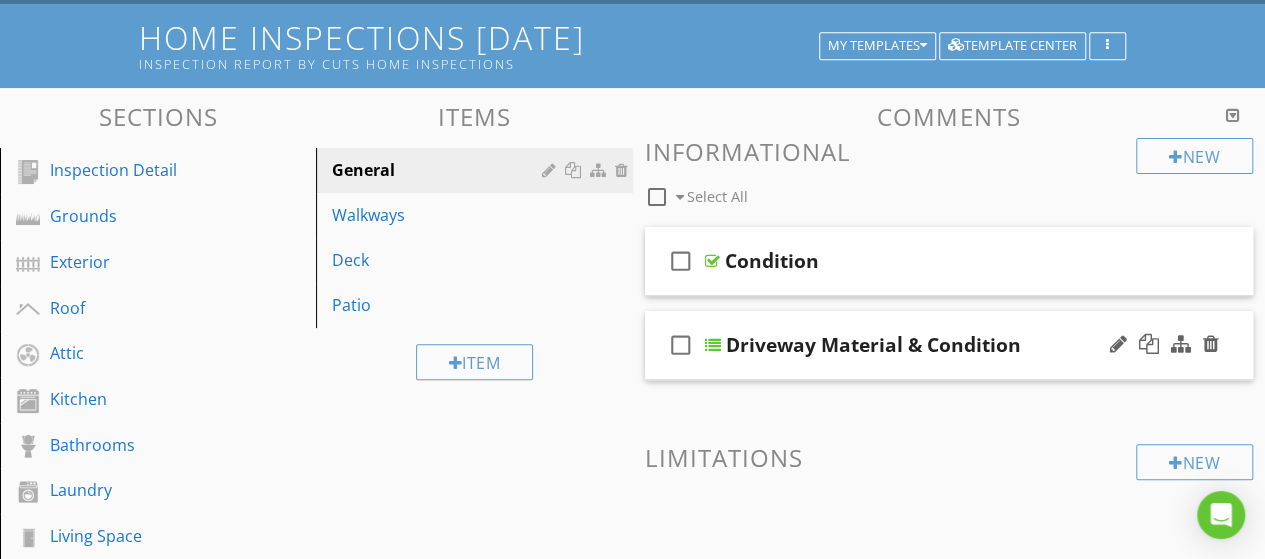 click on "Driveway Material & Condition" at bounding box center [873, 345] 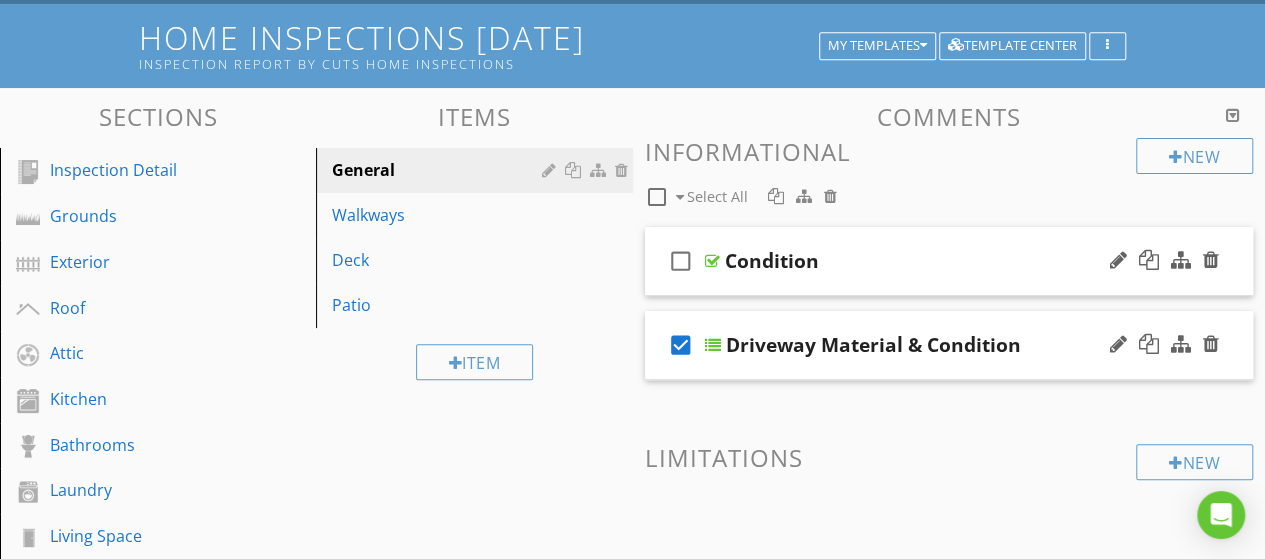 click on "Condition" at bounding box center [772, 261] 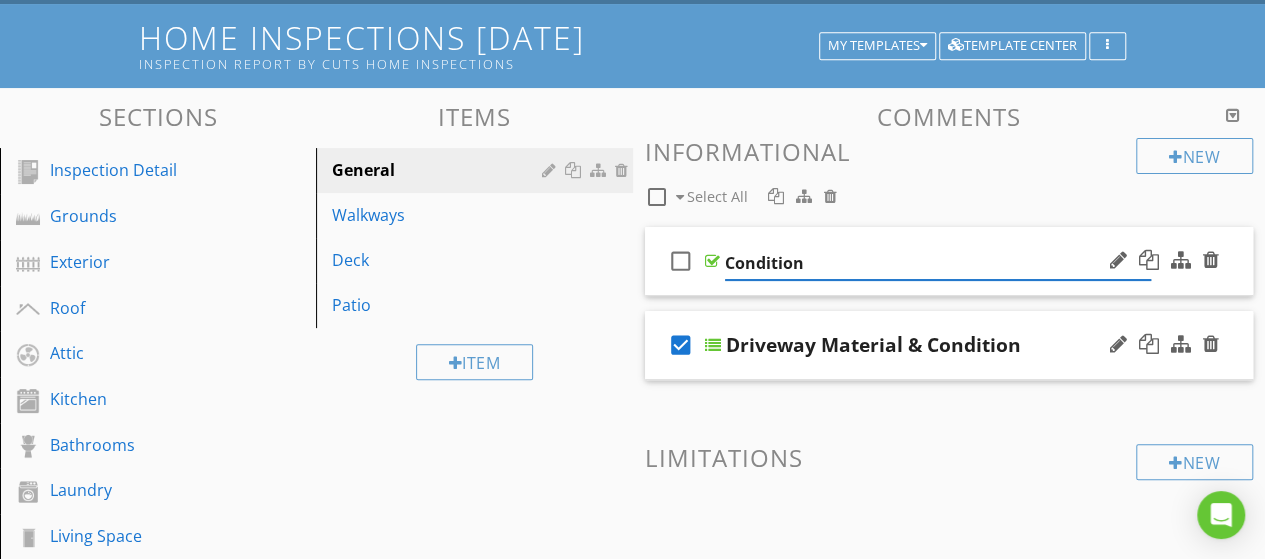 click at bounding box center (712, 261) 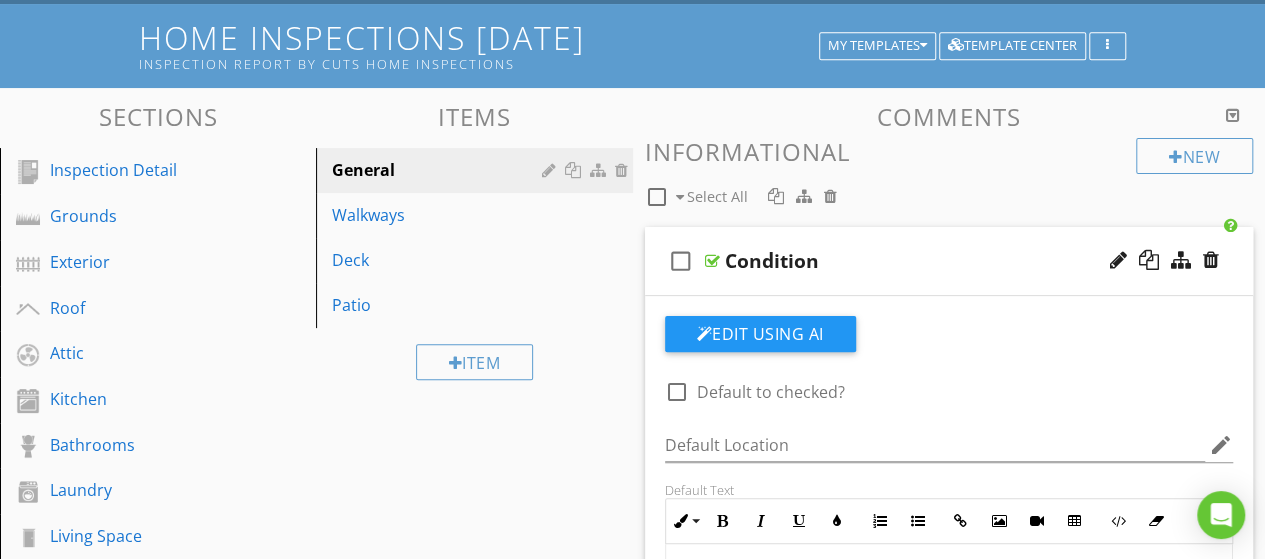 click at bounding box center [712, 261] 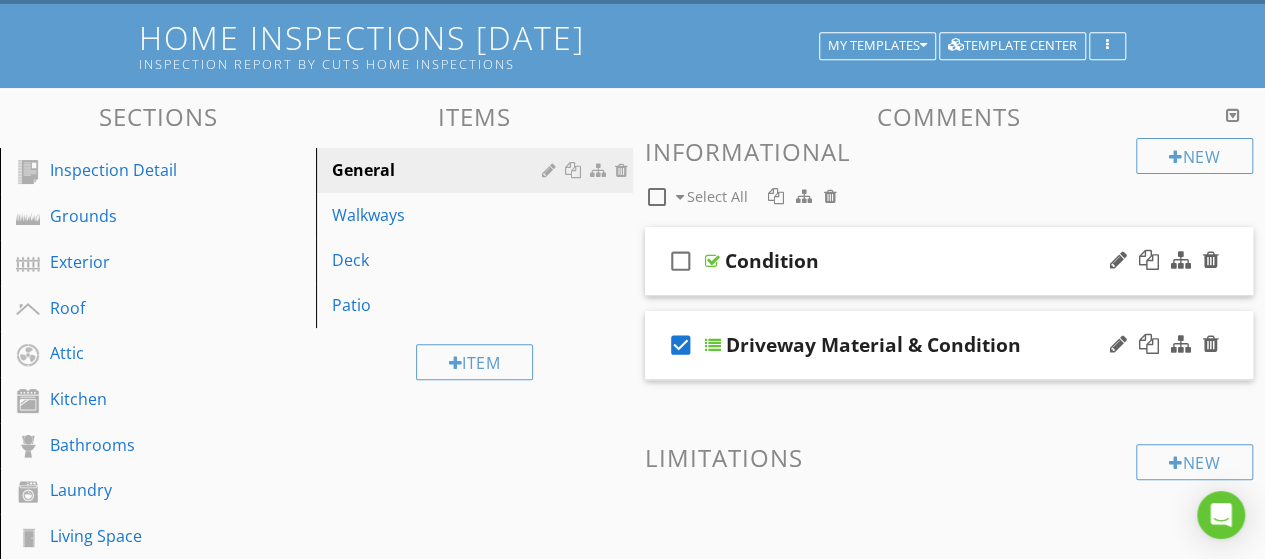 click at bounding box center [712, 261] 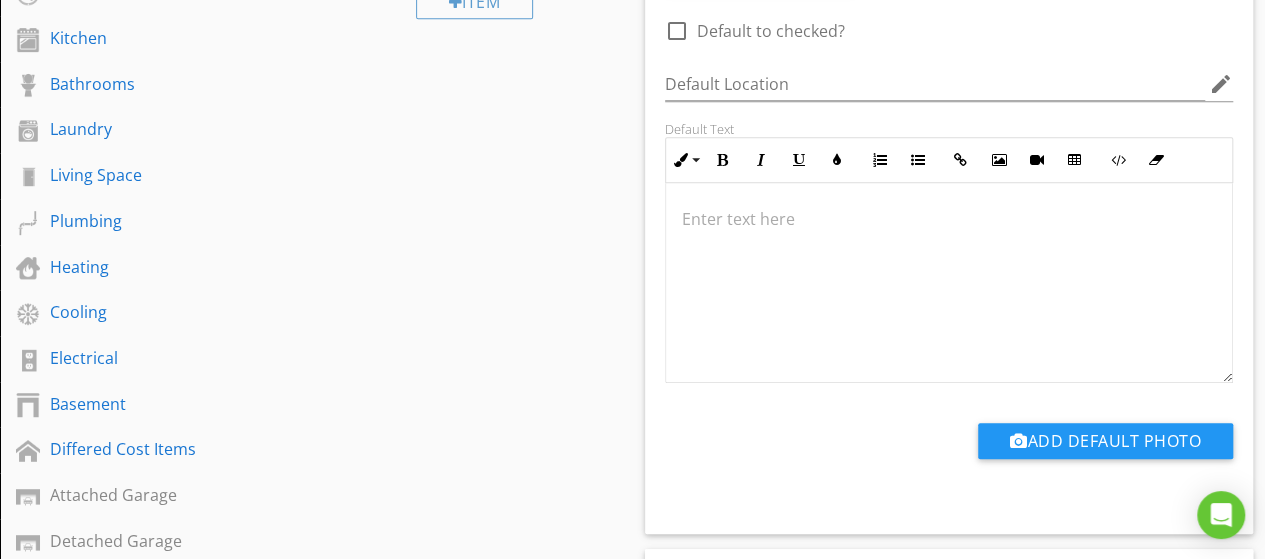 scroll, scrollTop: 500, scrollLeft: 0, axis: vertical 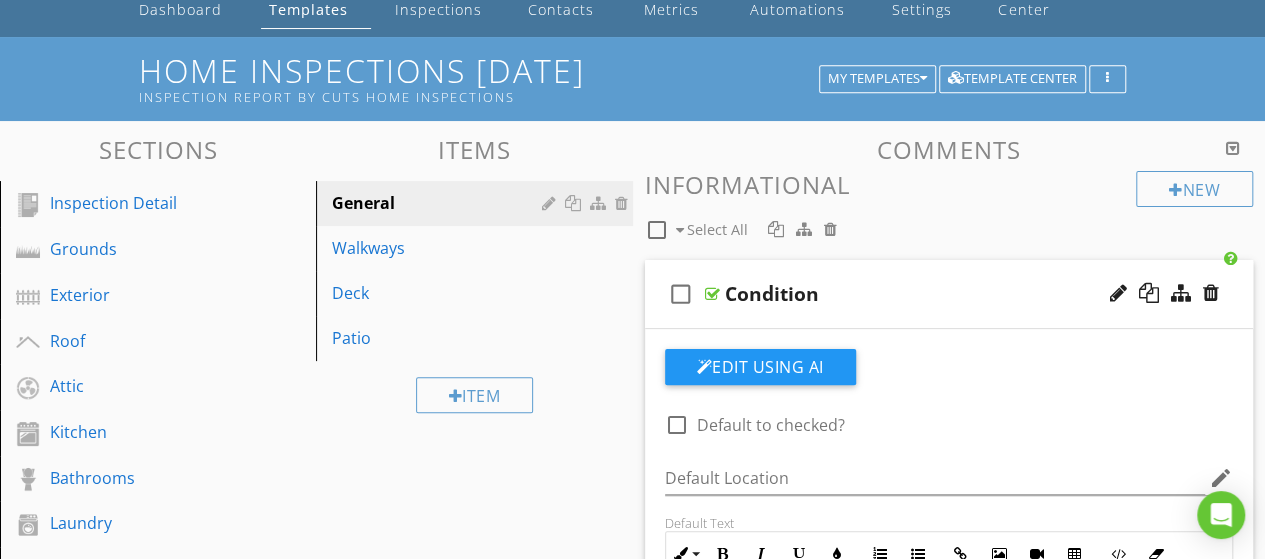 click at bounding box center (712, 294) 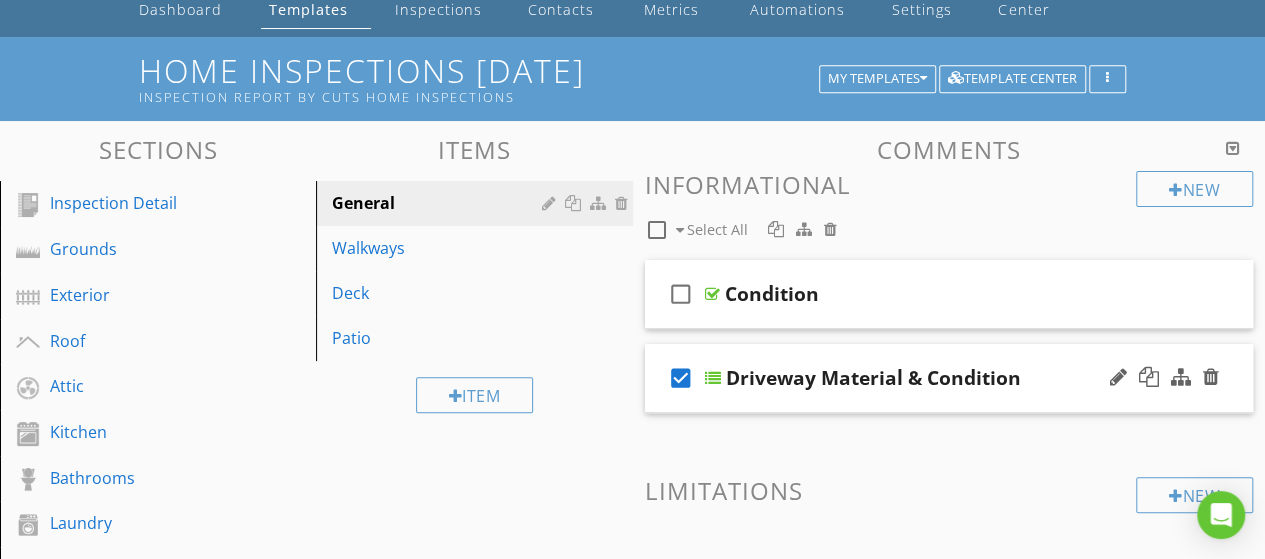 click on "check_box" at bounding box center [681, 378] 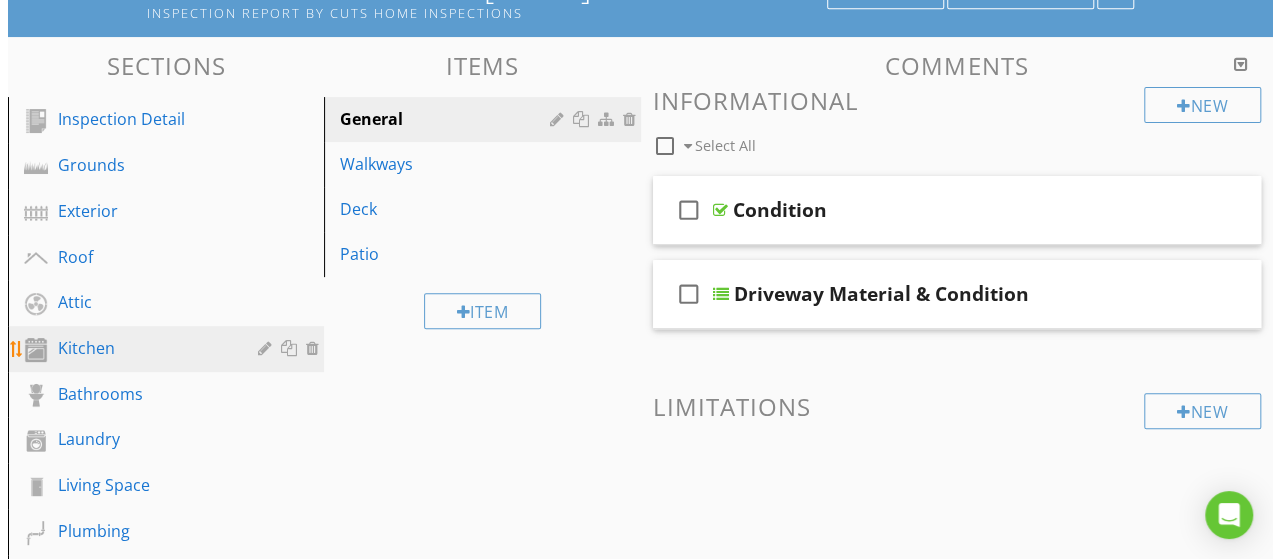 scroll, scrollTop: 166, scrollLeft: 0, axis: vertical 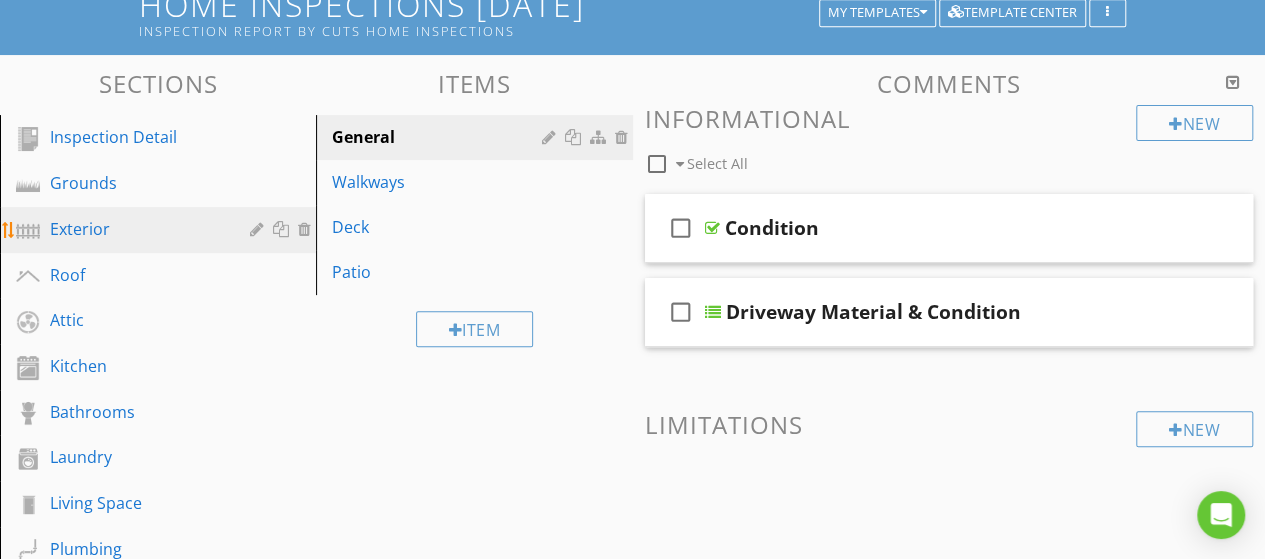 click on "Exterior" at bounding box center (135, 229) 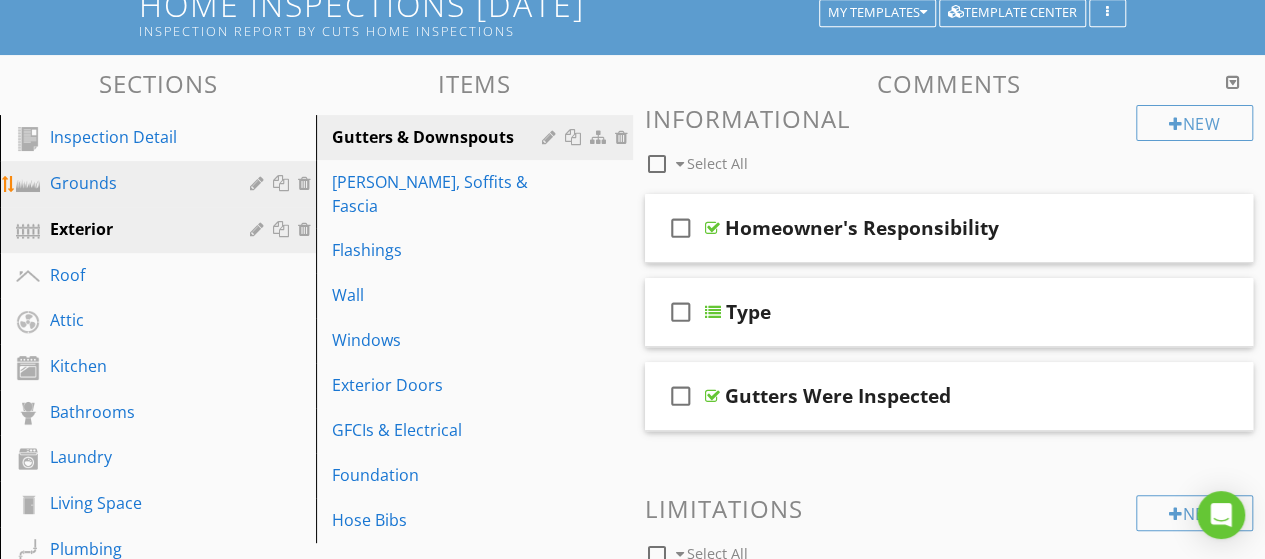 click on "Grounds" at bounding box center [135, 183] 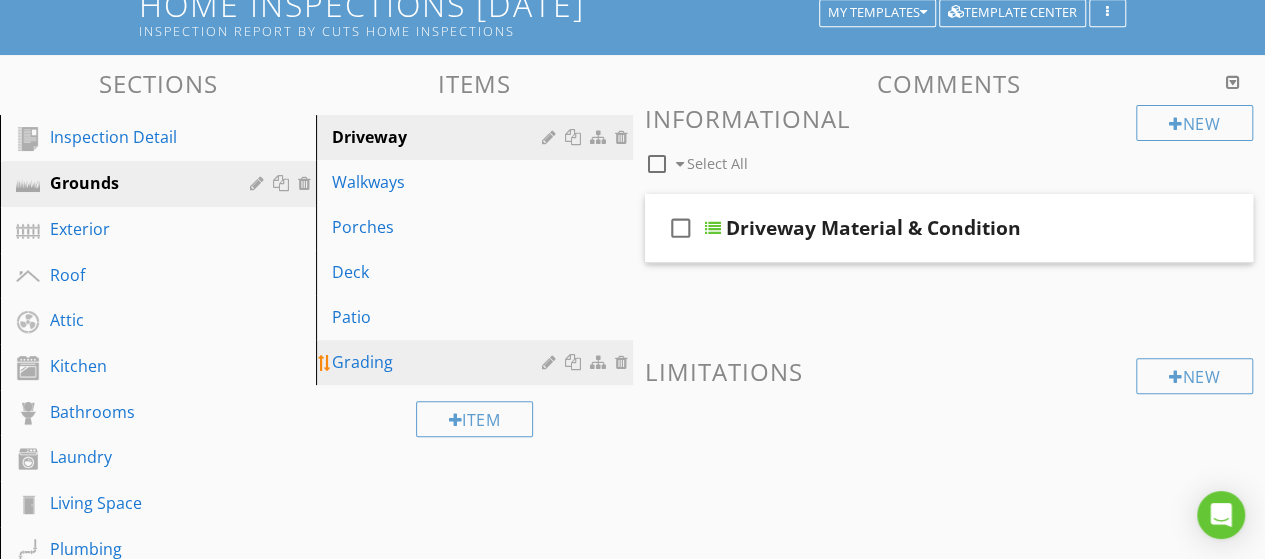 click on "Grading" at bounding box center (439, 362) 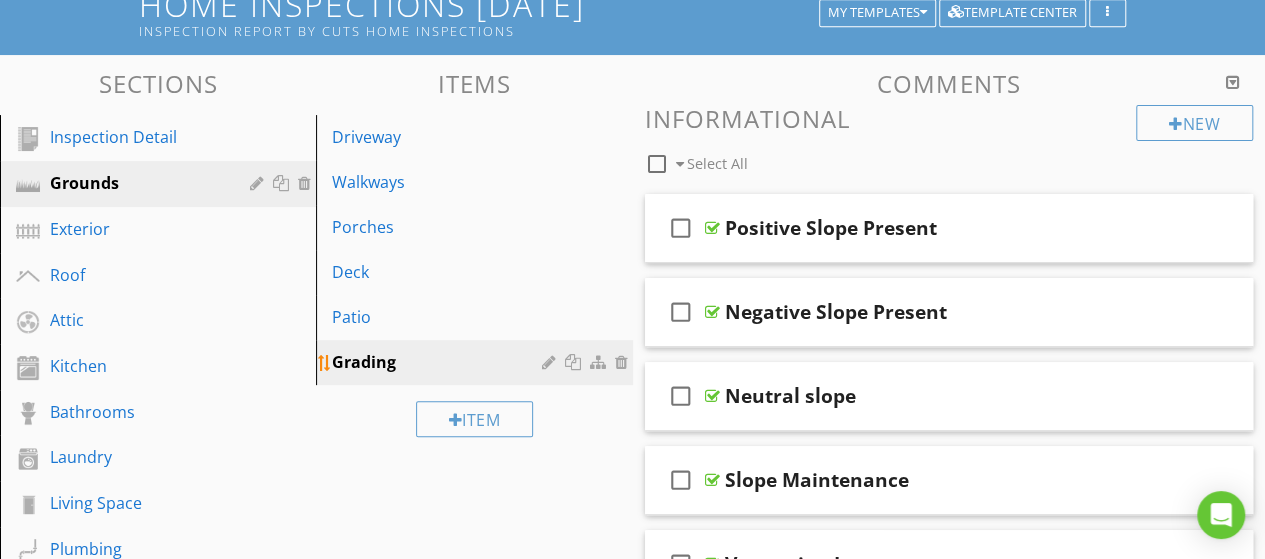 click at bounding box center [575, 362] 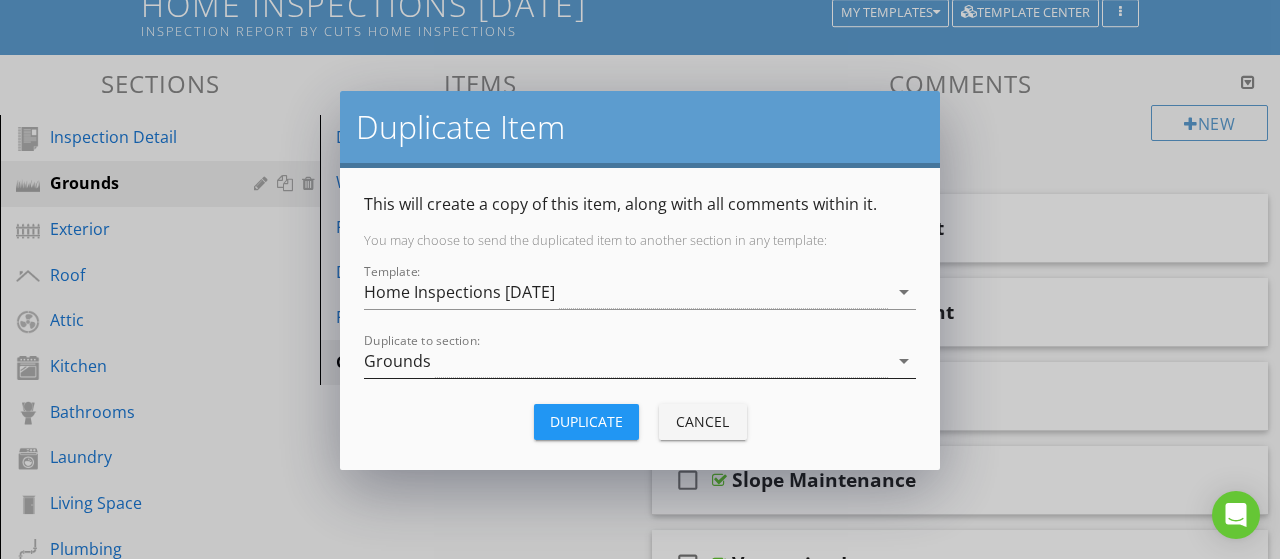 click on "arrow_drop_down" at bounding box center [904, 361] 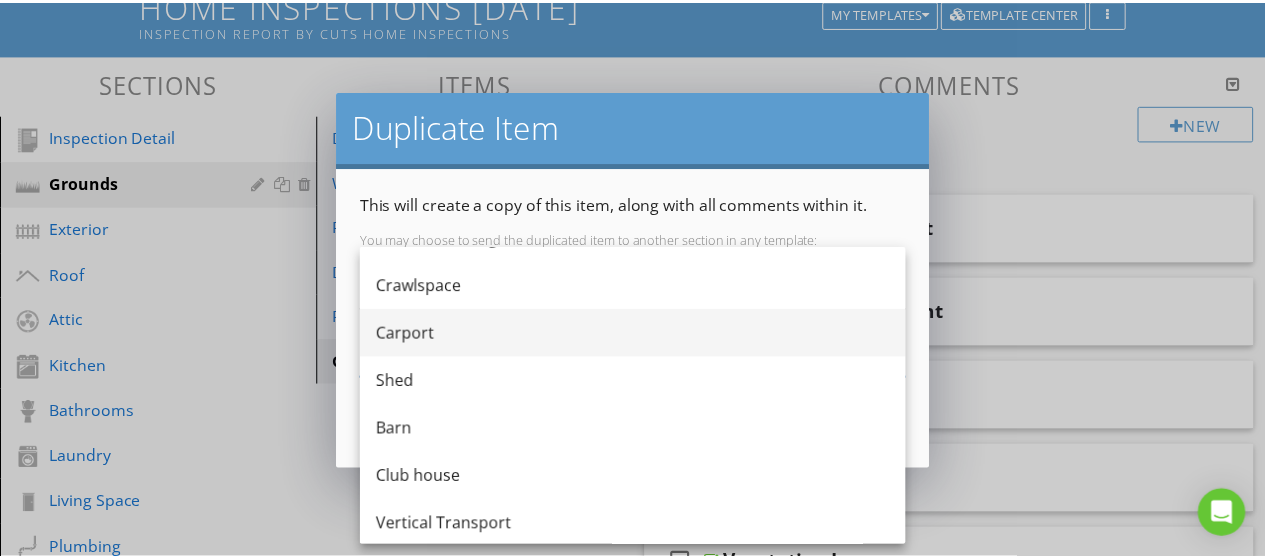 scroll, scrollTop: 804, scrollLeft: 0, axis: vertical 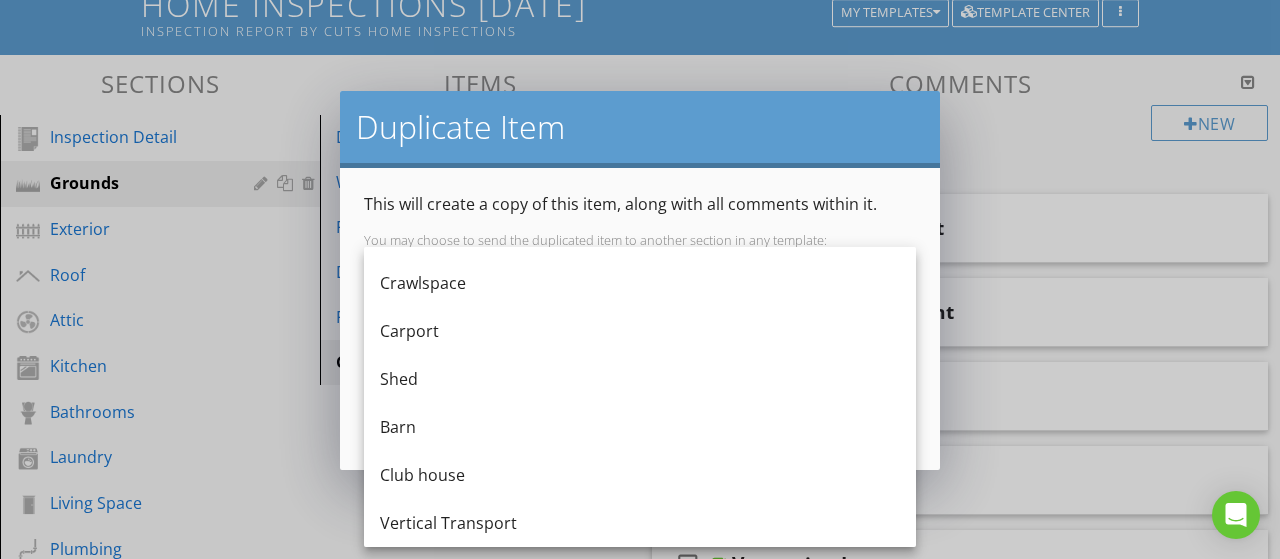 click on "Club house" at bounding box center (640, 475) 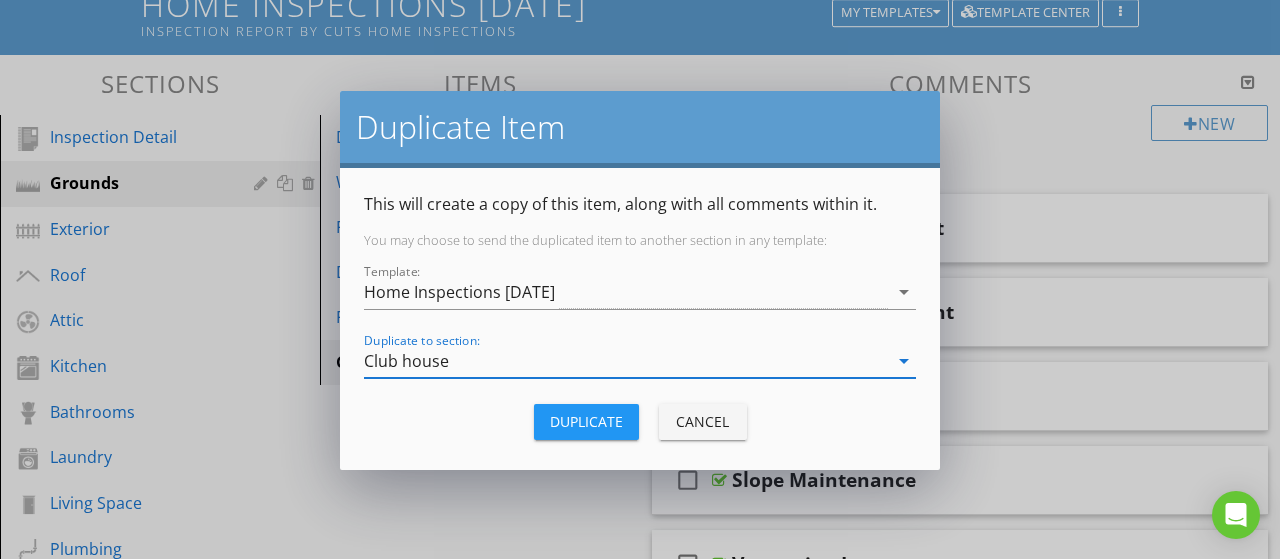 click on "Duplicate" at bounding box center (586, 421) 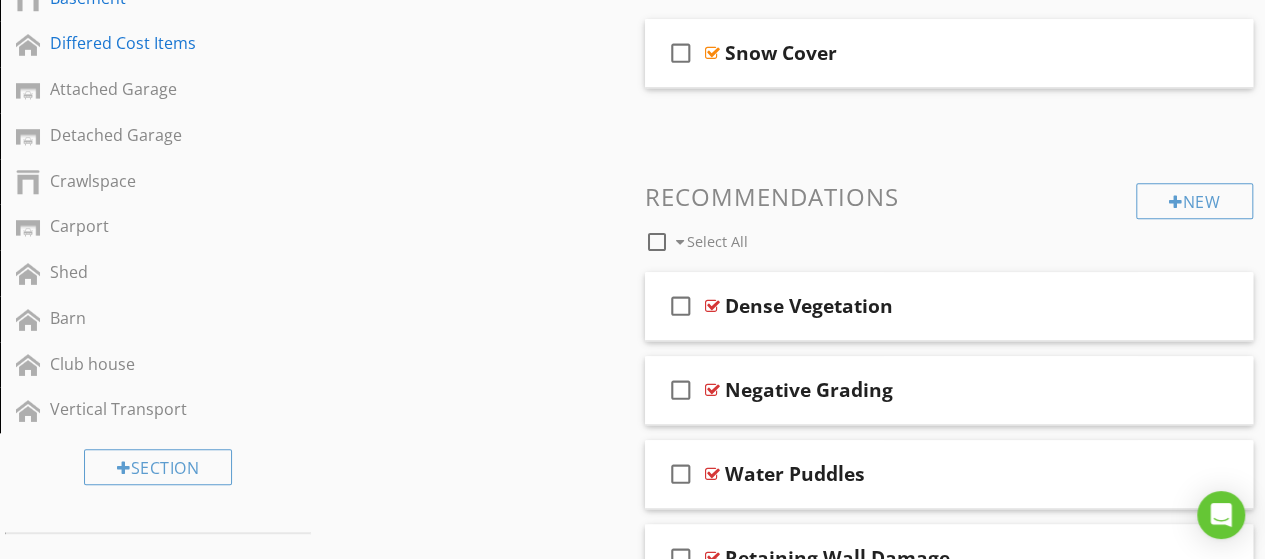 scroll, scrollTop: 933, scrollLeft: 0, axis: vertical 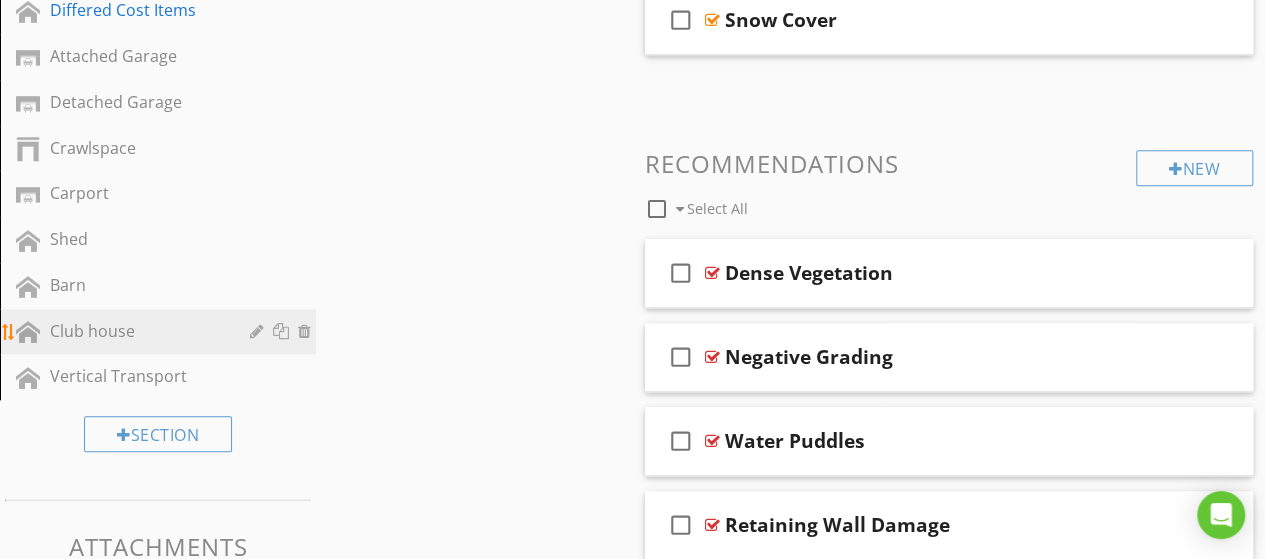 click on "Club house" at bounding box center [135, 331] 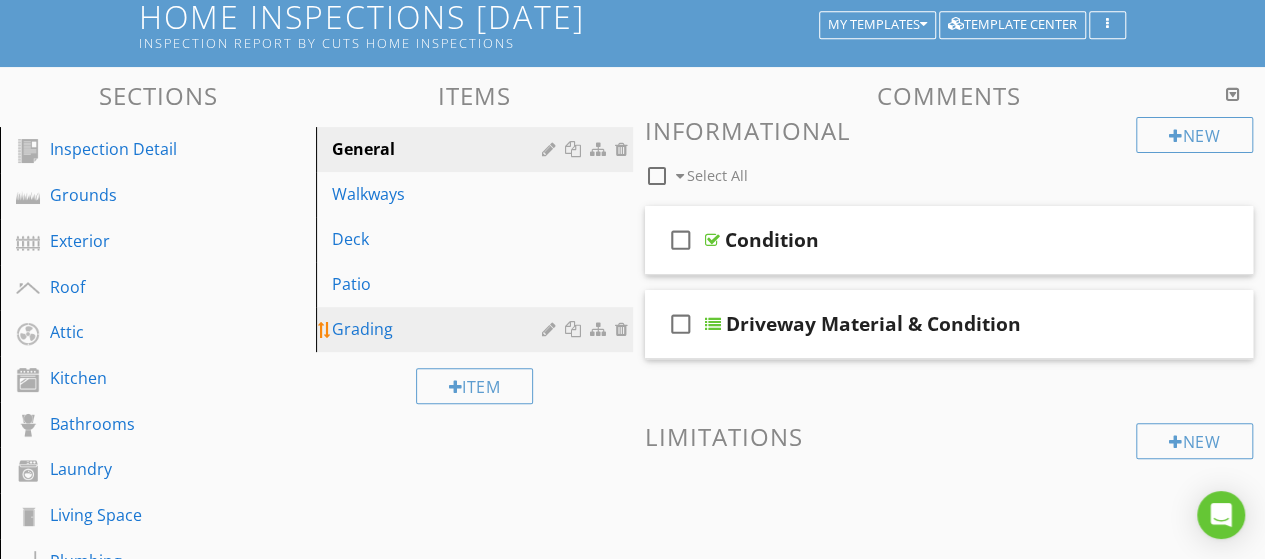 scroll, scrollTop: 166, scrollLeft: 0, axis: vertical 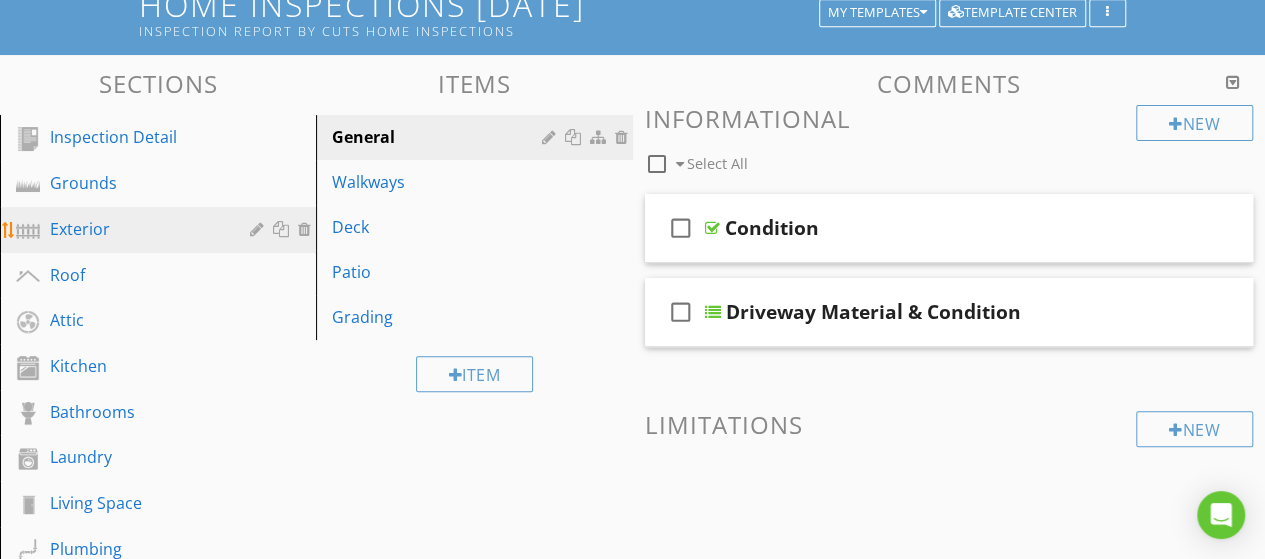 click on "Exterior" at bounding box center [135, 229] 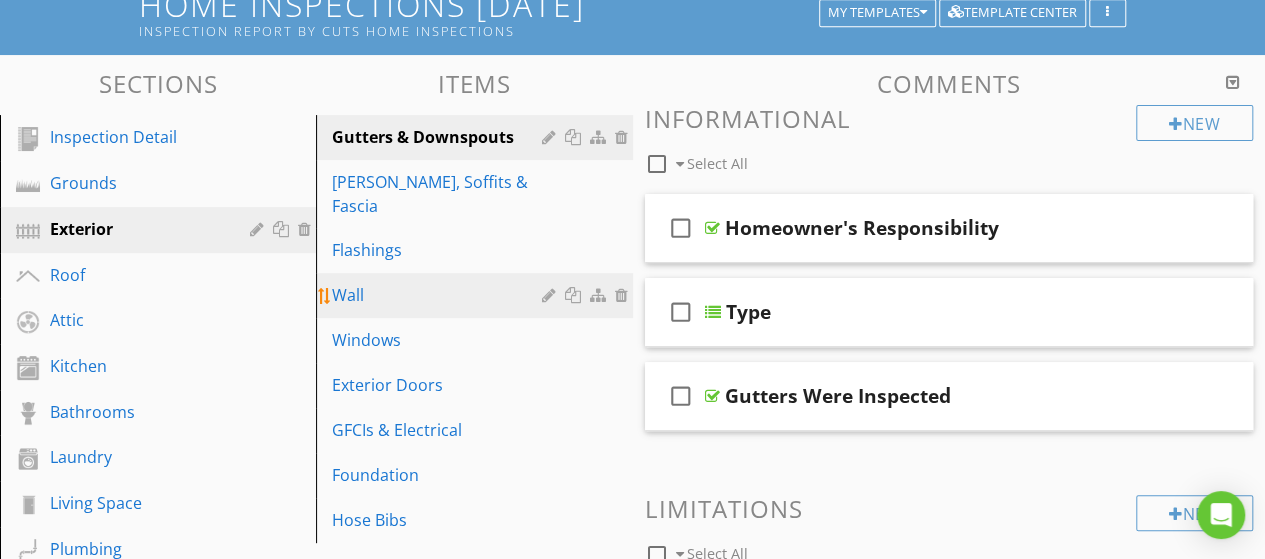 click on "Wall" at bounding box center [439, 295] 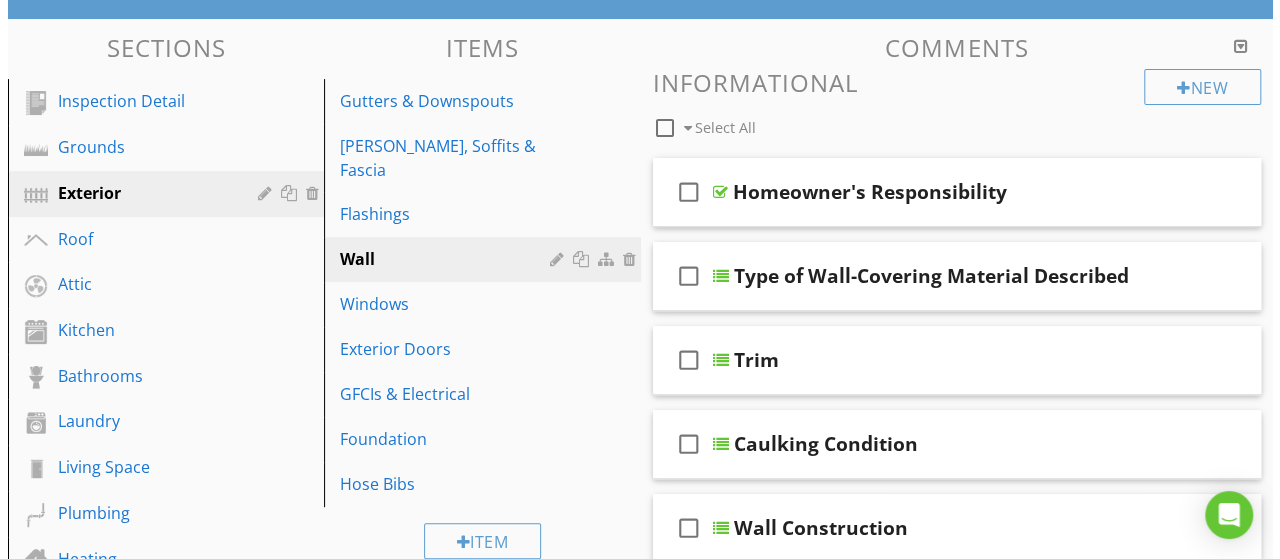 scroll, scrollTop: 200, scrollLeft: 0, axis: vertical 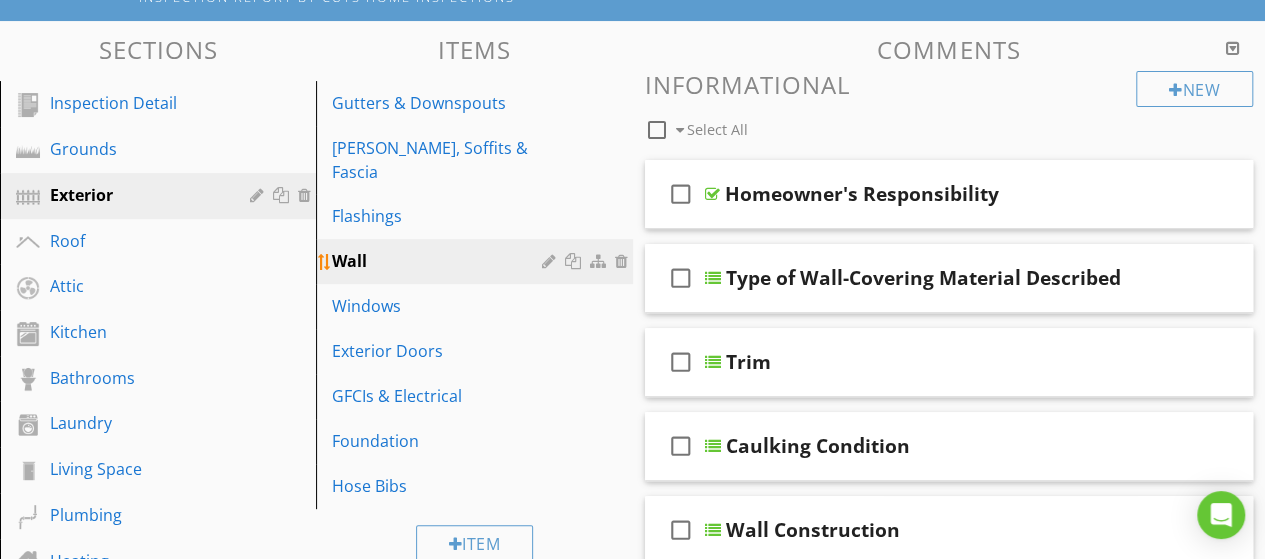 click at bounding box center (575, 261) 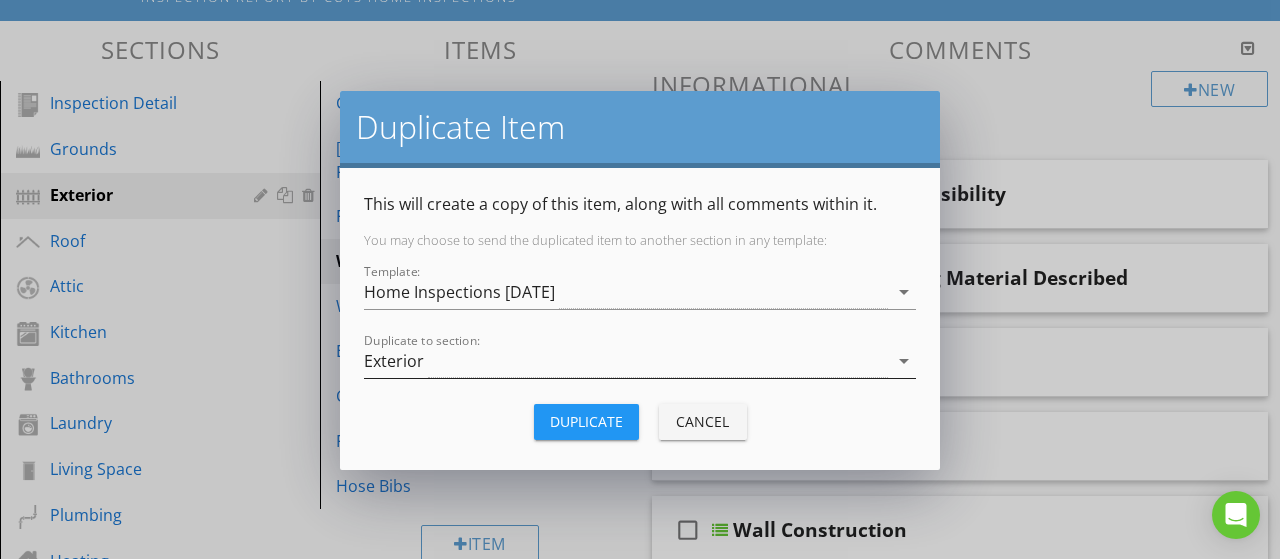 click on "arrow_drop_down" at bounding box center [904, 361] 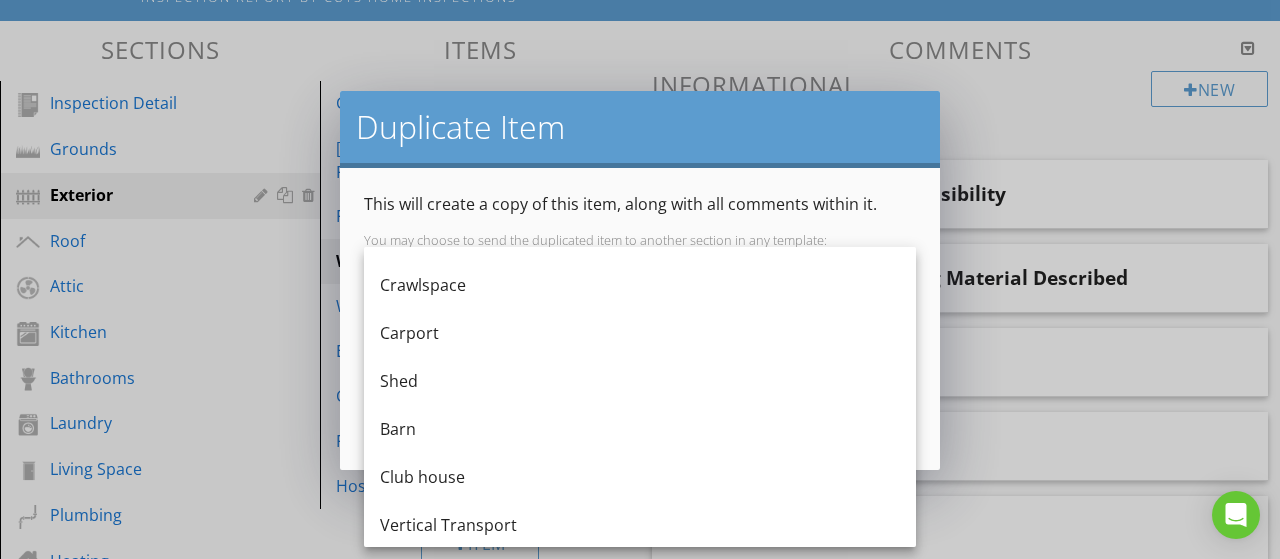 scroll, scrollTop: 804, scrollLeft: 0, axis: vertical 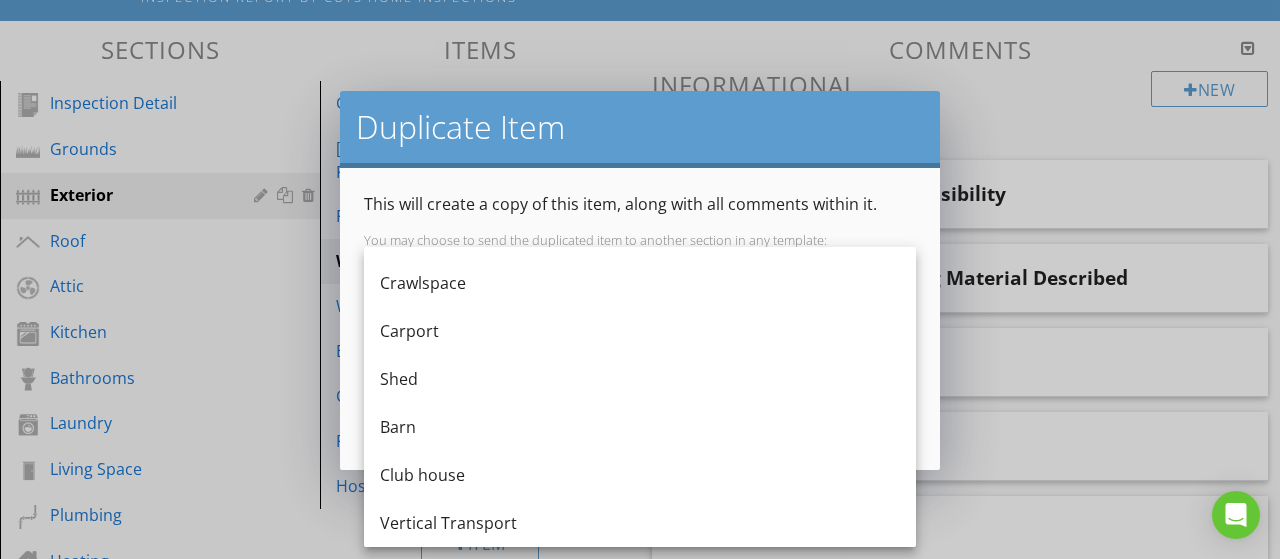 click on "Club house" at bounding box center [640, 475] 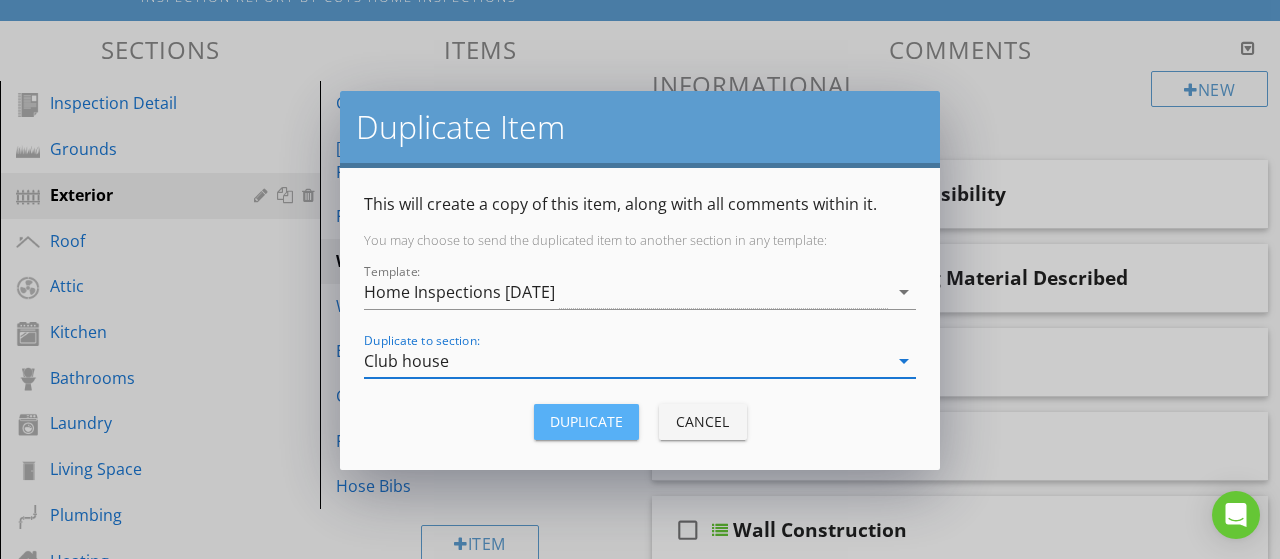 click on "Duplicate" at bounding box center (586, 421) 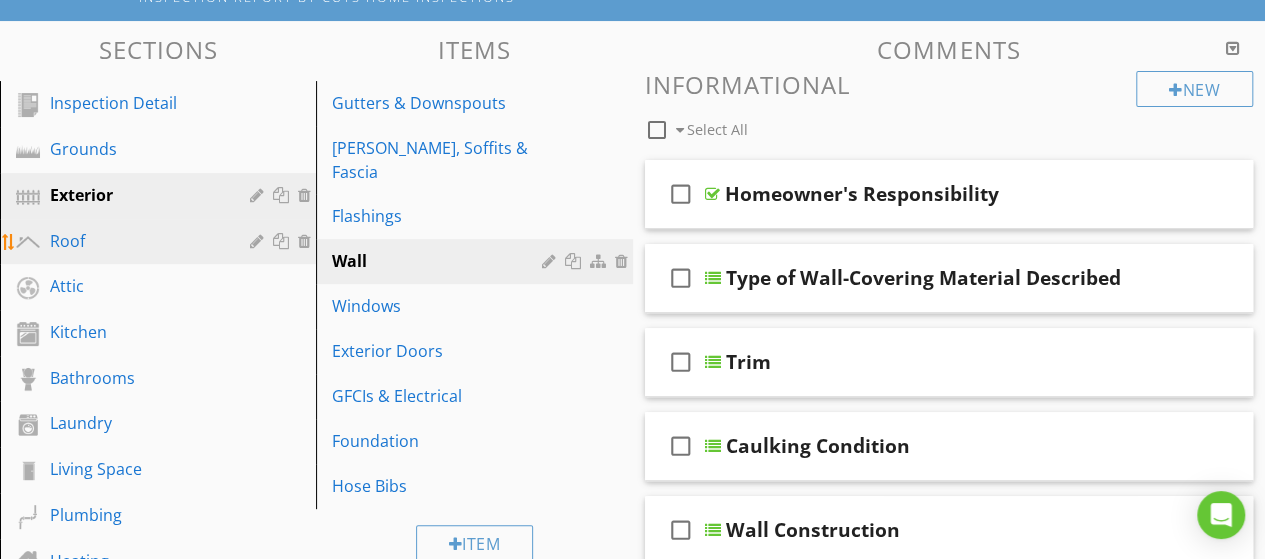click on "Roof" at bounding box center [135, 241] 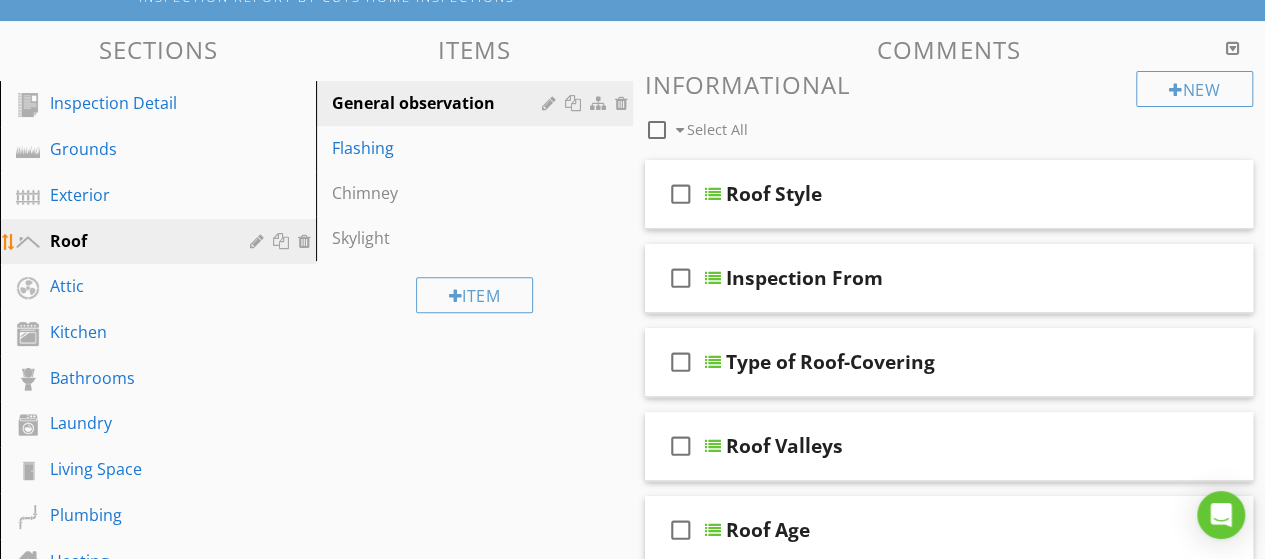 click at bounding box center (283, 241) 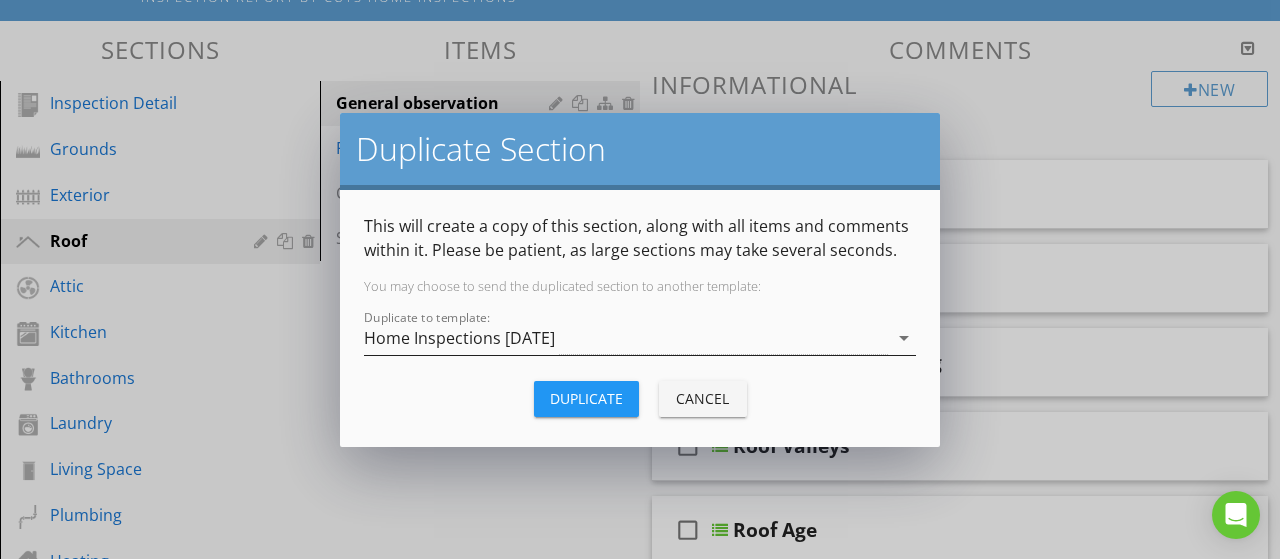 click on "arrow_drop_down" at bounding box center (904, 338) 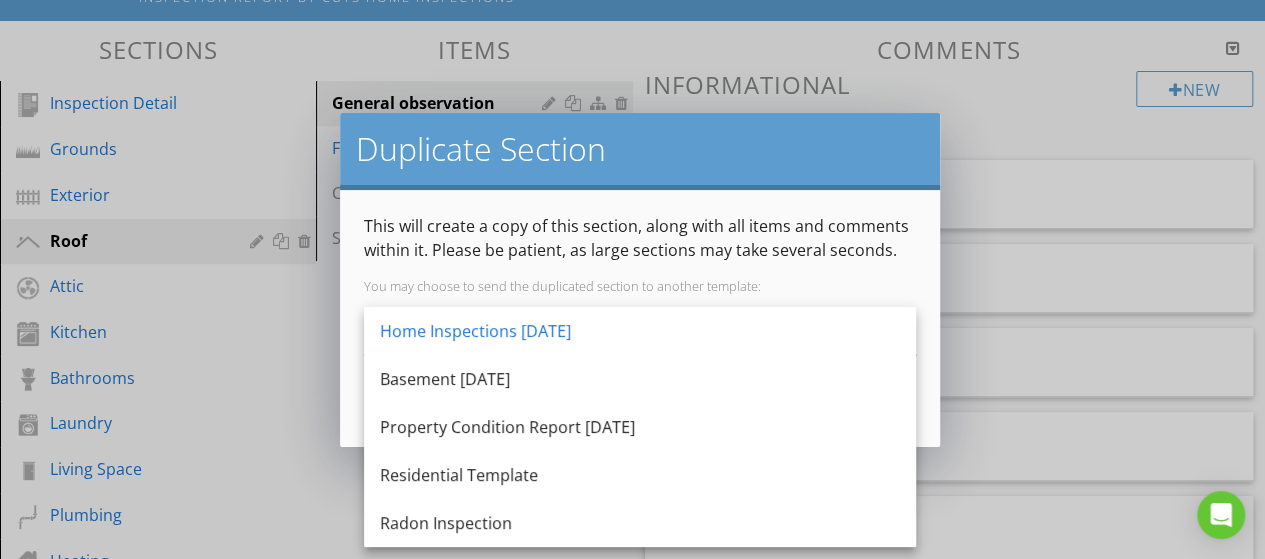 click on "Duplicate Section
This will create a copy of this section, along with all items and
comments within it. Please be patient, as large sections may take
several seconds.
You may choose to send the duplicated section to another template:
Duplicate to template:  Home Inspections [DATE] arrow_drop_down   Duplicate   Cancel" at bounding box center (632, 279) 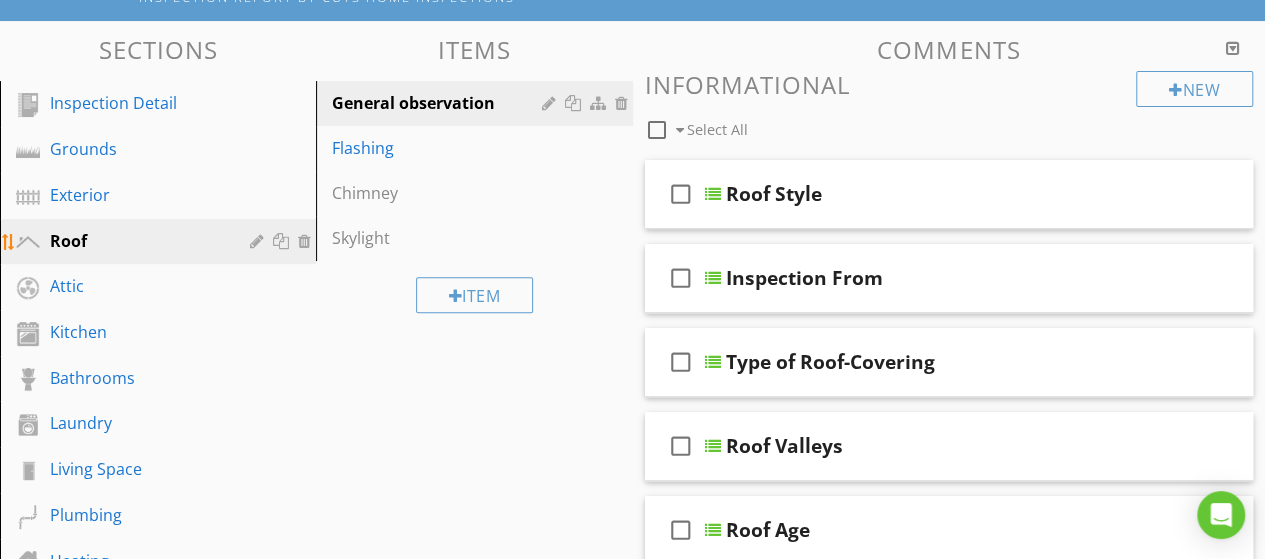 click at bounding box center [283, 241] 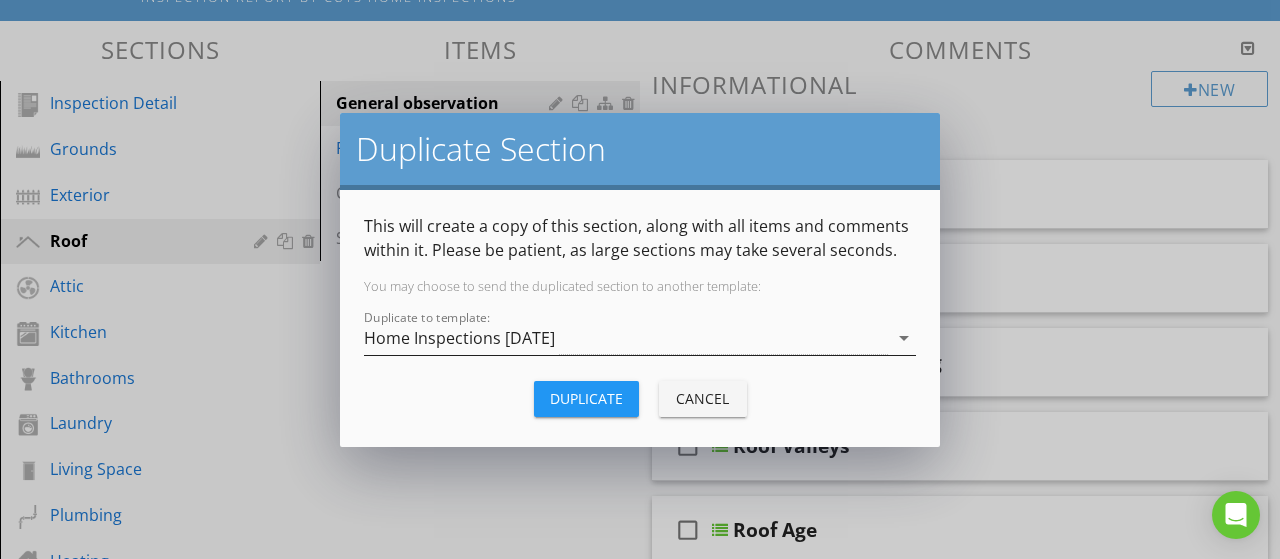 click on "arrow_drop_down" at bounding box center (904, 338) 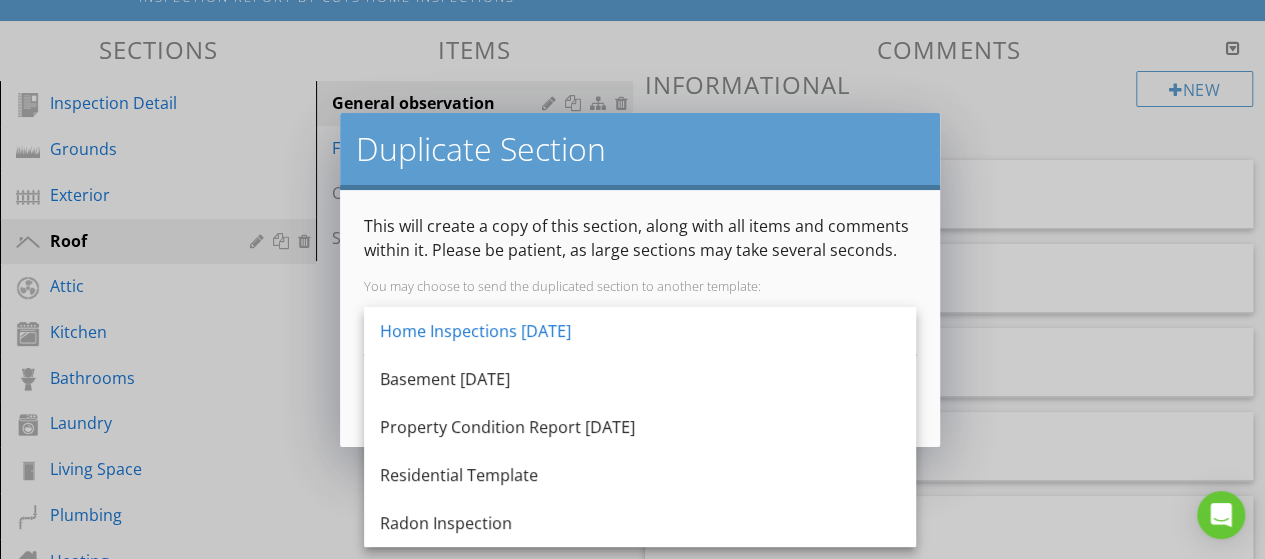 click on "Duplicate Section
This will create a copy of this section, along with all items and
comments within it. Please be patient, as large sections may take
several seconds.
You may choose to send the duplicated section to another template:
Duplicate to template:  Home Inspections [DATE] arrow_drop_down   Duplicate   Cancel" at bounding box center [632, 279] 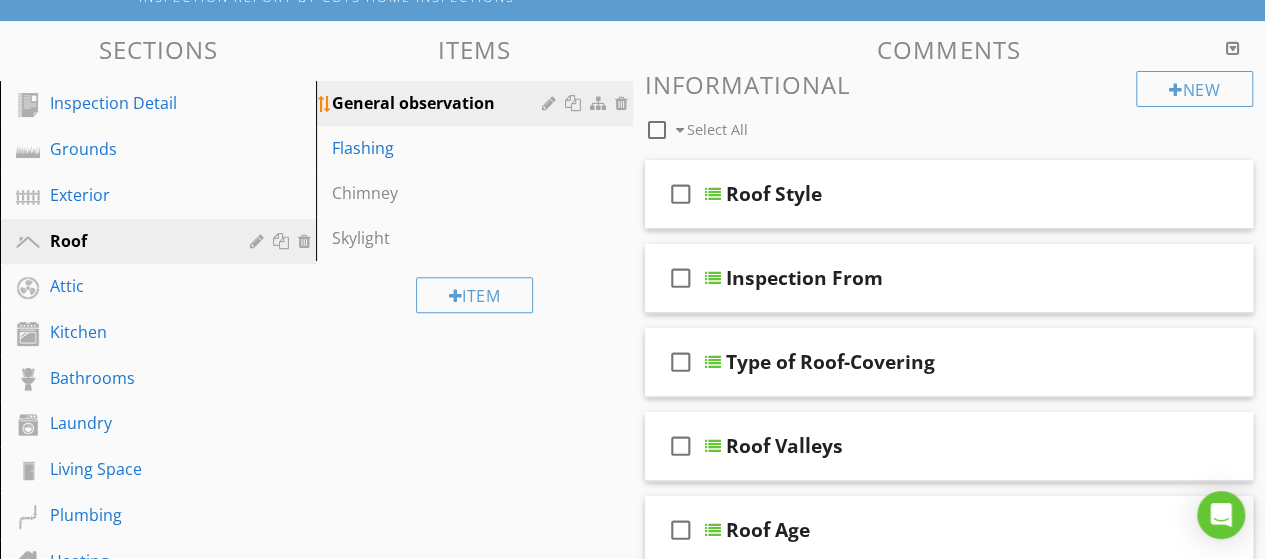 click on "General observation" at bounding box center [439, 103] 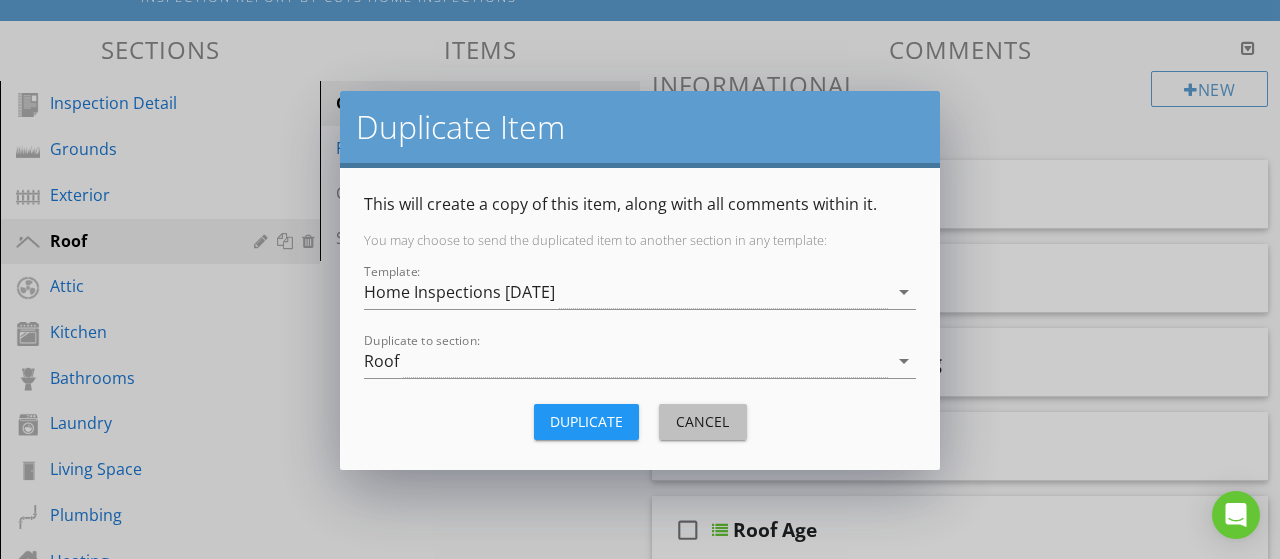 click on "Cancel" at bounding box center [703, 421] 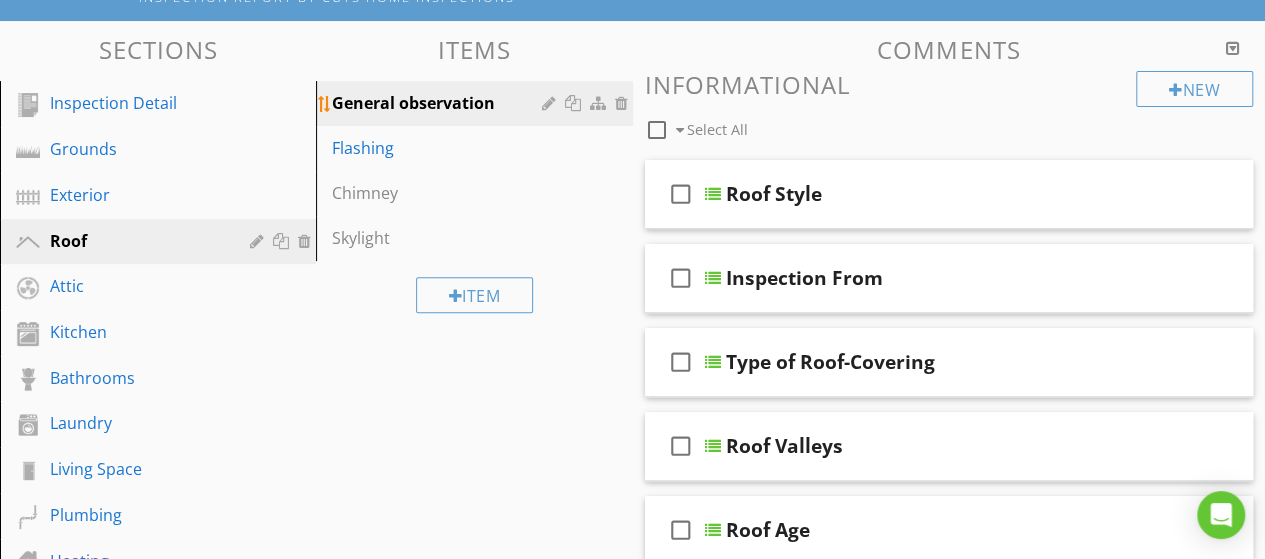click at bounding box center [575, 103] 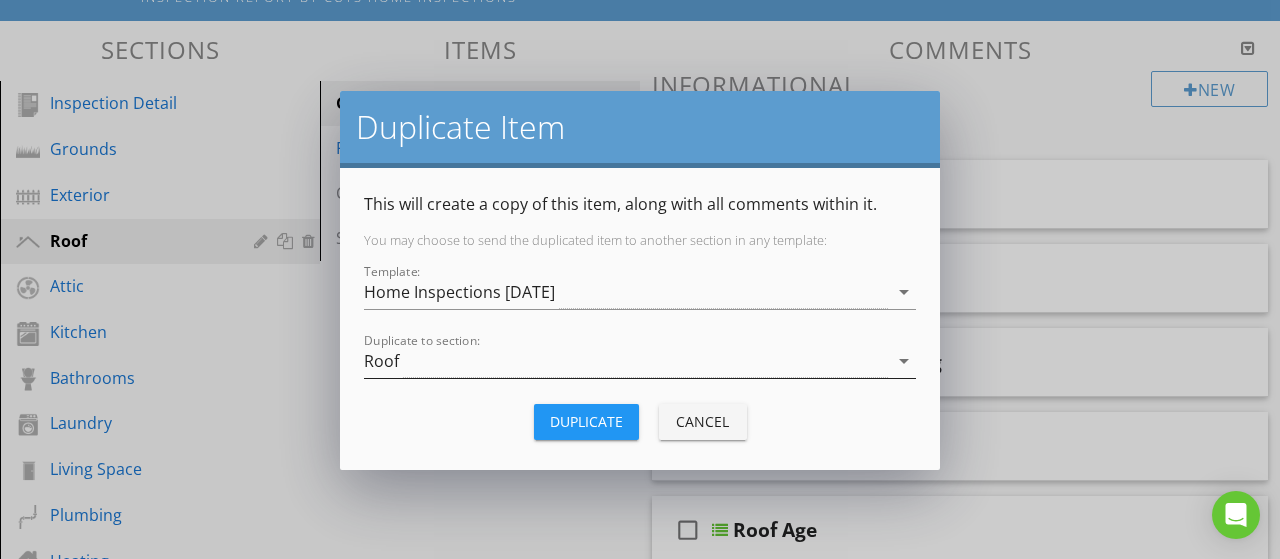 click on "arrow_drop_down" at bounding box center (904, 361) 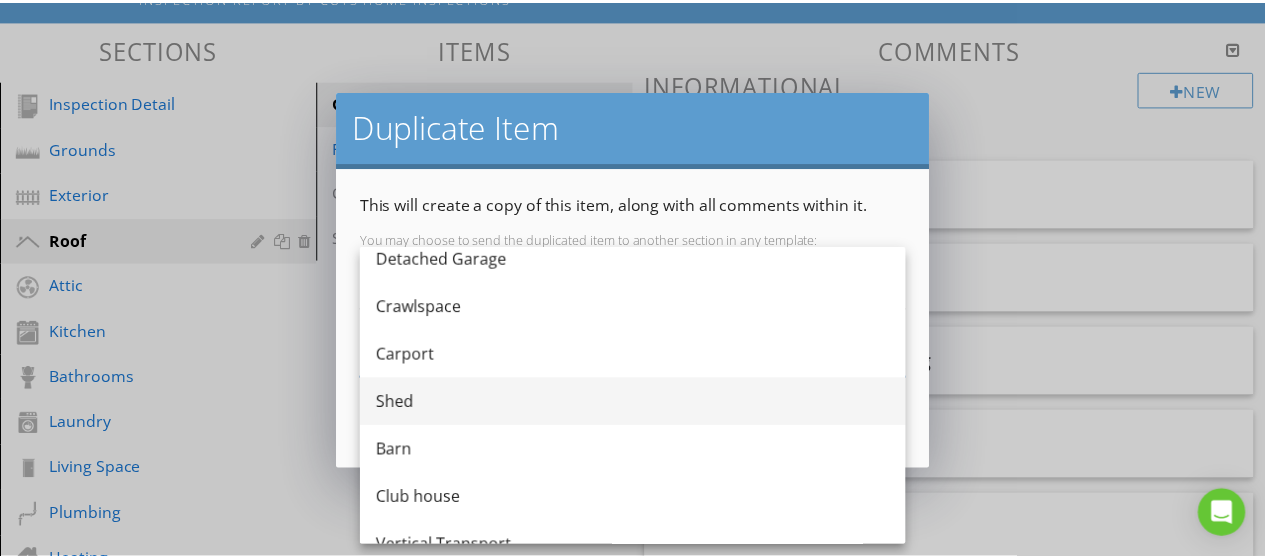 scroll, scrollTop: 800, scrollLeft: 0, axis: vertical 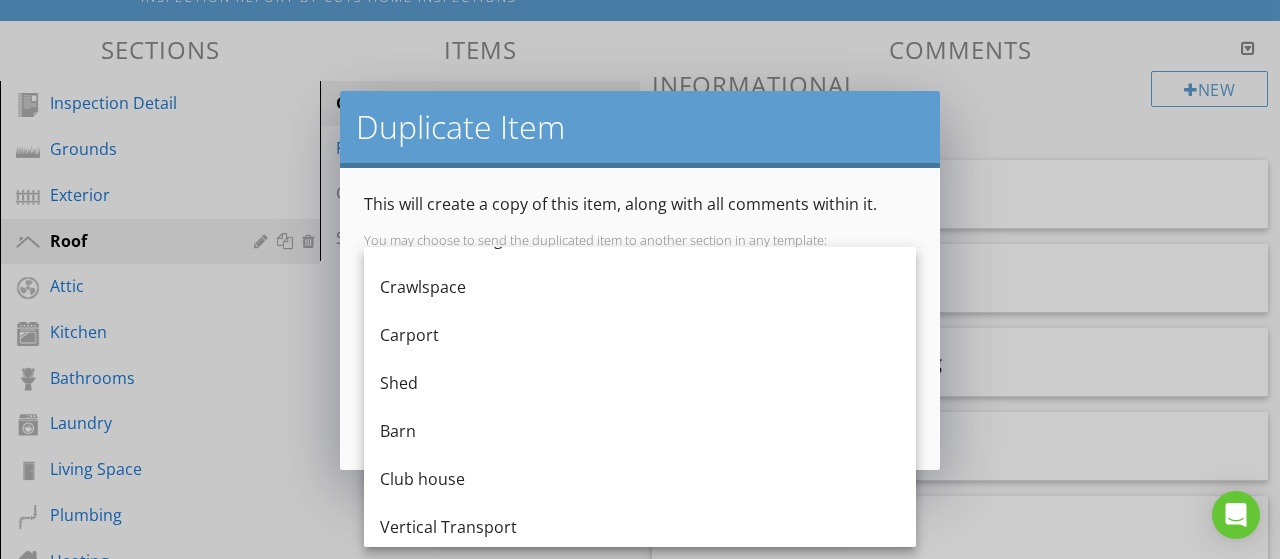 click on "Club house" at bounding box center [640, 479] 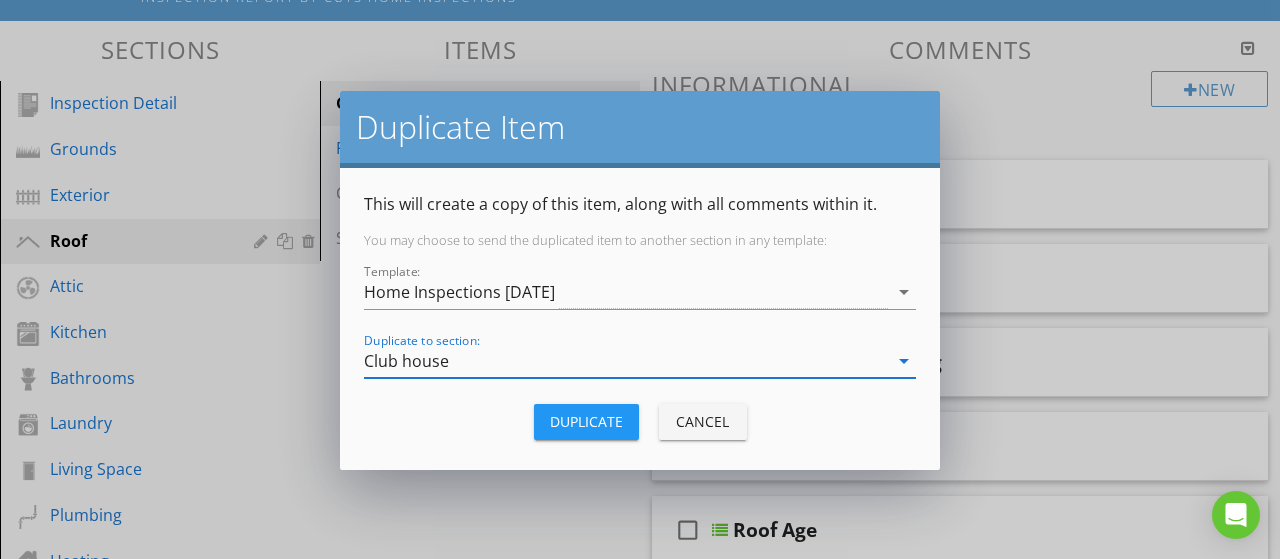 click on "Duplicate" at bounding box center (586, 421) 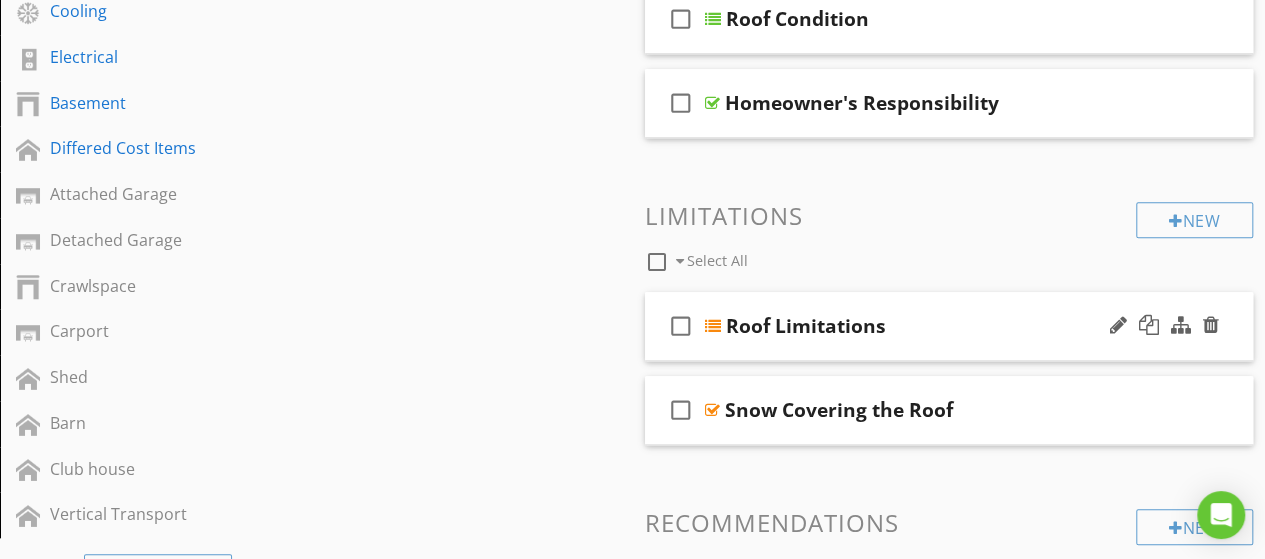 scroll, scrollTop: 800, scrollLeft: 0, axis: vertical 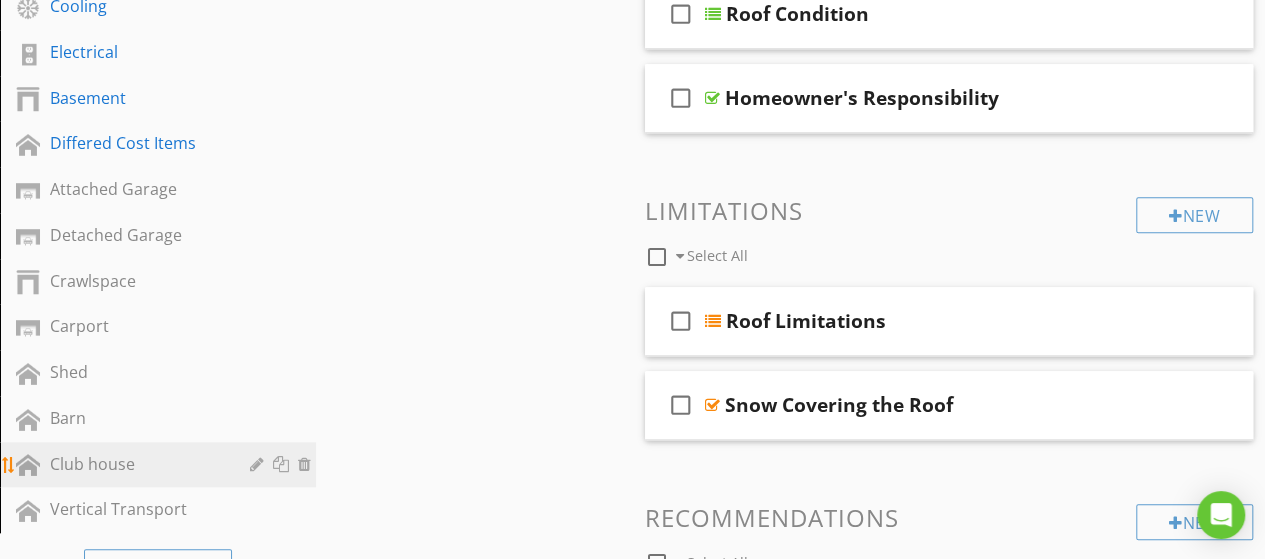 click on "Club house" at bounding box center (135, 464) 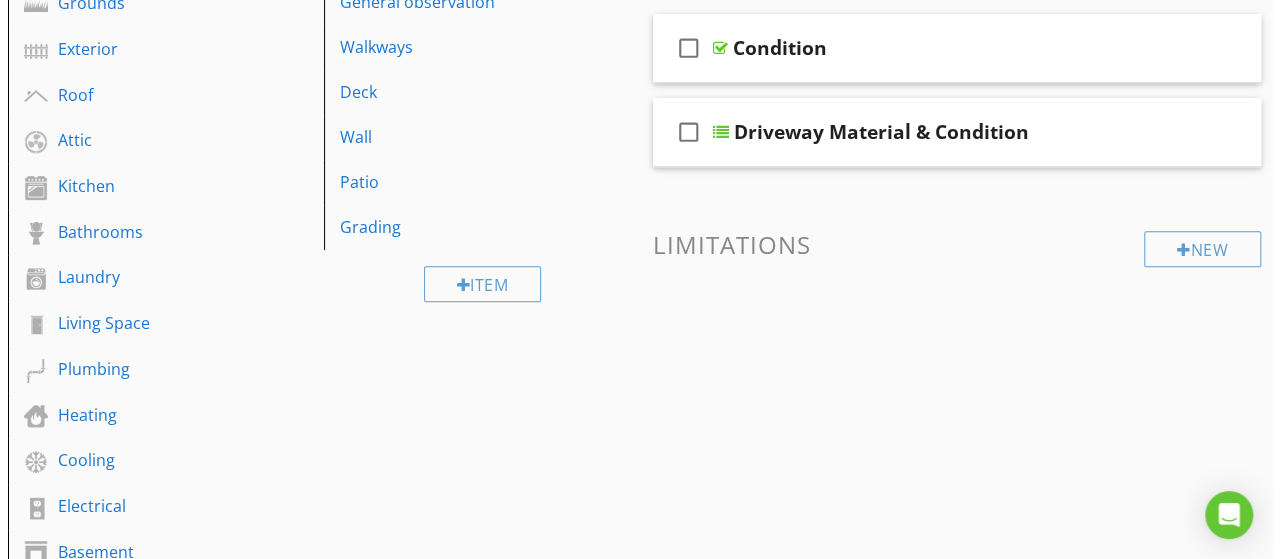scroll, scrollTop: 166, scrollLeft: 0, axis: vertical 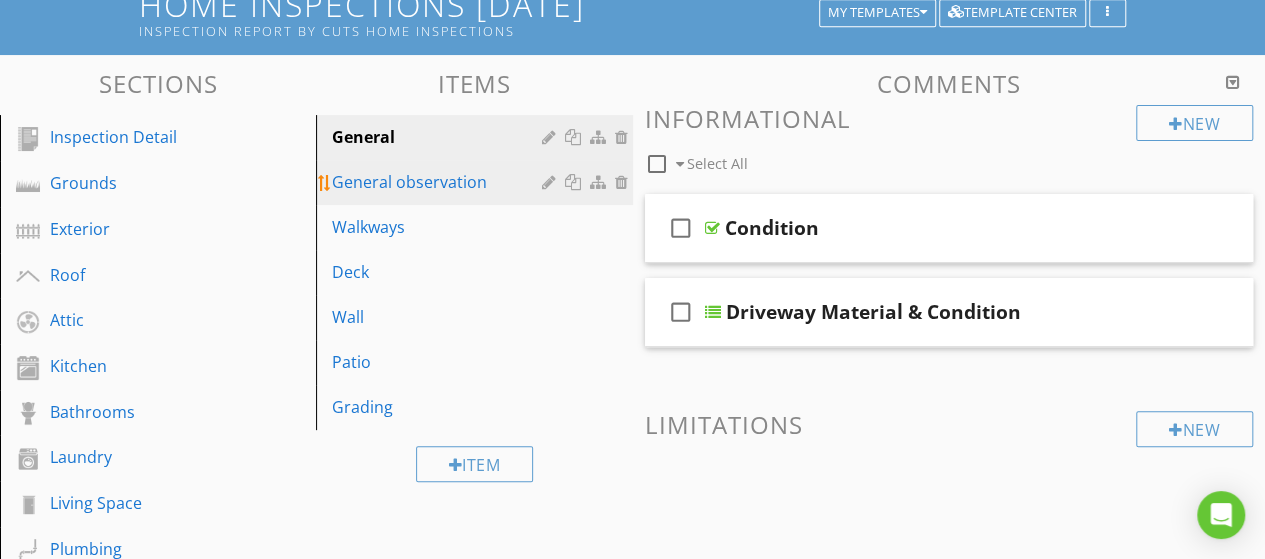 click on "General observation" at bounding box center (439, 182) 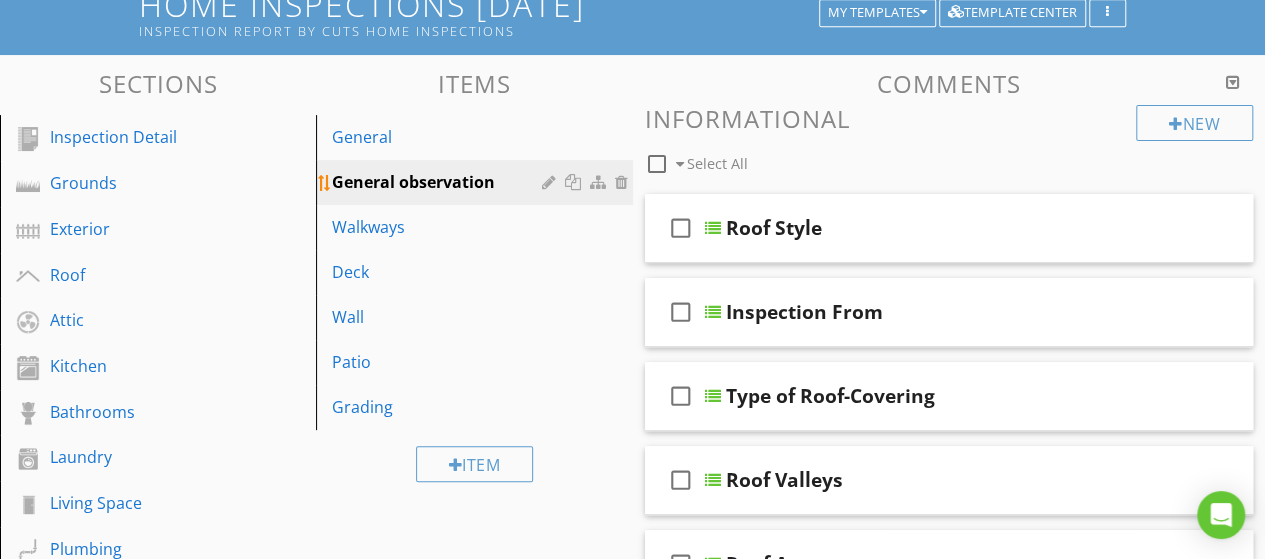 click at bounding box center [551, 182] 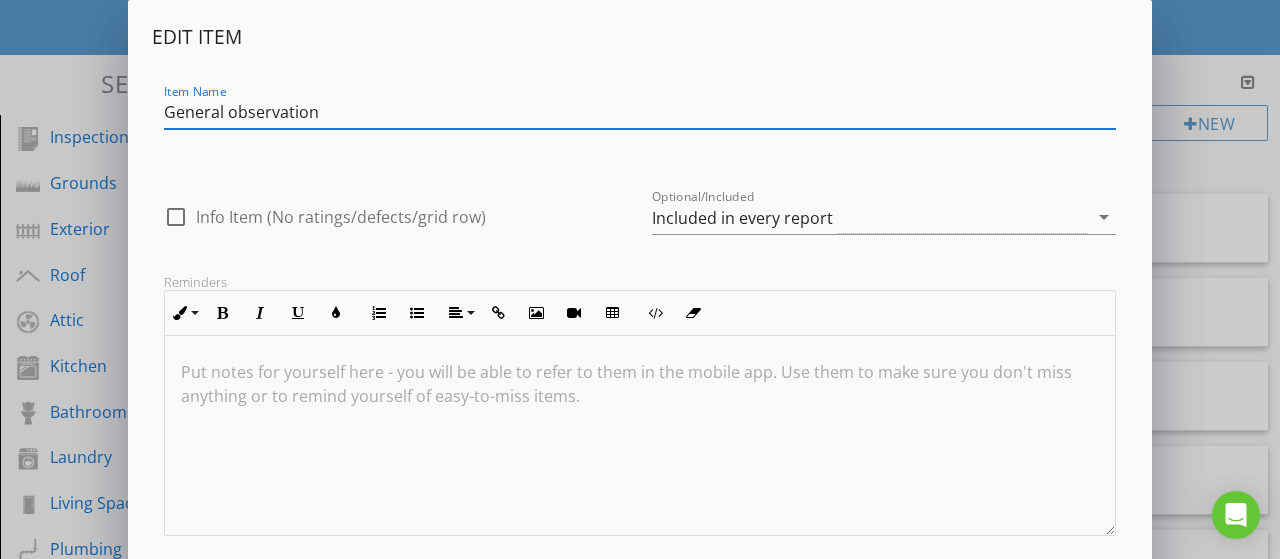 click on "General observation" at bounding box center [640, 112] 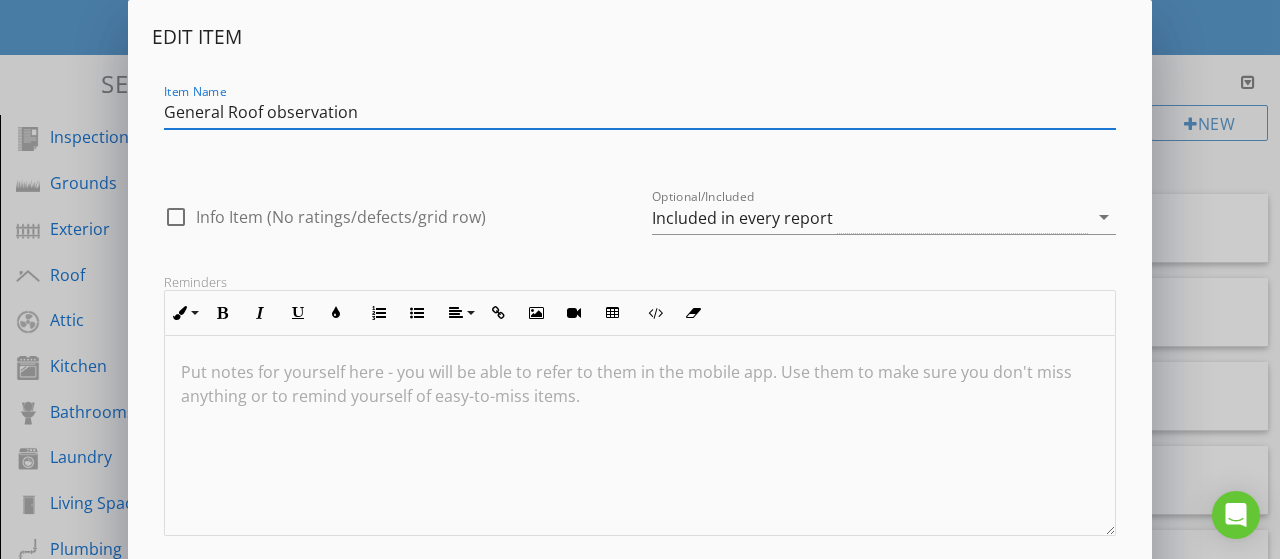 click on "General Roof observation" at bounding box center [640, 112] 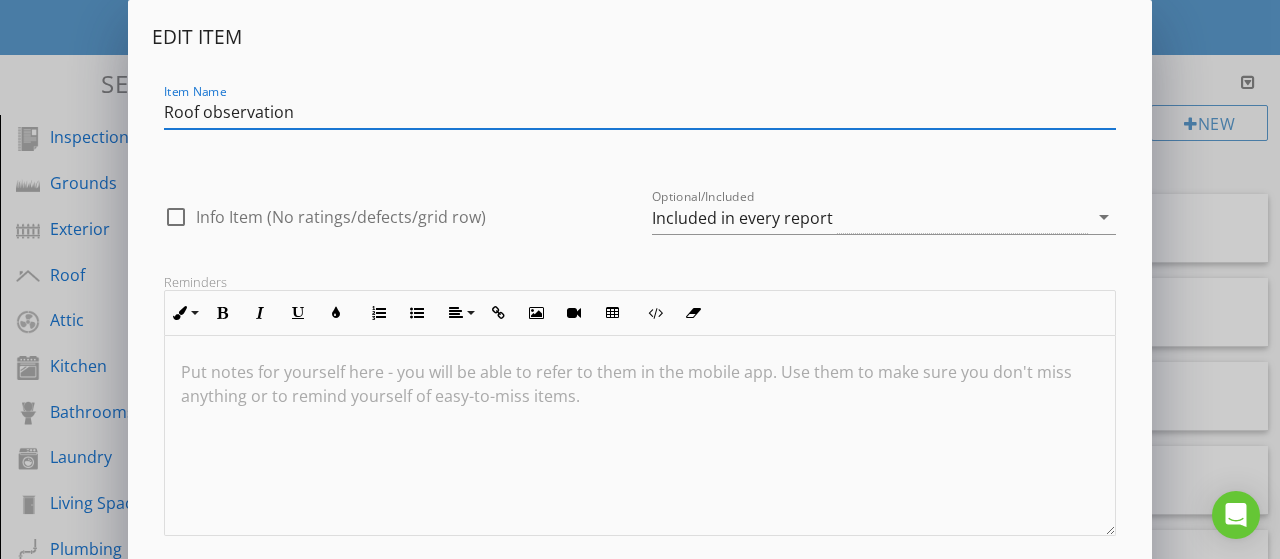 type on "Roof observation" 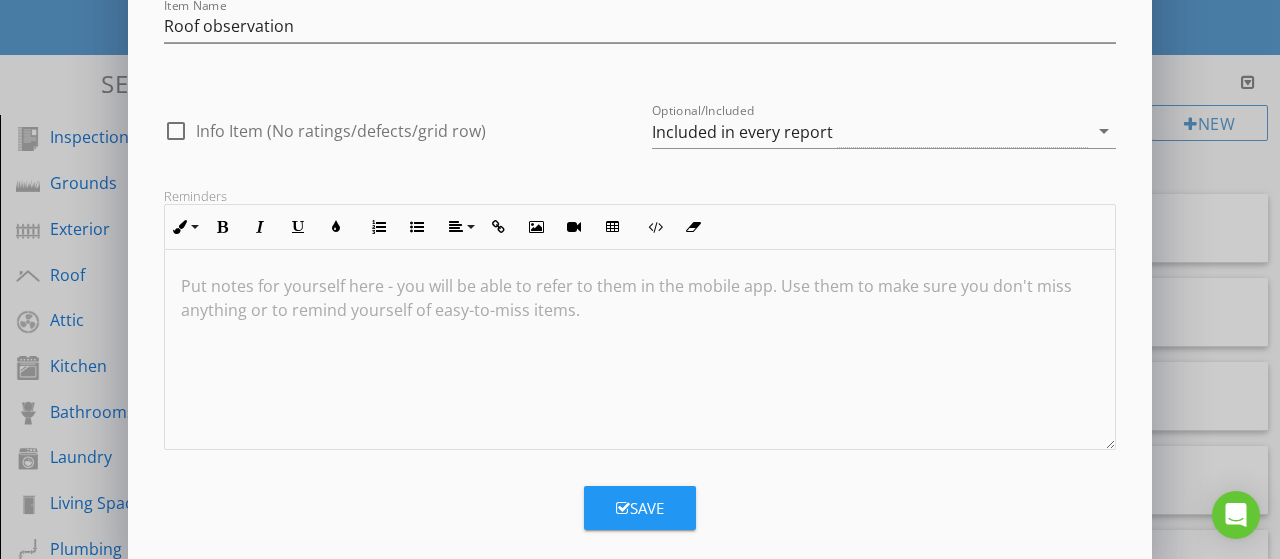 scroll, scrollTop: 111, scrollLeft: 0, axis: vertical 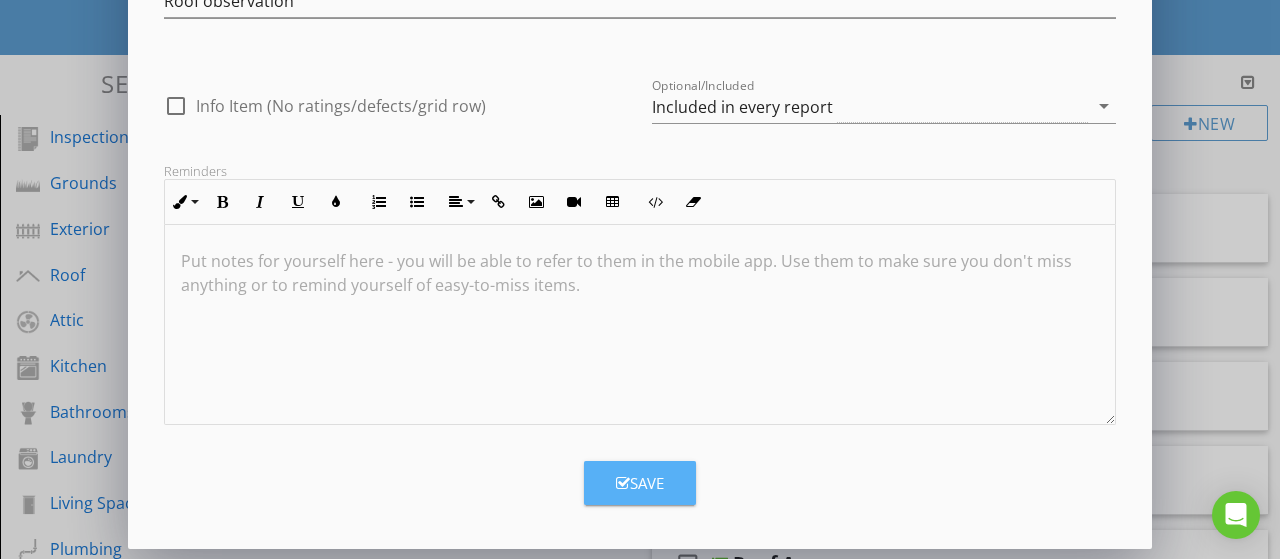 click at bounding box center [623, 483] 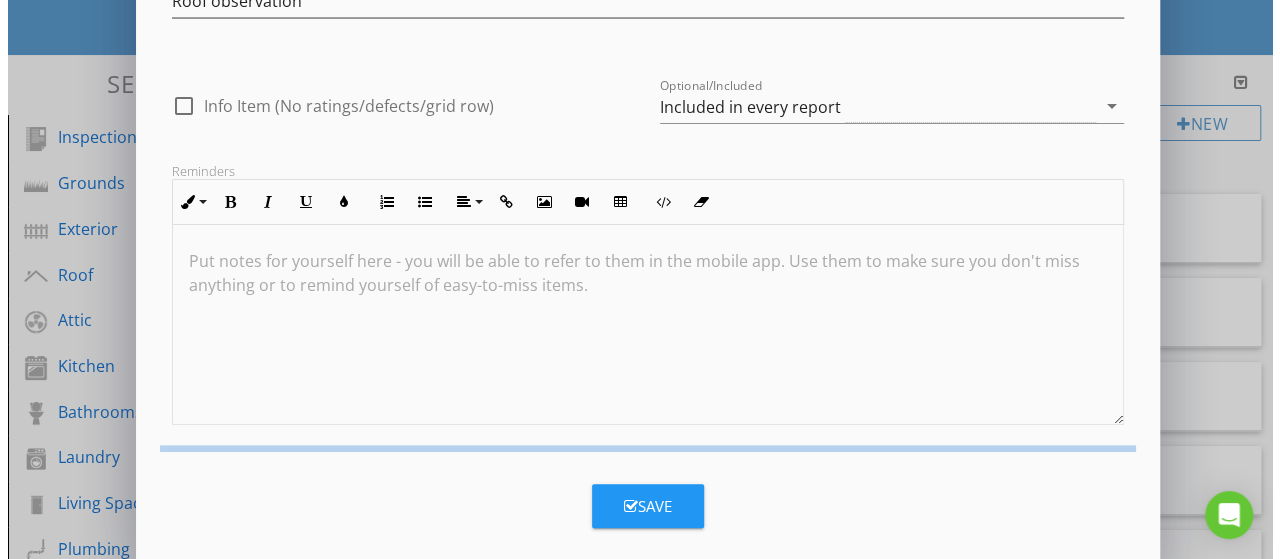 scroll, scrollTop: 15, scrollLeft: 0, axis: vertical 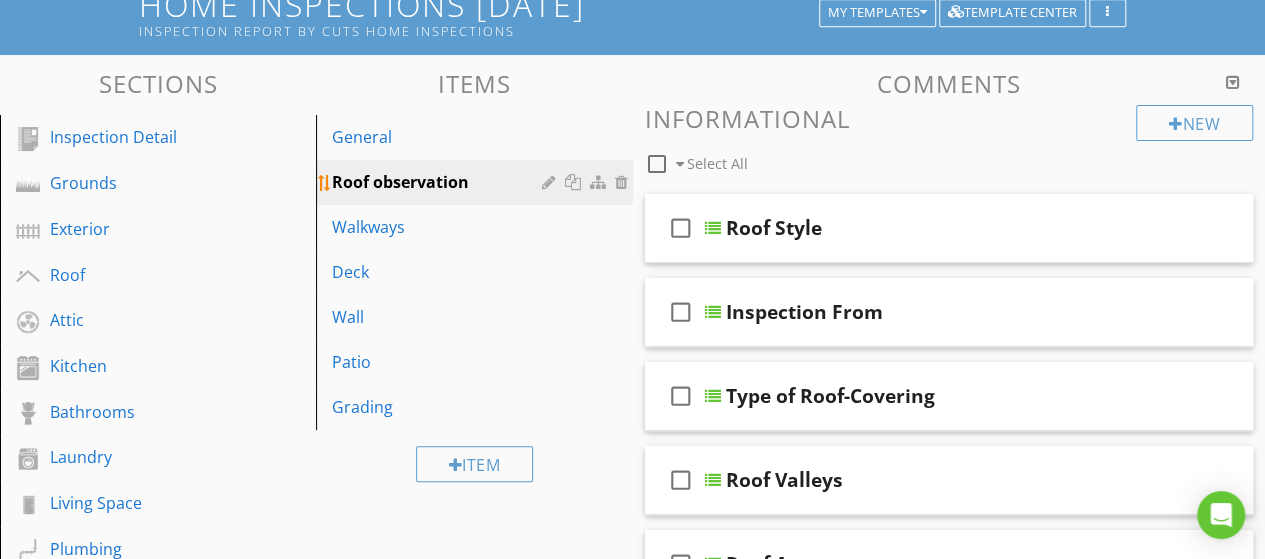 type 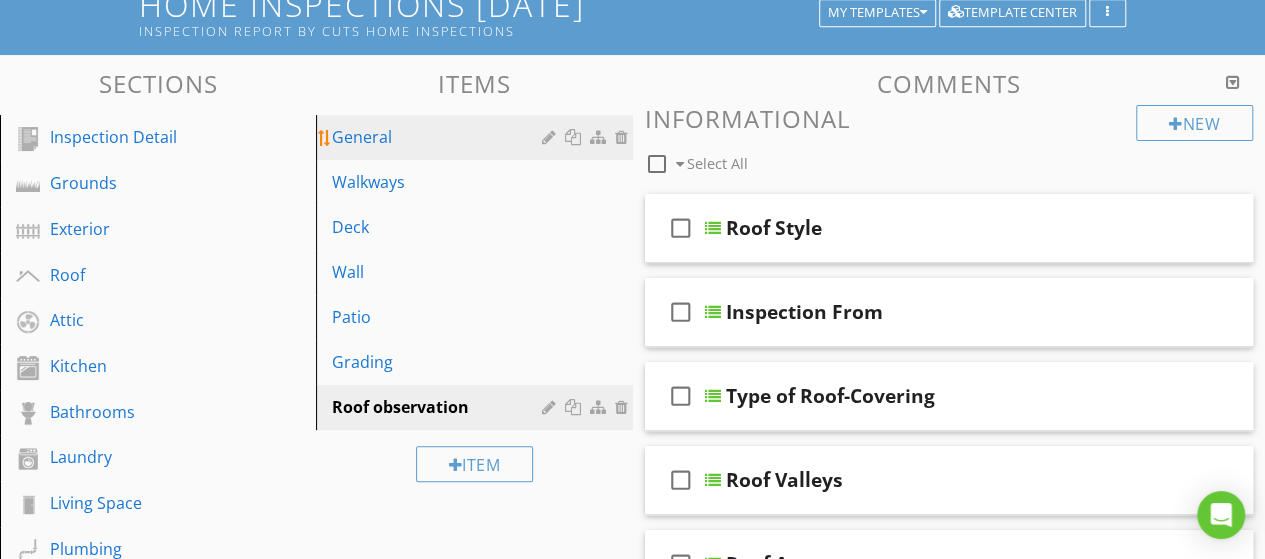click on "General" at bounding box center (439, 137) 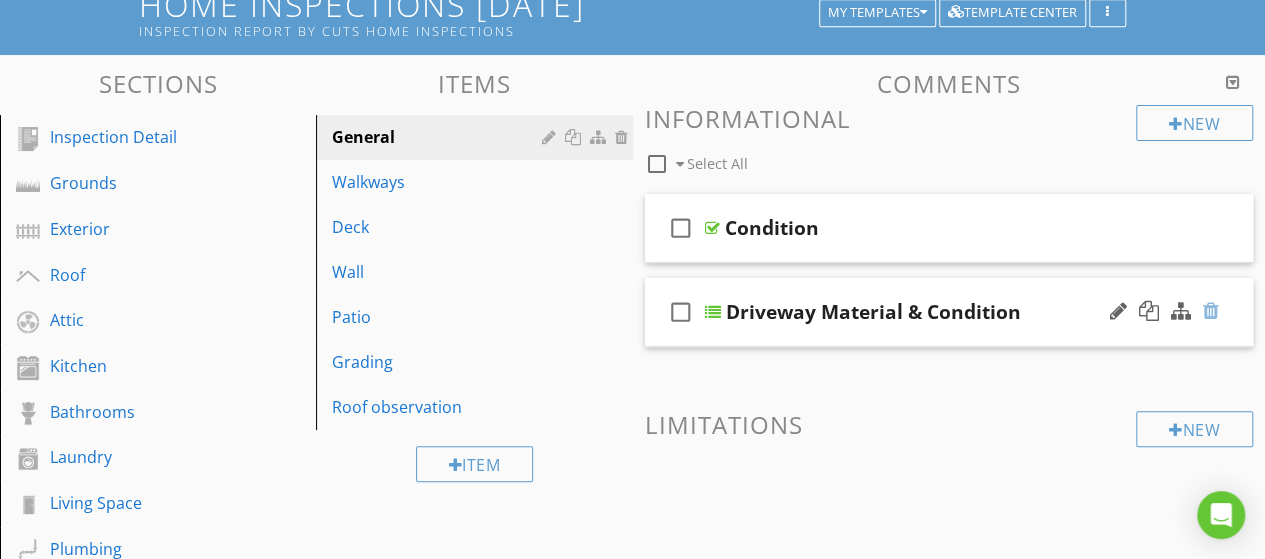 click at bounding box center [1211, 311] 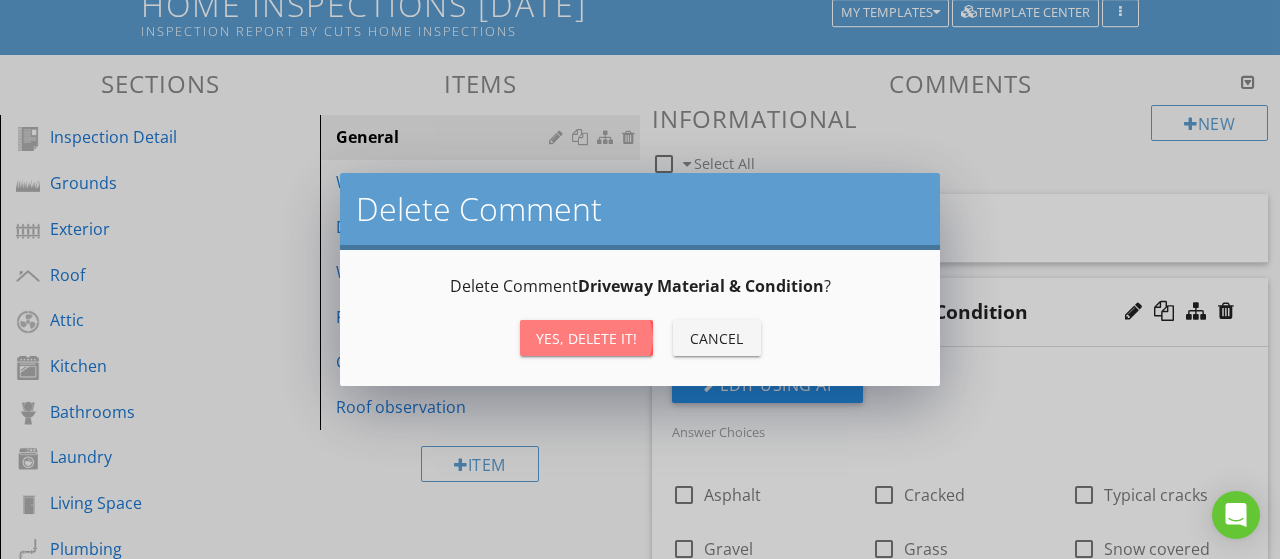 click on "Yes, Delete it!" at bounding box center [586, 338] 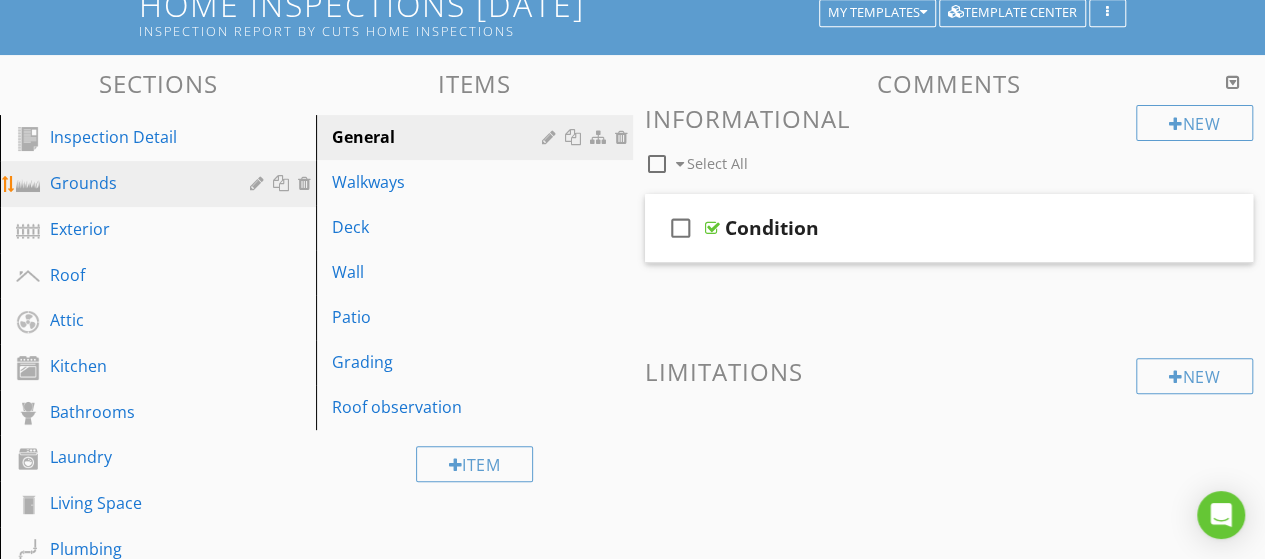 click on "Grounds" at bounding box center [135, 183] 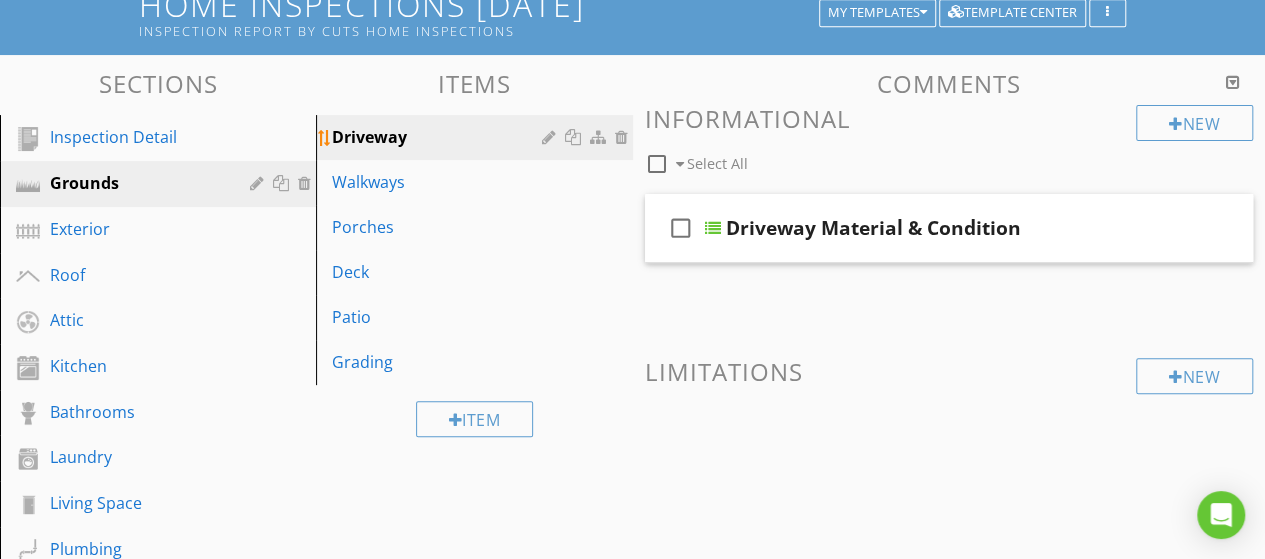 click at bounding box center [575, 137] 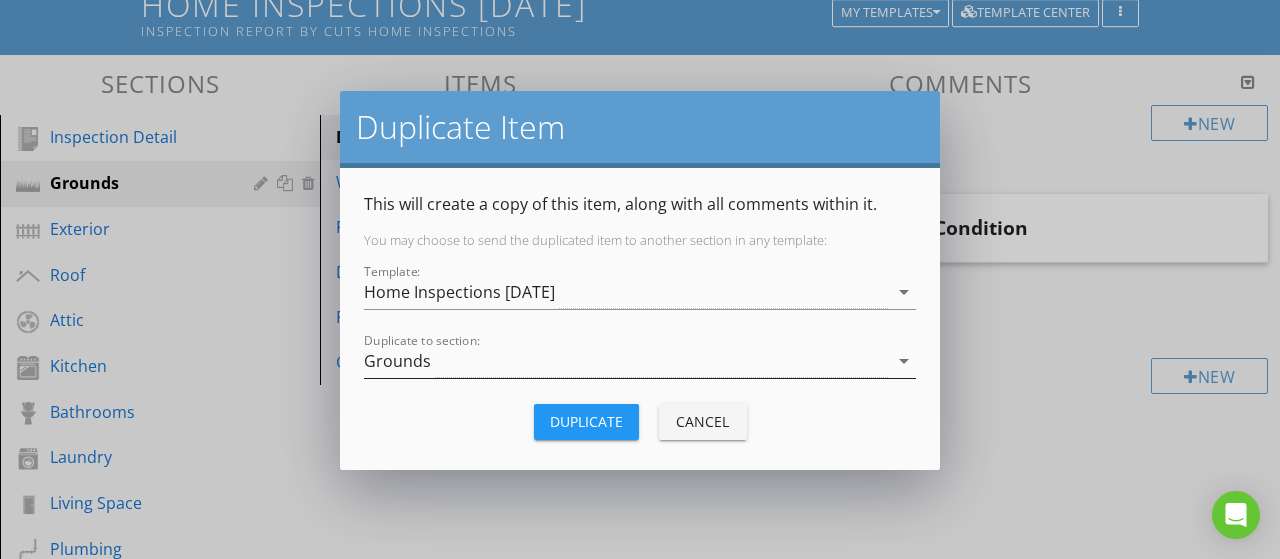 click on "arrow_drop_down" at bounding box center [904, 361] 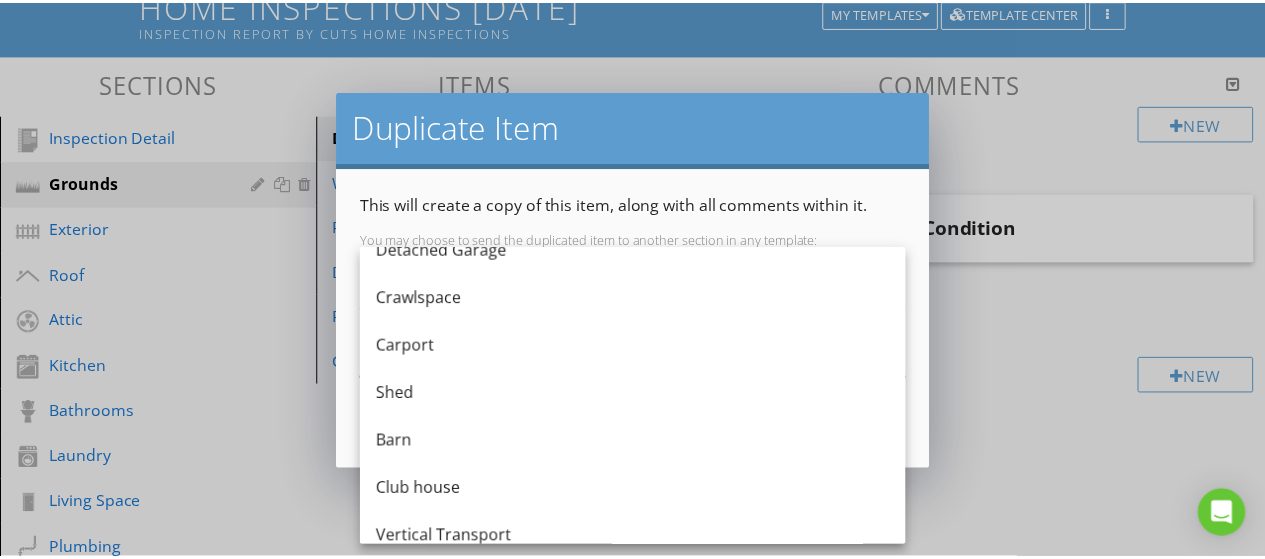 scroll, scrollTop: 804, scrollLeft: 0, axis: vertical 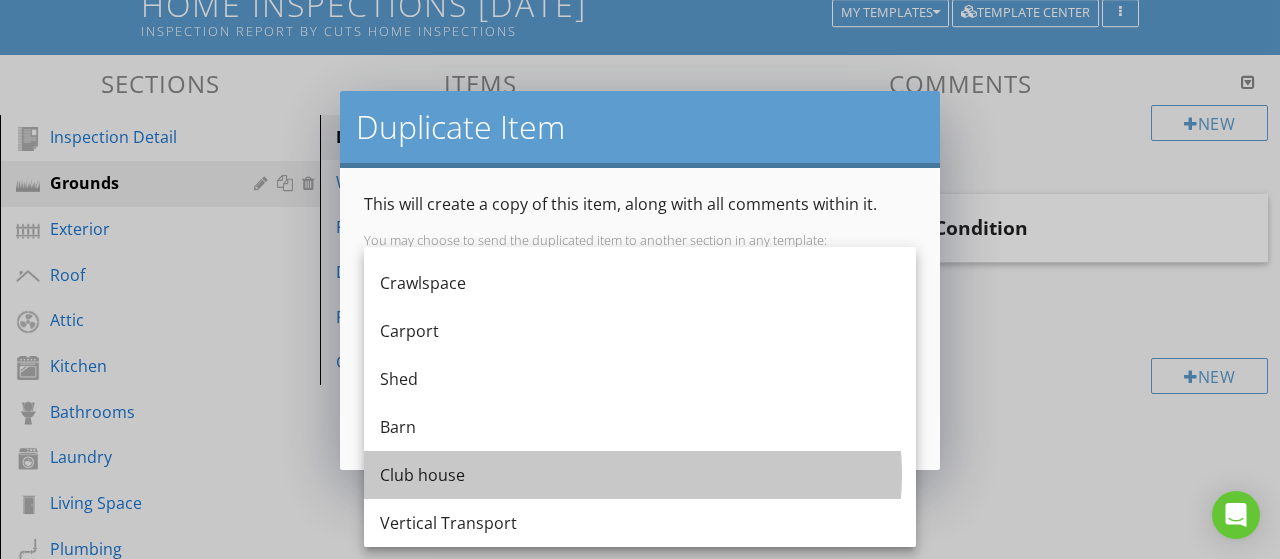 click on "Club house" at bounding box center (640, 475) 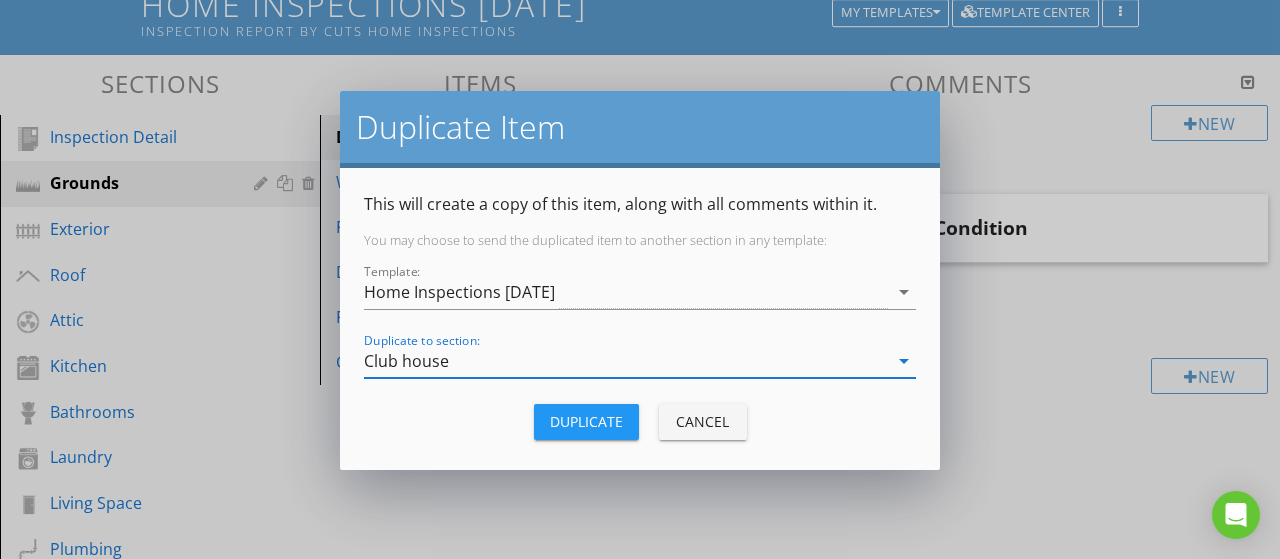 click on "Duplicate" at bounding box center [586, 421] 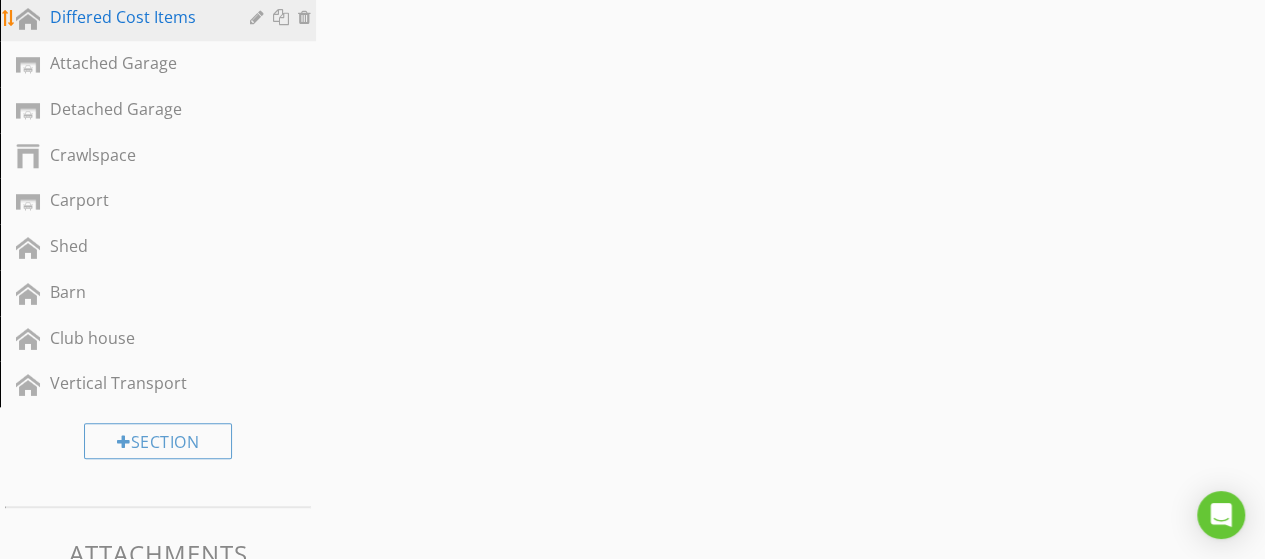 scroll, scrollTop: 933, scrollLeft: 0, axis: vertical 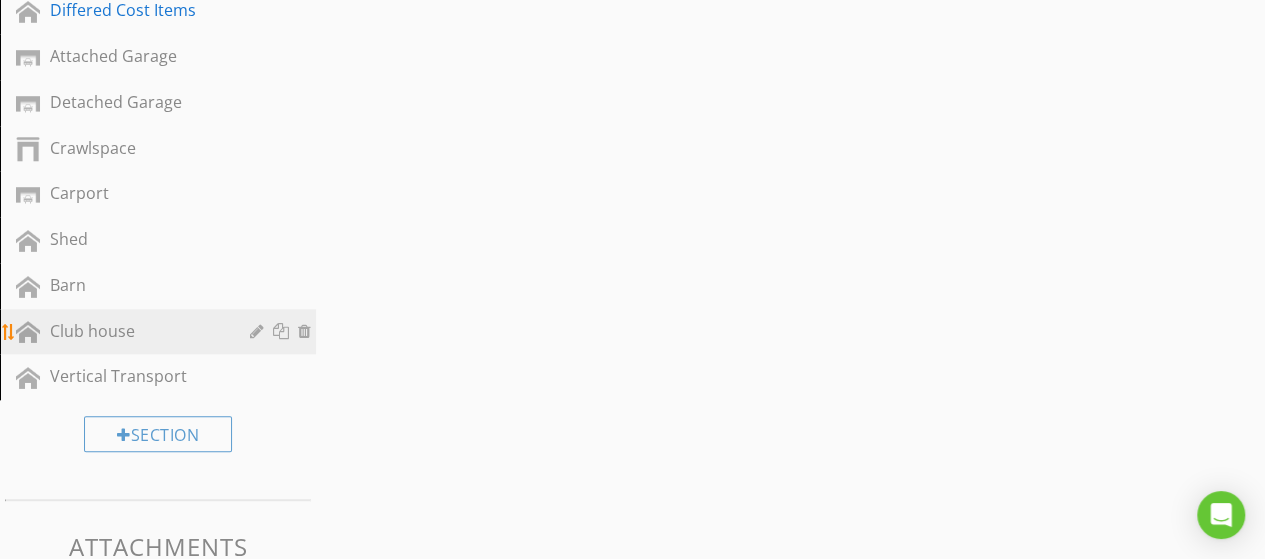 click on "Club house" at bounding box center (135, 331) 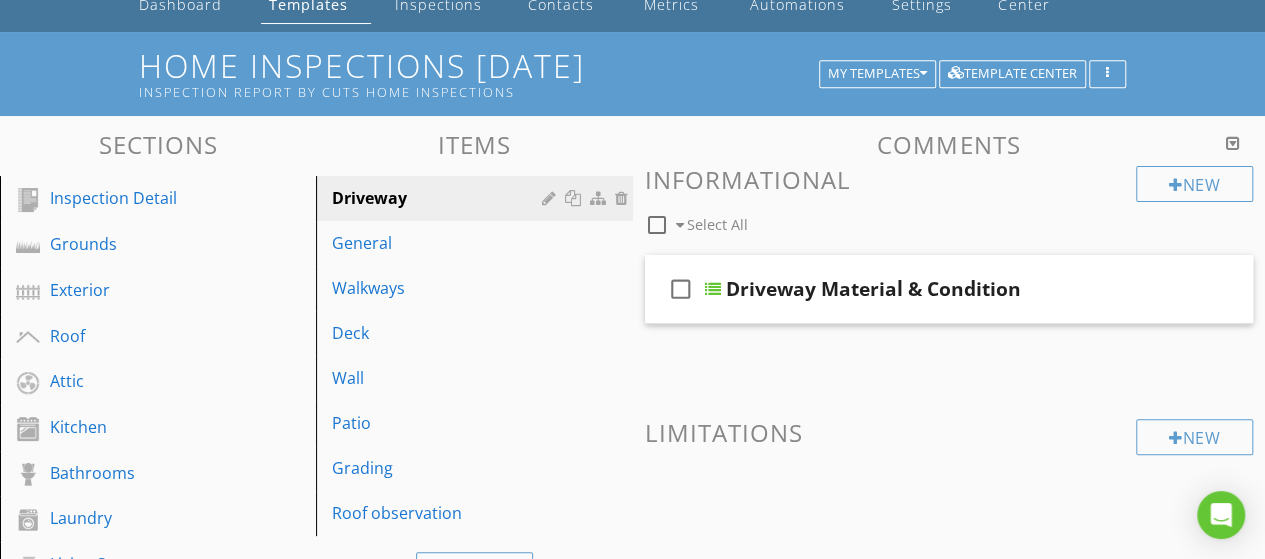 scroll, scrollTop: 100, scrollLeft: 0, axis: vertical 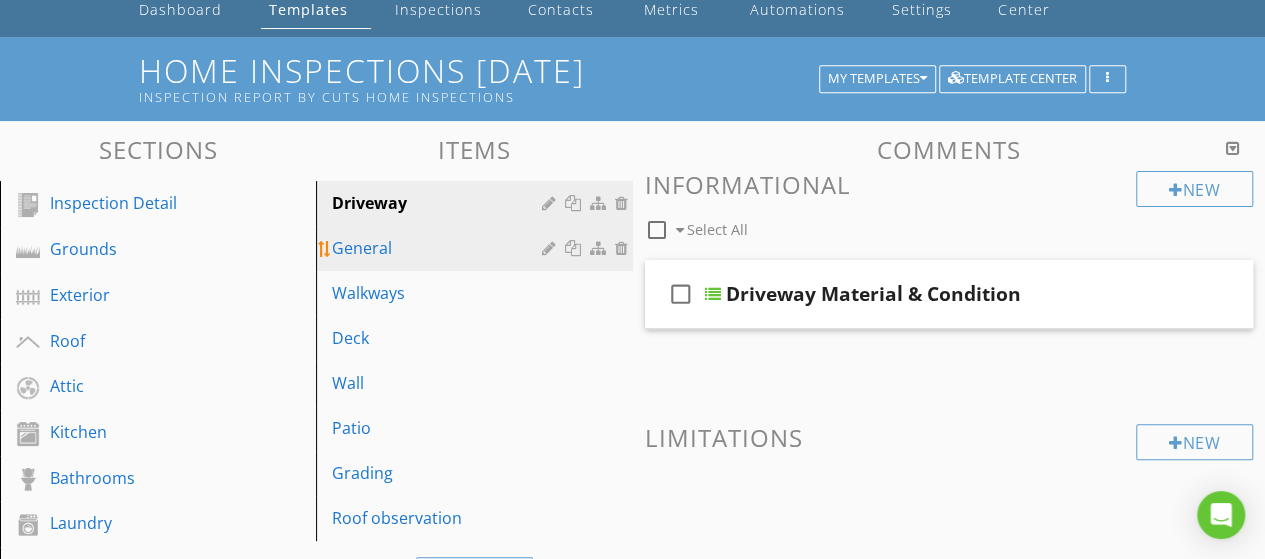 type 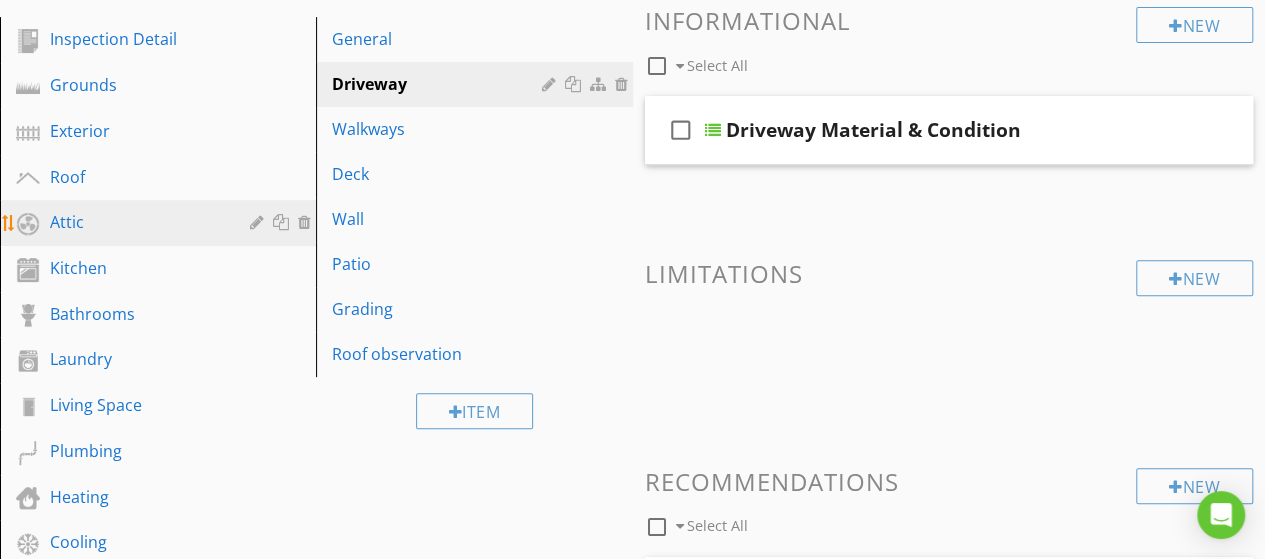 scroll, scrollTop: 266, scrollLeft: 0, axis: vertical 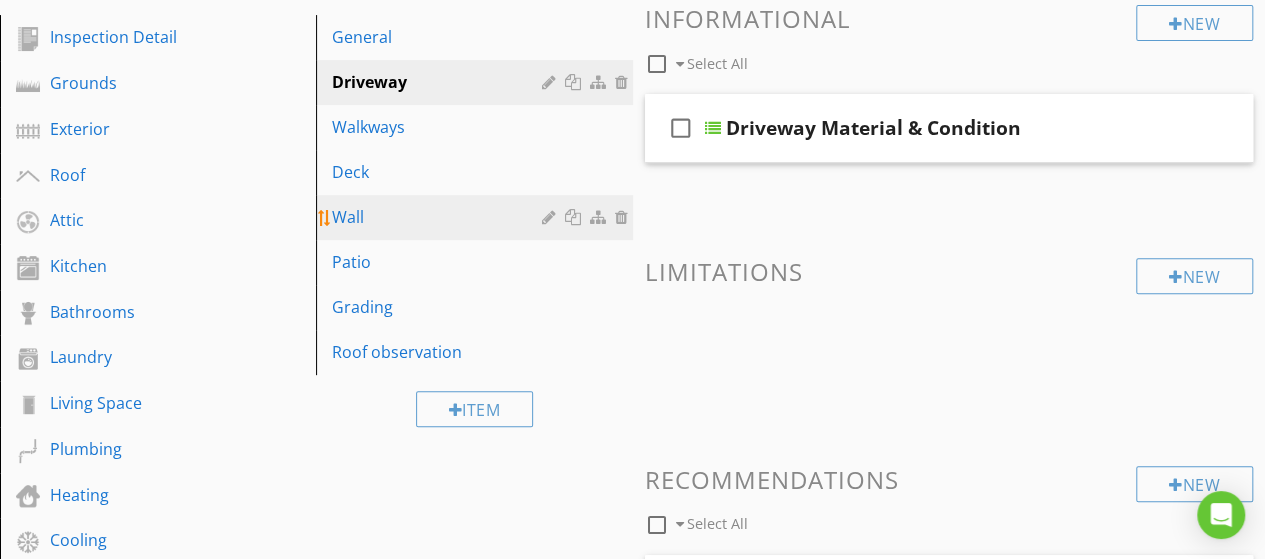 click on "Wall" at bounding box center (439, 217) 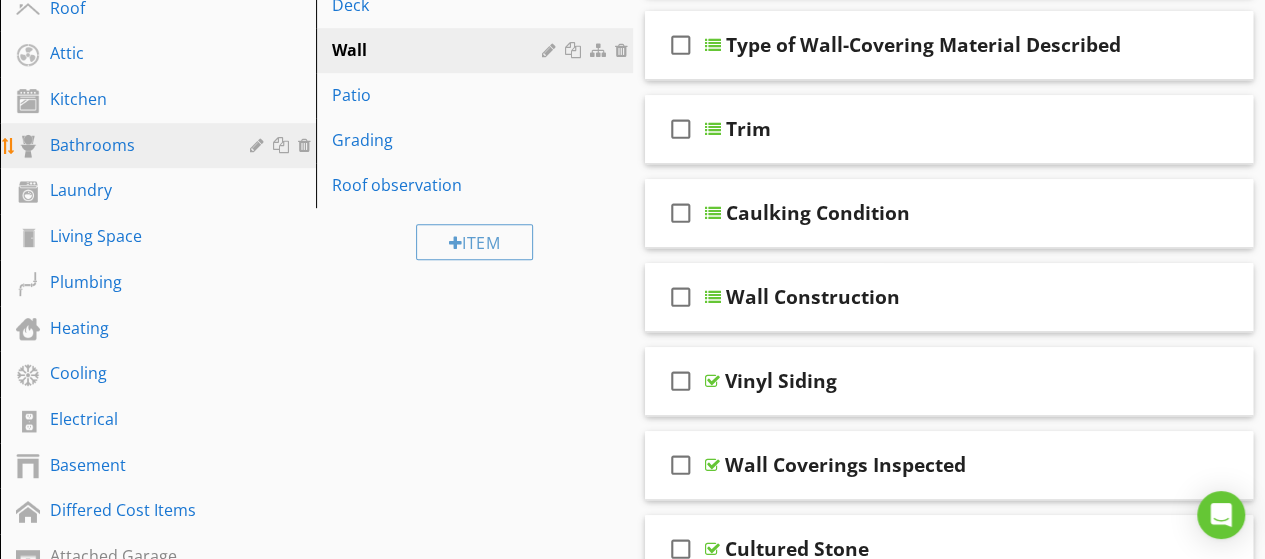 scroll, scrollTop: 466, scrollLeft: 0, axis: vertical 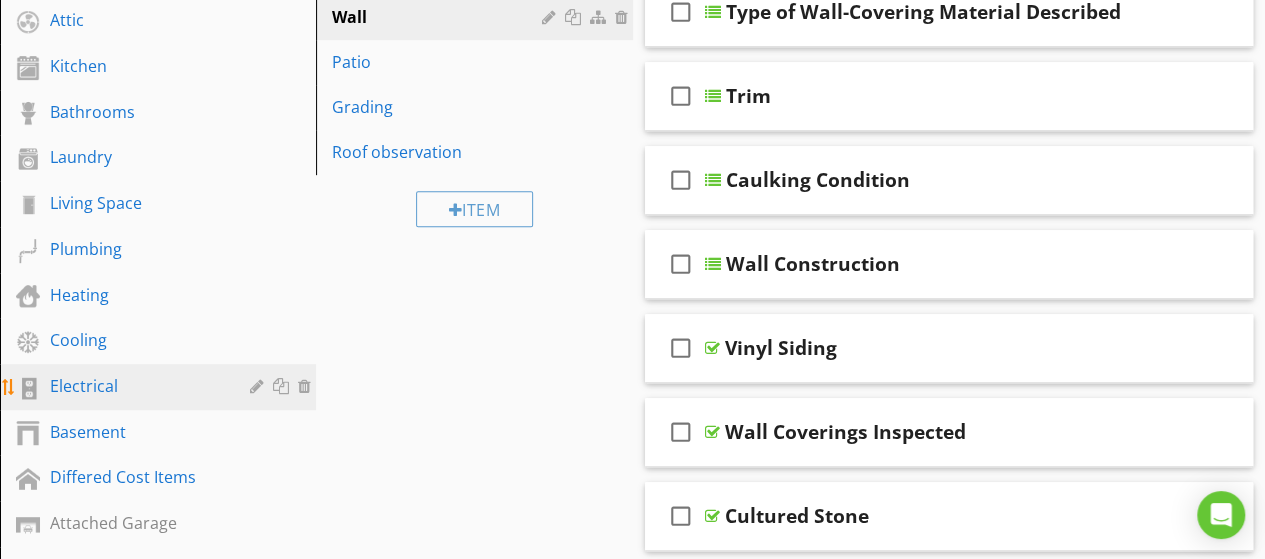 click on "Electrical" at bounding box center (135, 386) 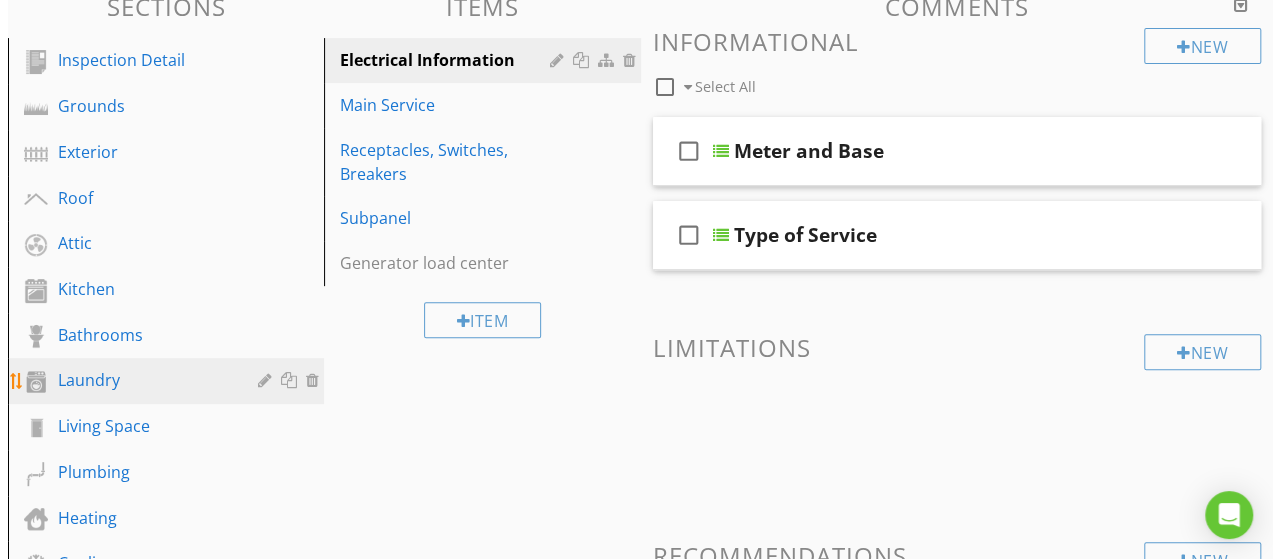 scroll, scrollTop: 233, scrollLeft: 0, axis: vertical 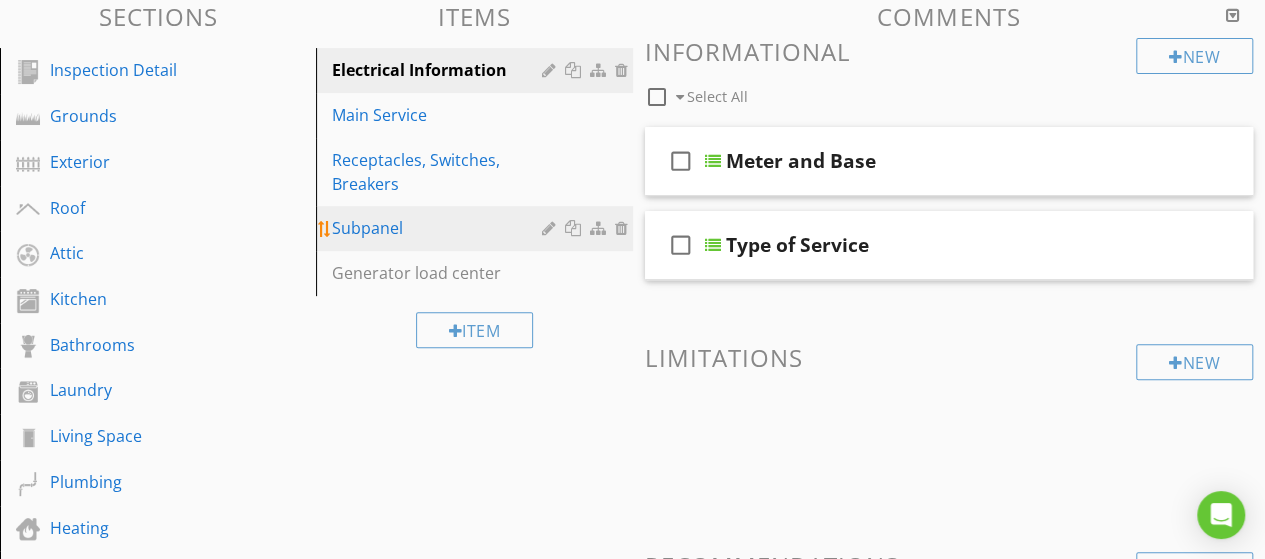 click on "Subpanel" at bounding box center (439, 228) 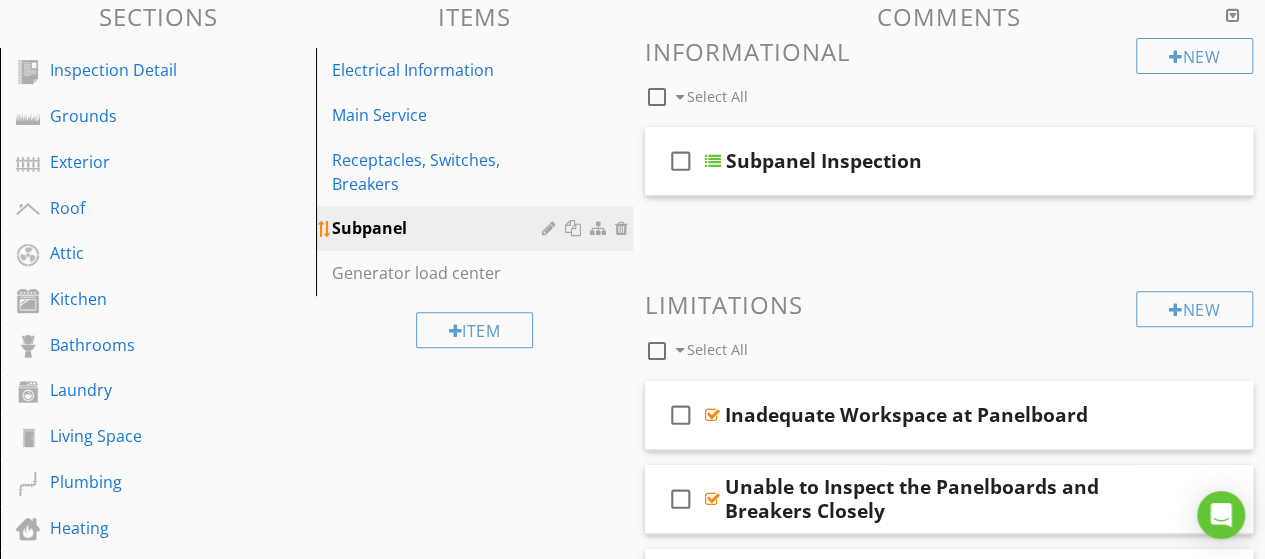 click at bounding box center [575, 228] 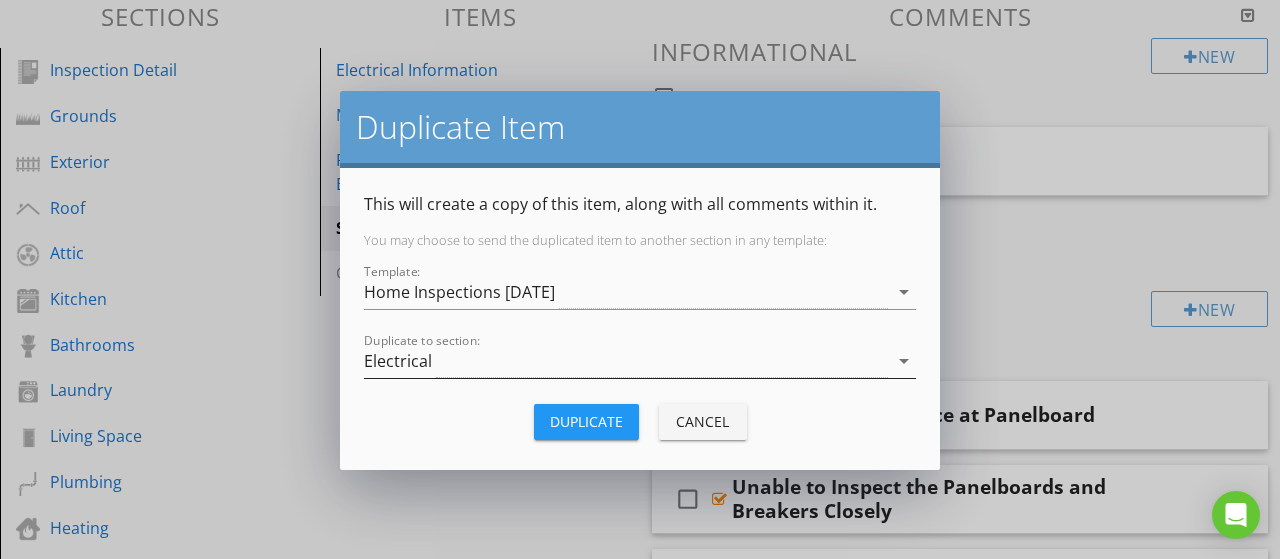 click on "arrow_drop_down" at bounding box center [904, 361] 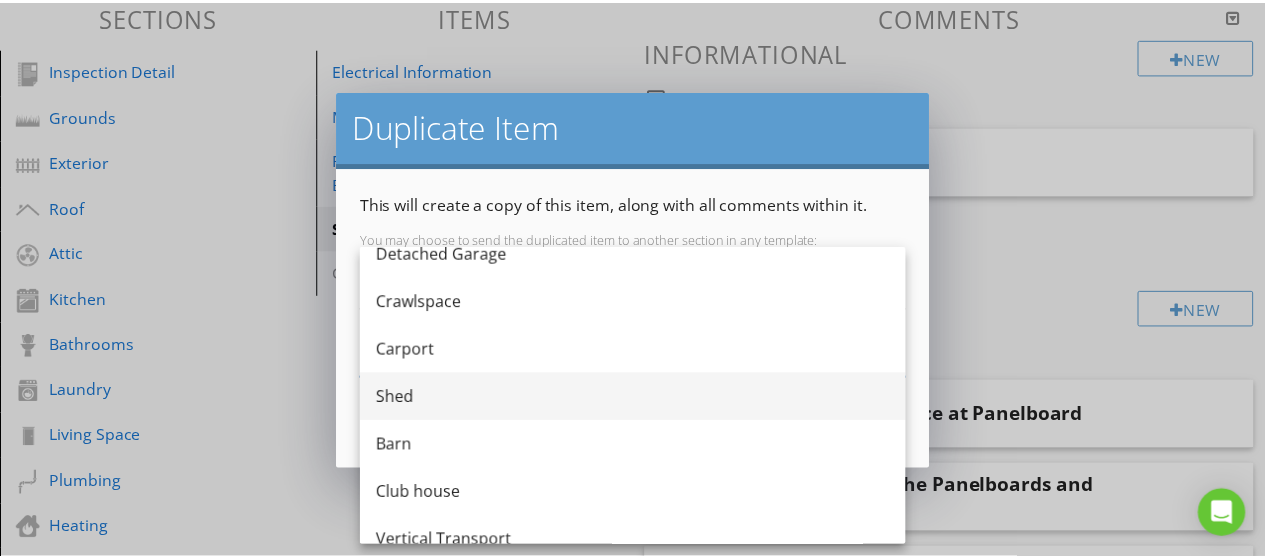 scroll, scrollTop: 804, scrollLeft: 0, axis: vertical 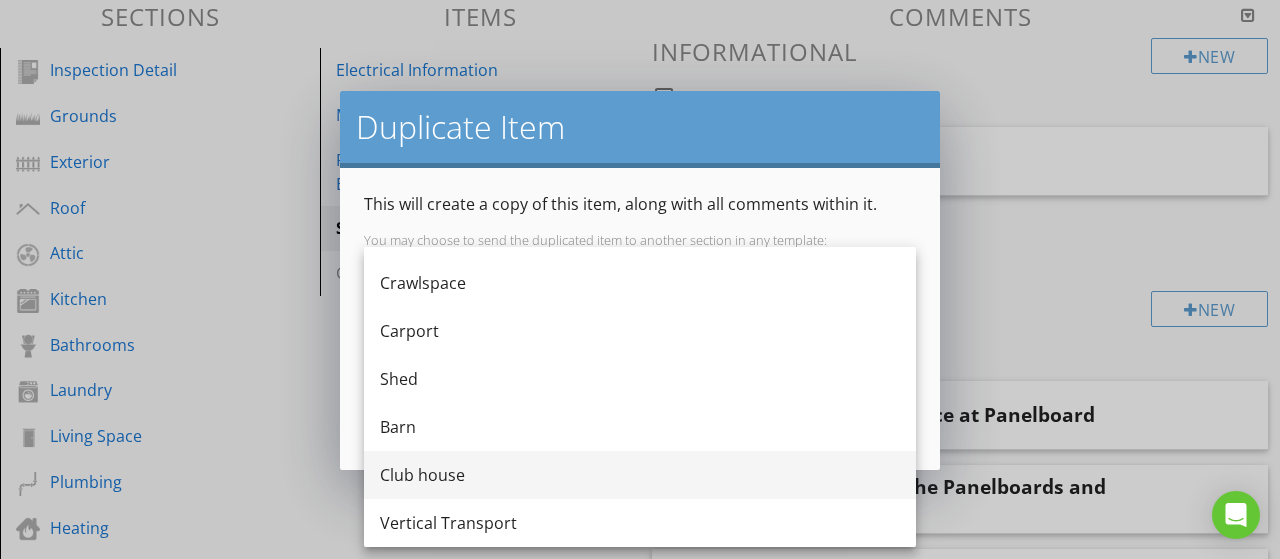 click on "Club house" at bounding box center [640, 475] 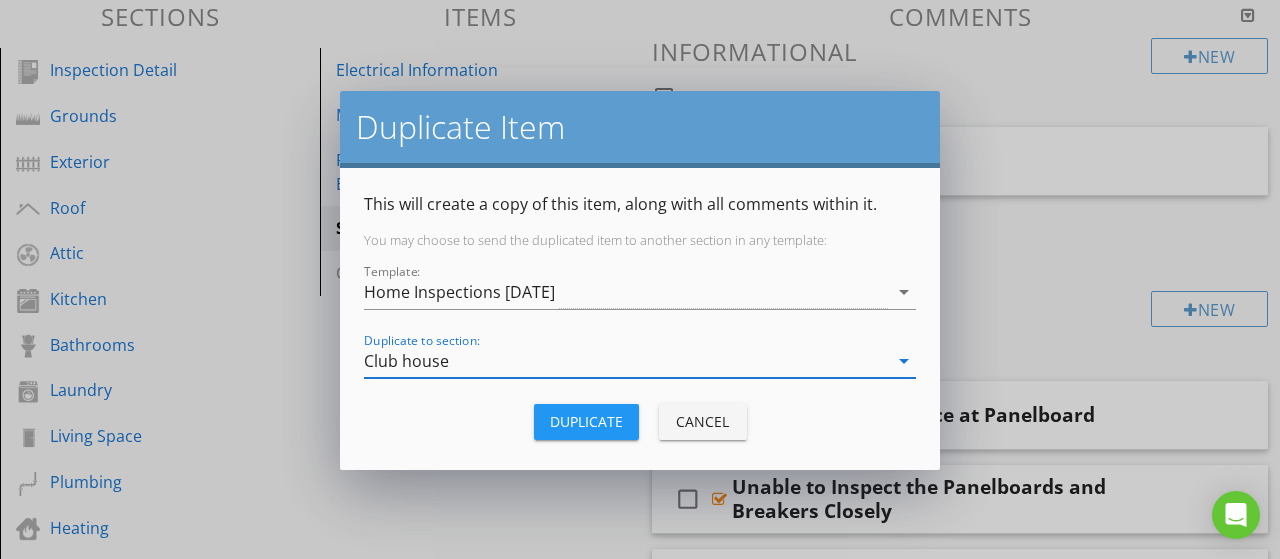 click on "Duplicate" at bounding box center [586, 421] 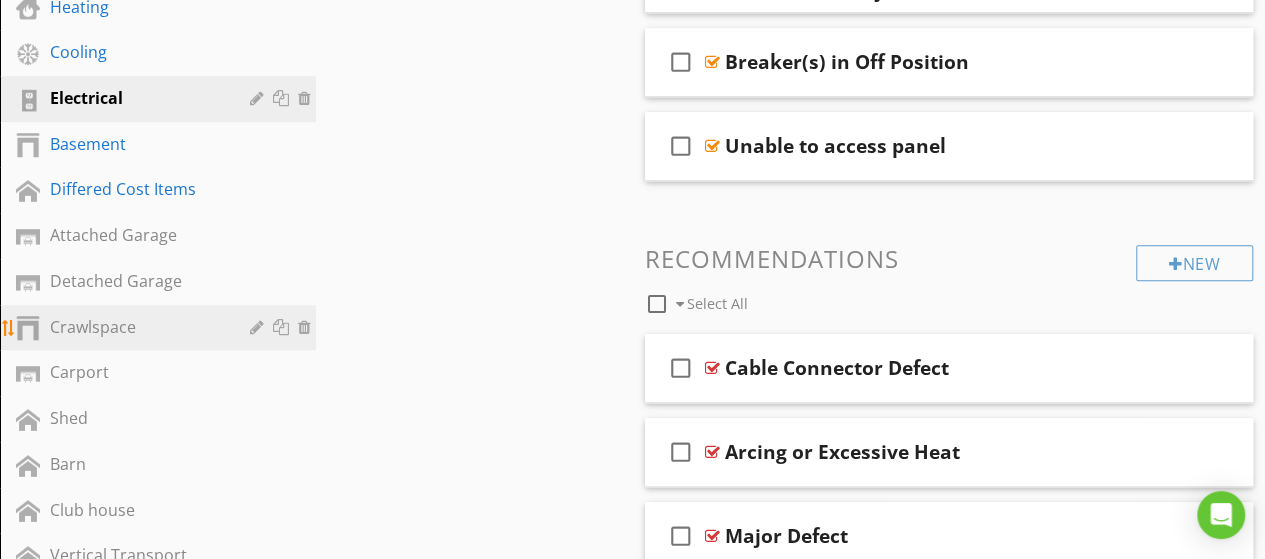 scroll, scrollTop: 766, scrollLeft: 0, axis: vertical 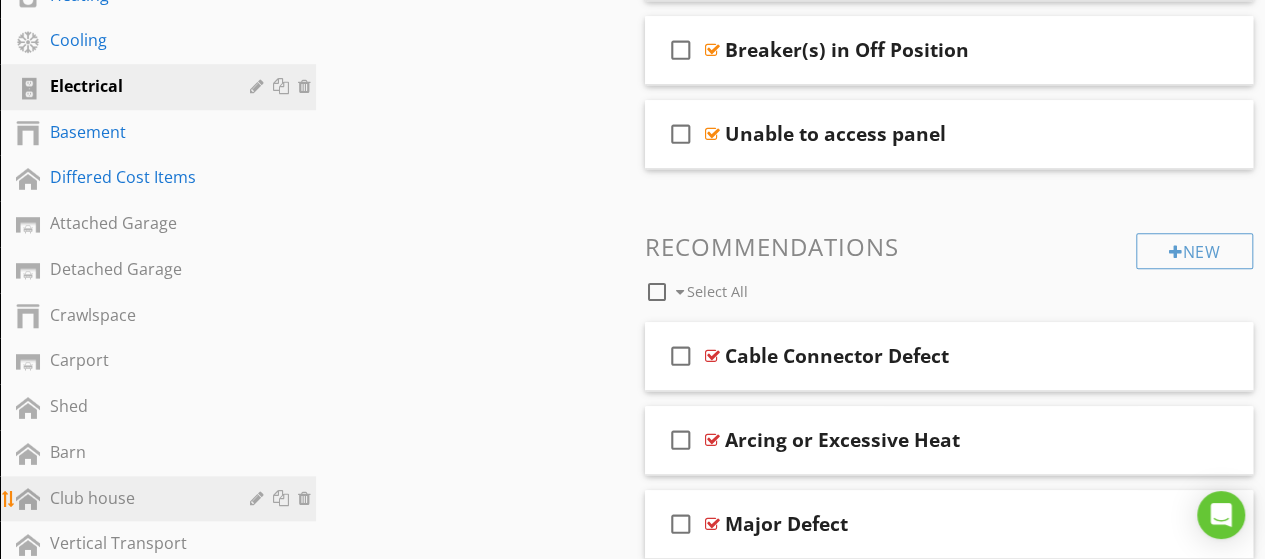 click on "Club house" at bounding box center (135, 498) 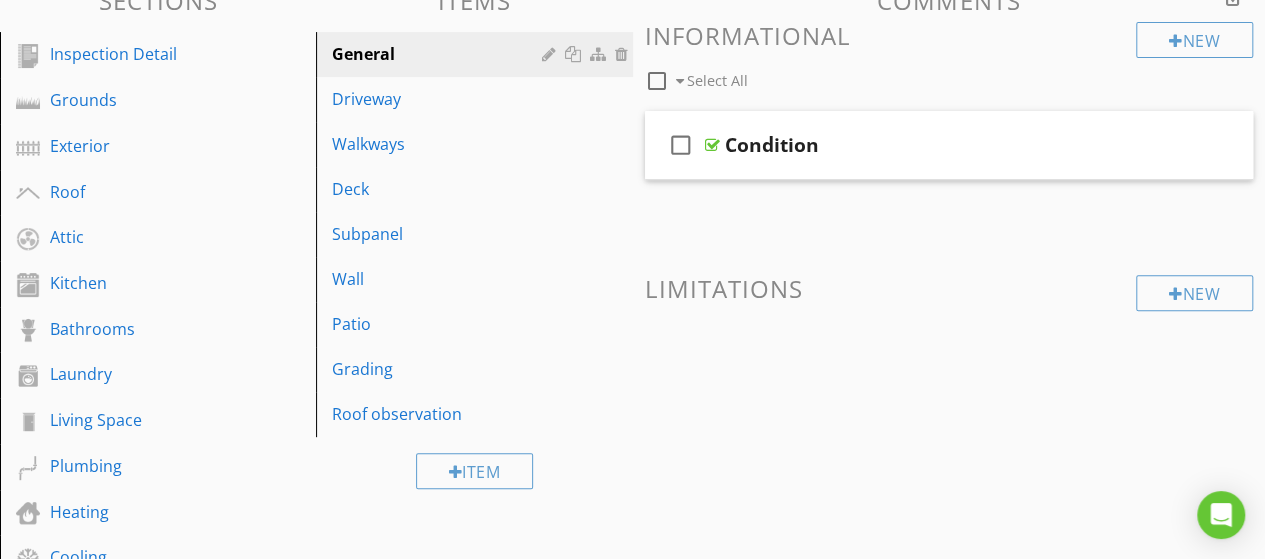 scroll, scrollTop: 233, scrollLeft: 0, axis: vertical 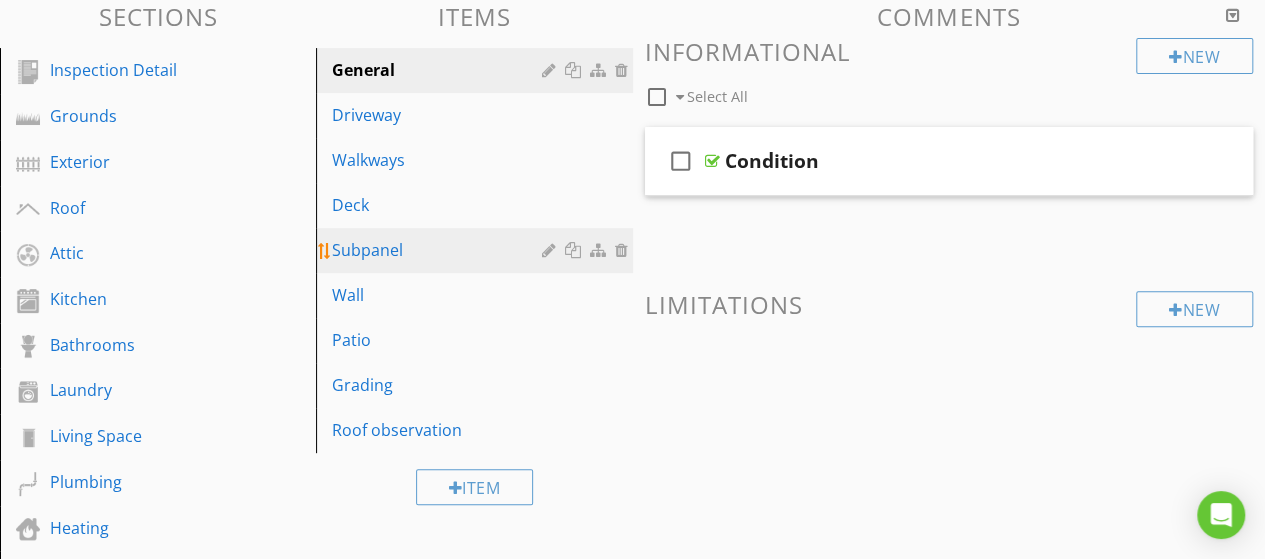 type 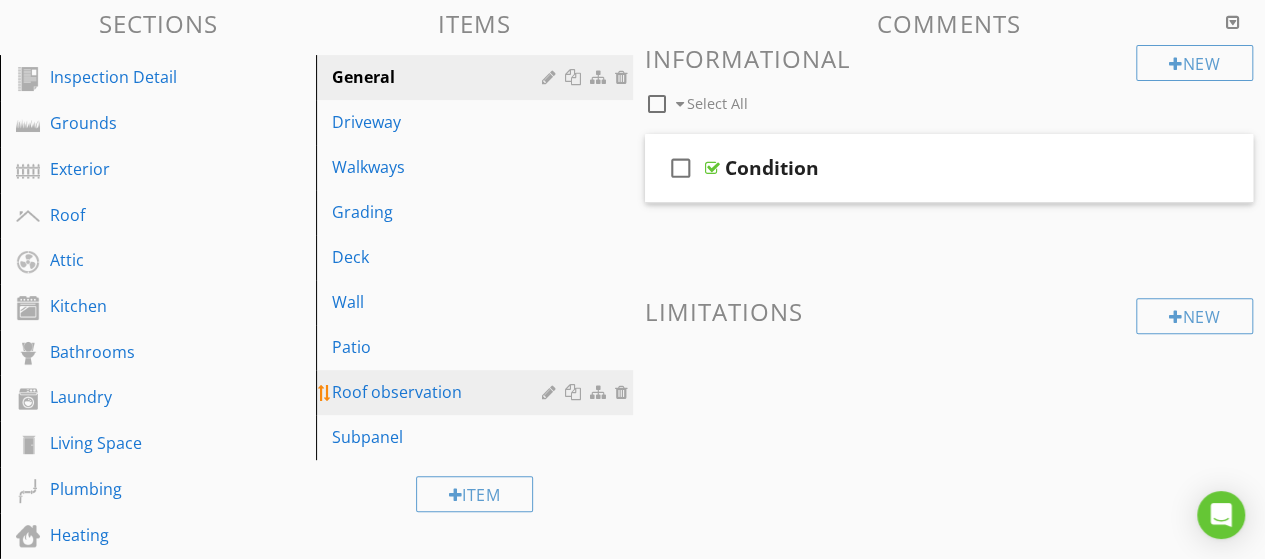 scroll, scrollTop: 0, scrollLeft: 0, axis: both 